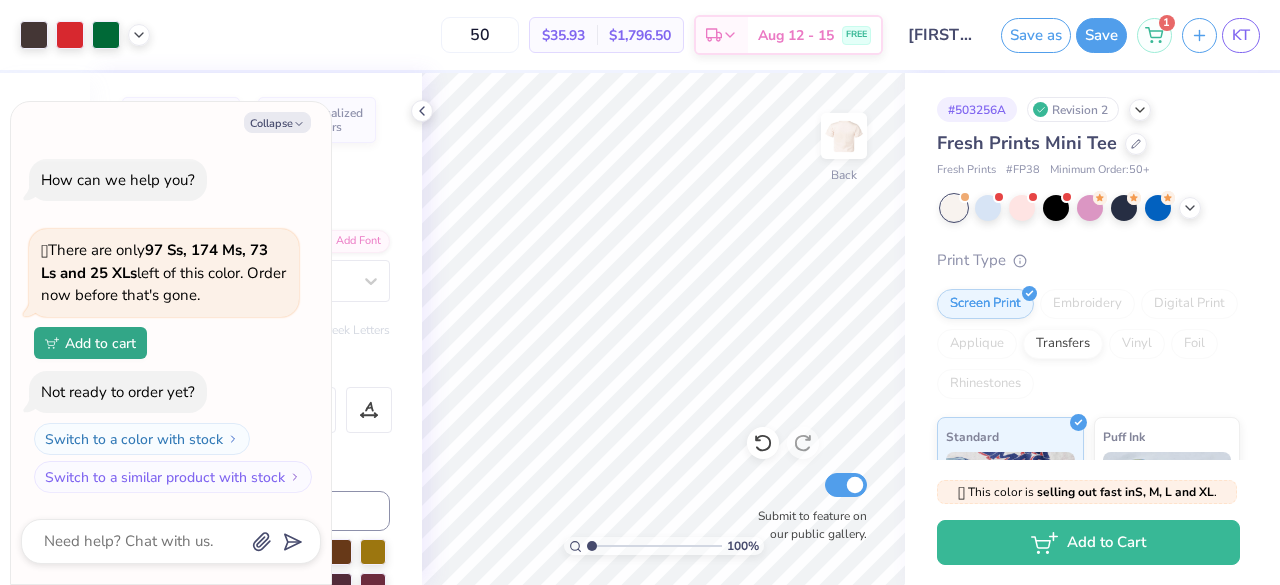 type on "x" 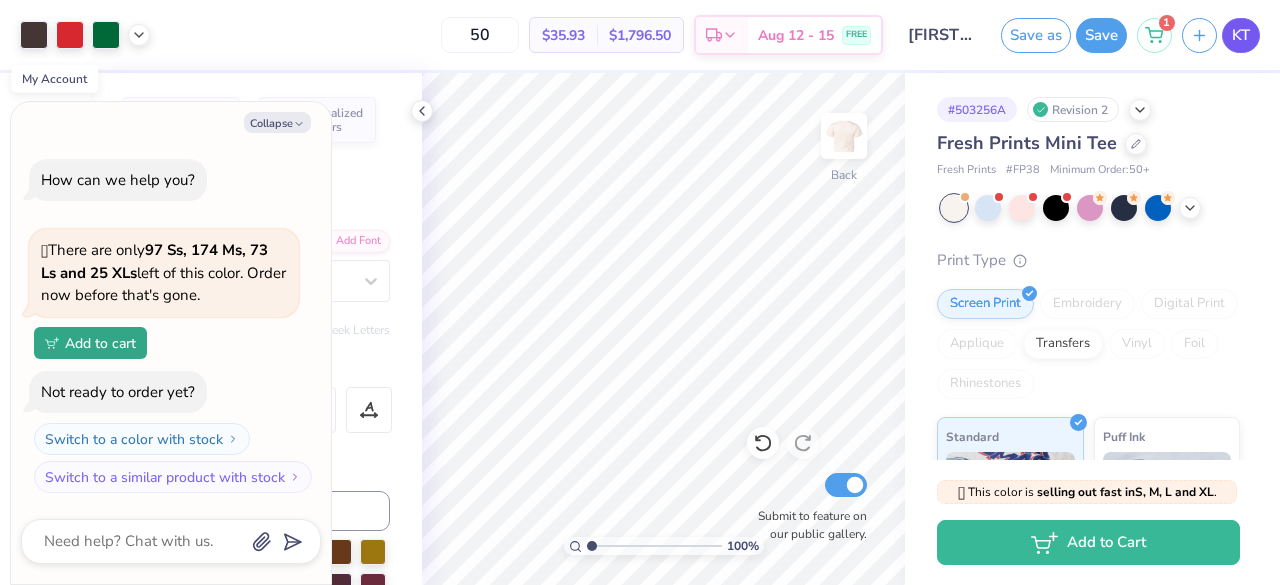 click on "KT" at bounding box center (1241, 35) 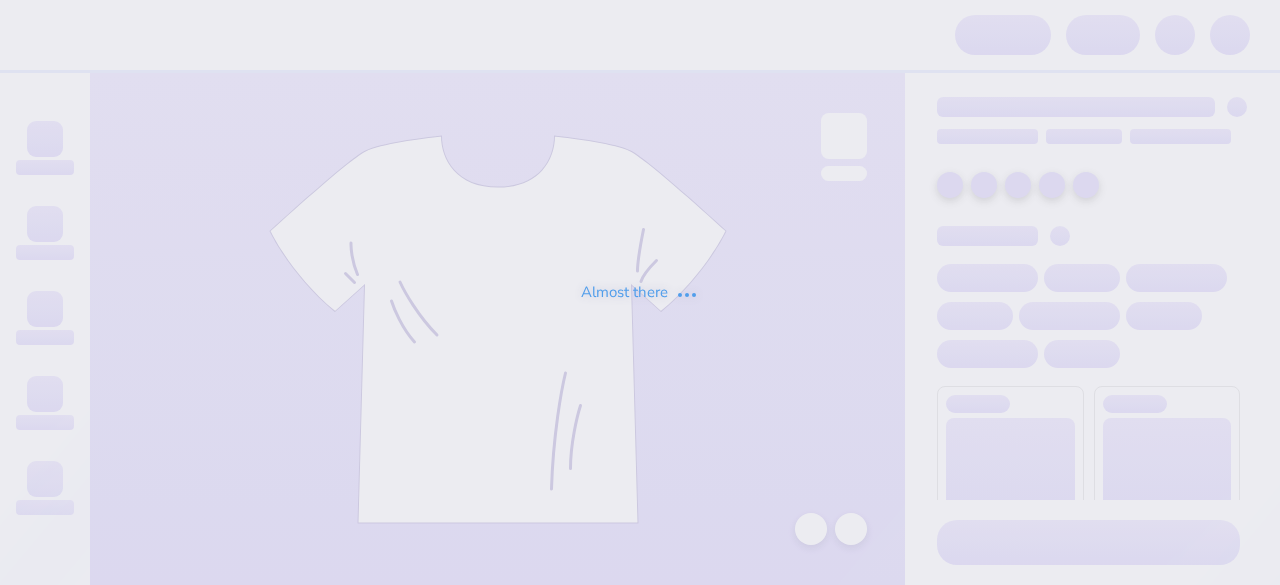 scroll, scrollTop: 0, scrollLeft: 0, axis: both 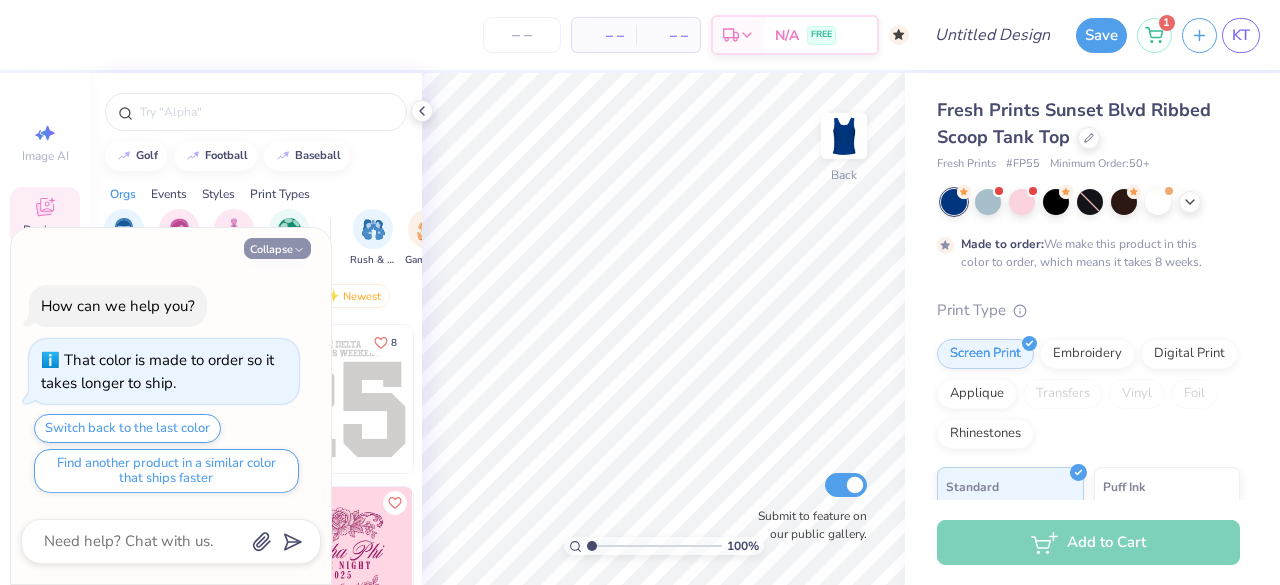 click on "Collapse" at bounding box center [277, 248] 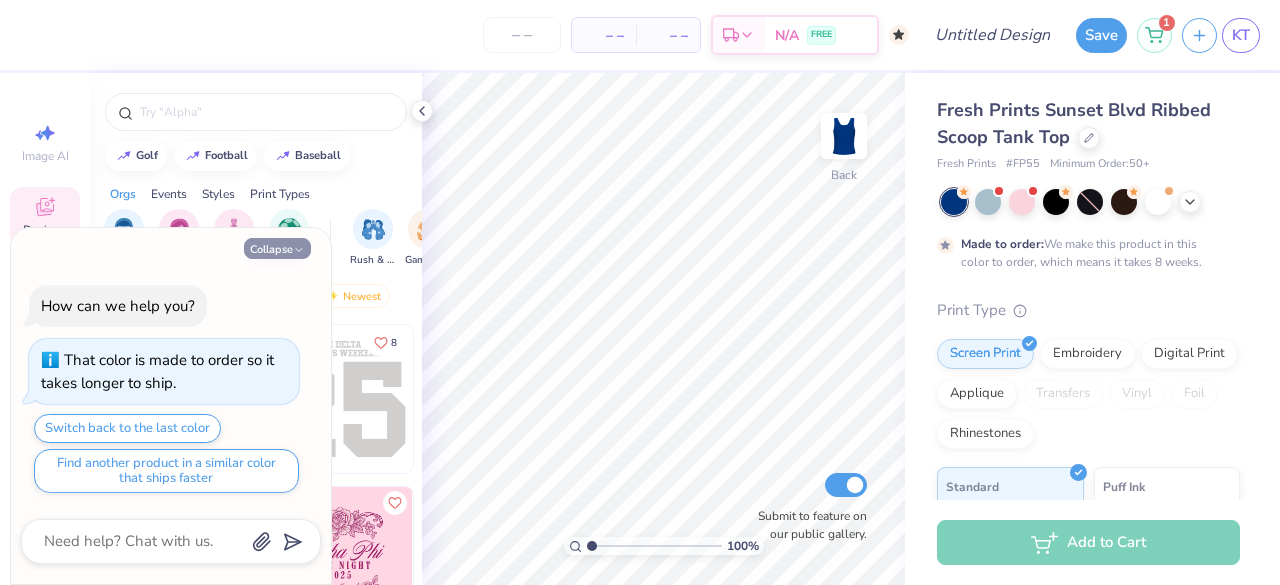 type on "x" 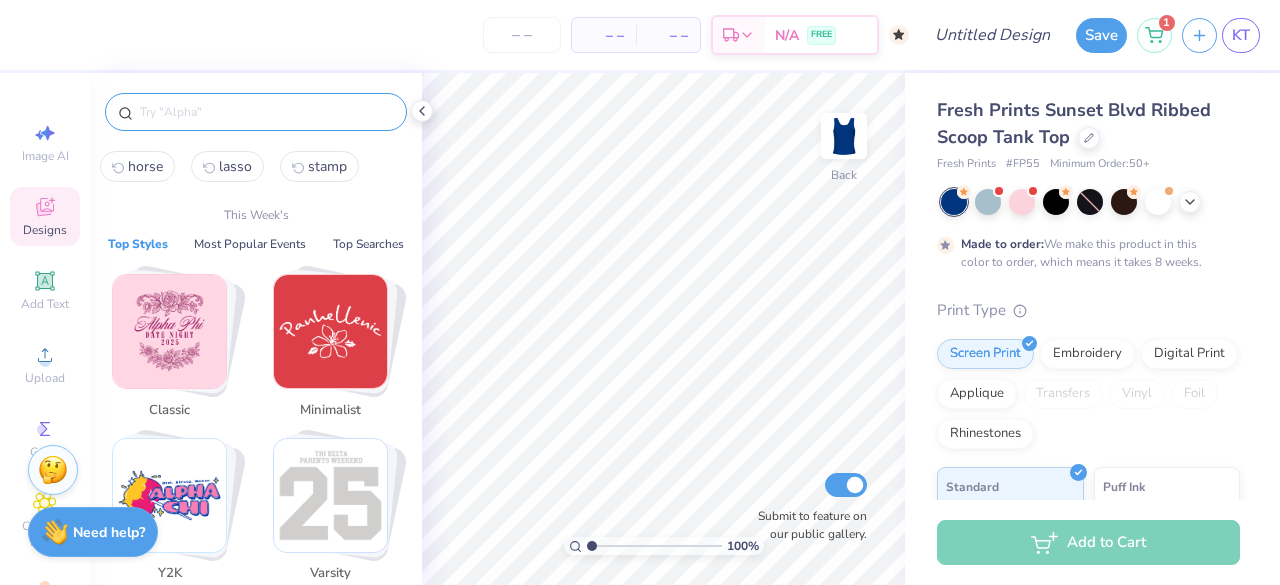 click at bounding box center [266, 112] 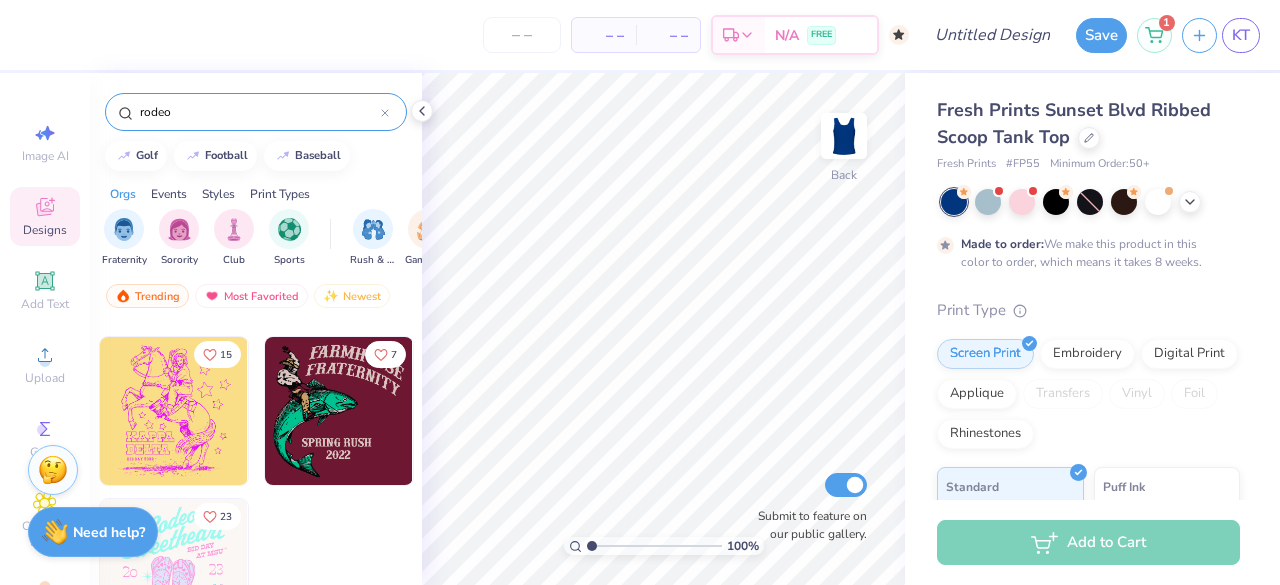 scroll, scrollTop: 798, scrollLeft: 0, axis: vertical 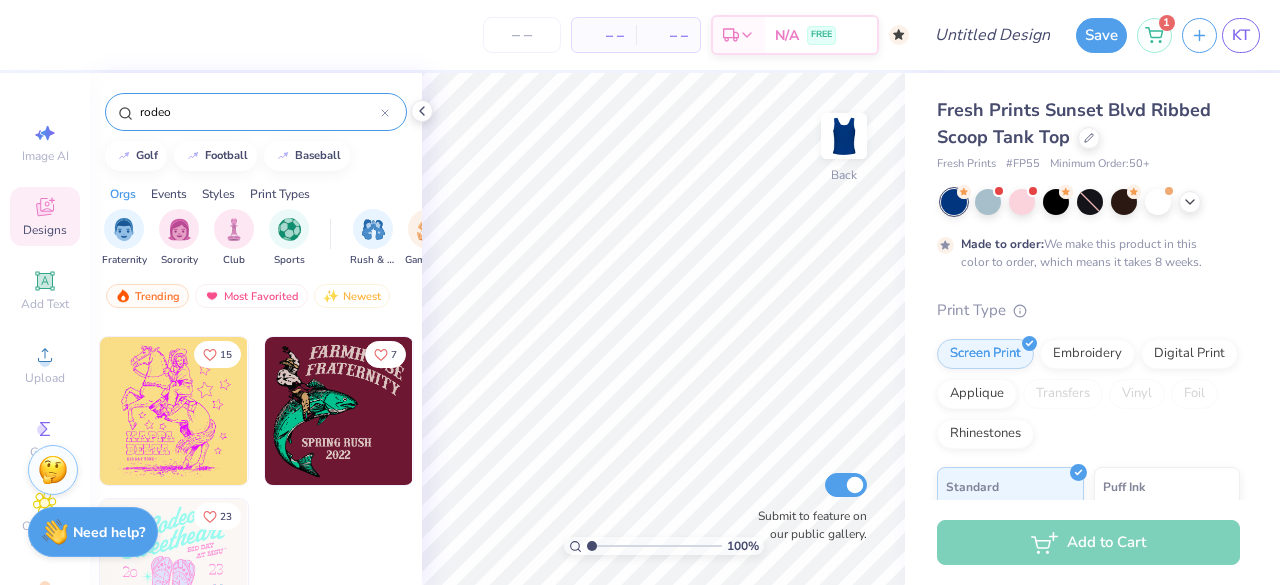 drag, startPoint x: 178, startPoint y: 121, endPoint x: 106, endPoint y: 120, distance: 72.00694 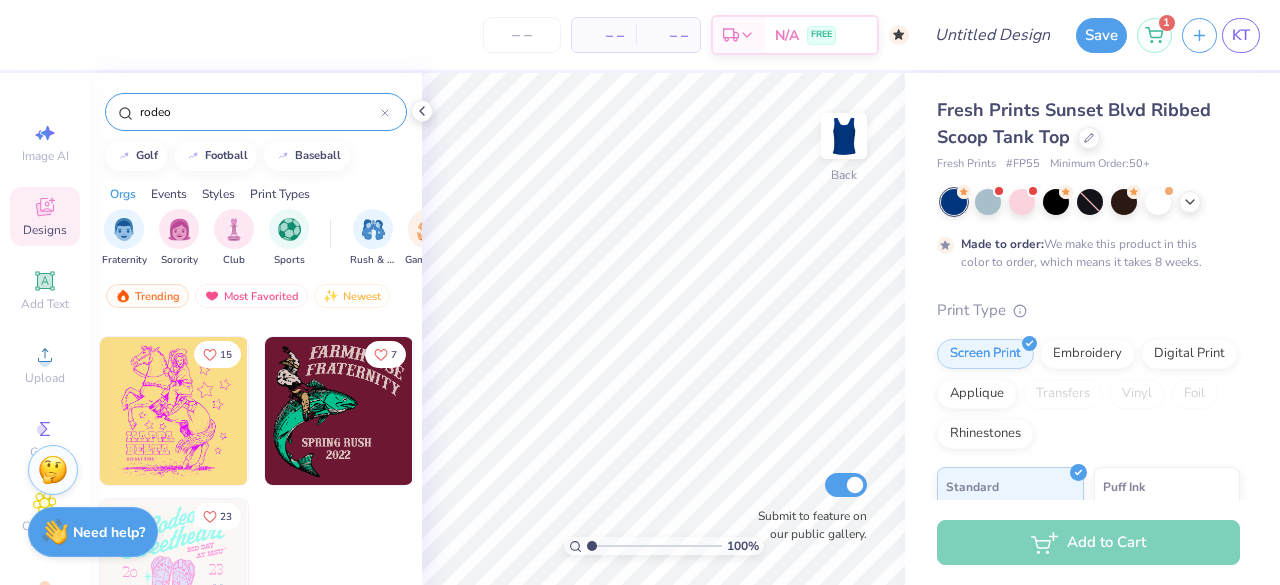 click on "rodeo" at bounding box center (256, 107) 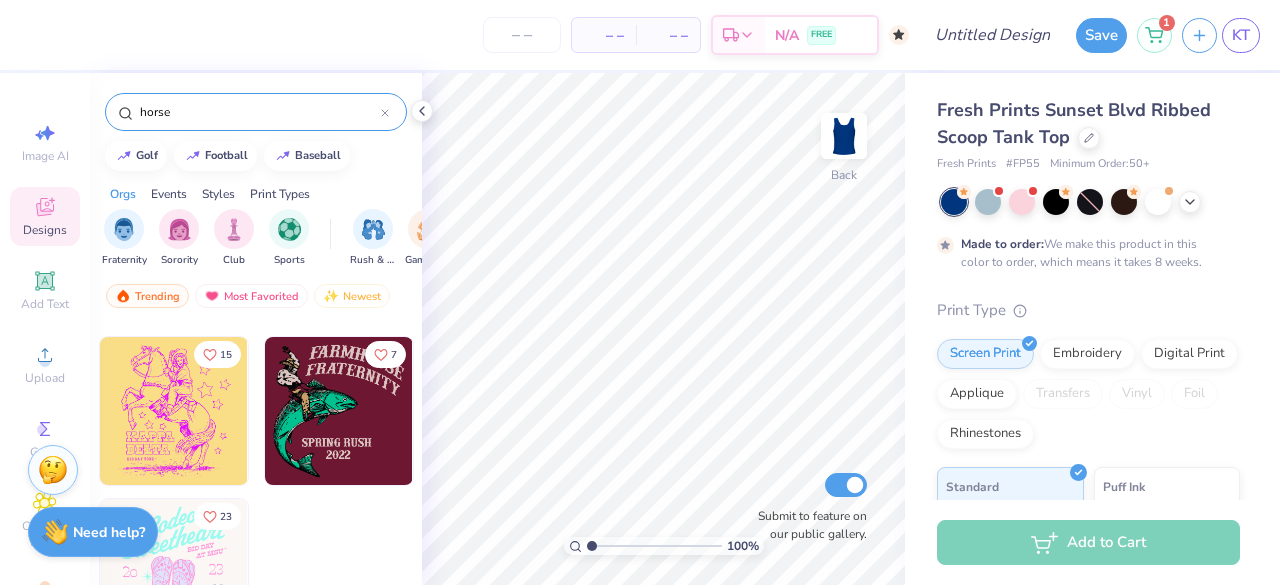 type on "horse" 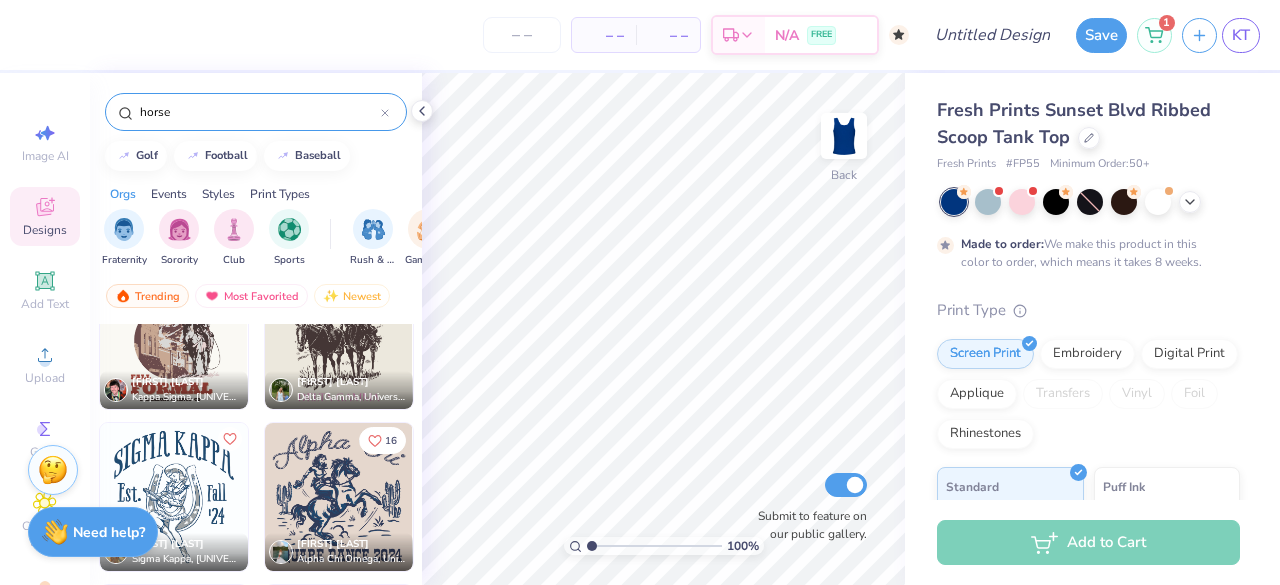 scroll, scrollTop: 5353, scrollLeft: 0, axis: vertical 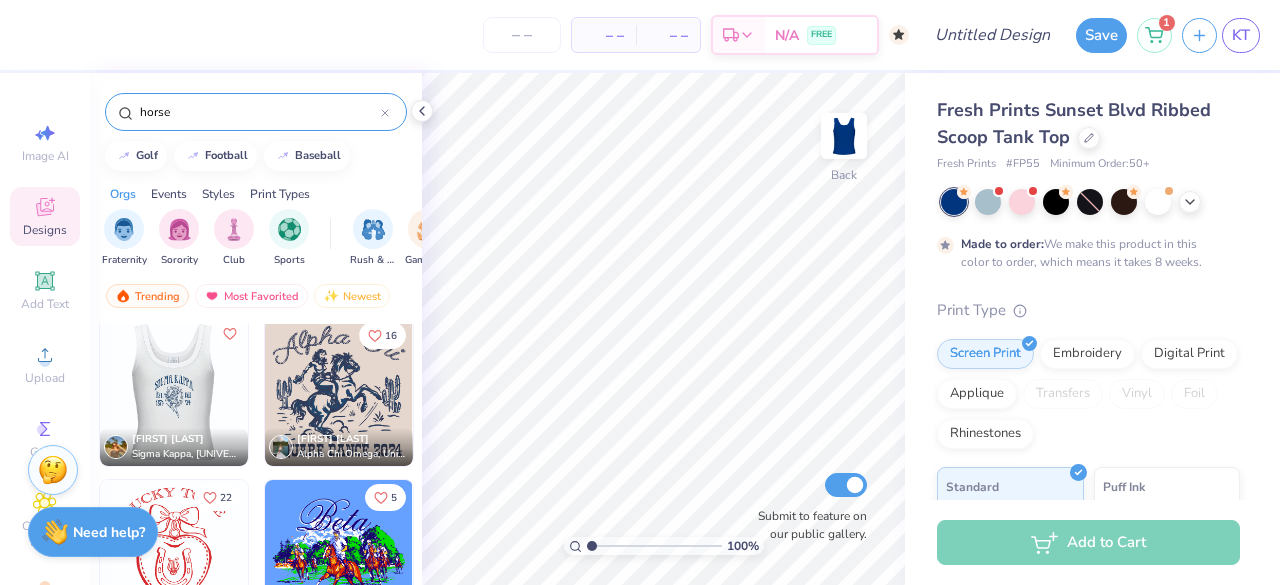click at bounding box center (174, 392) 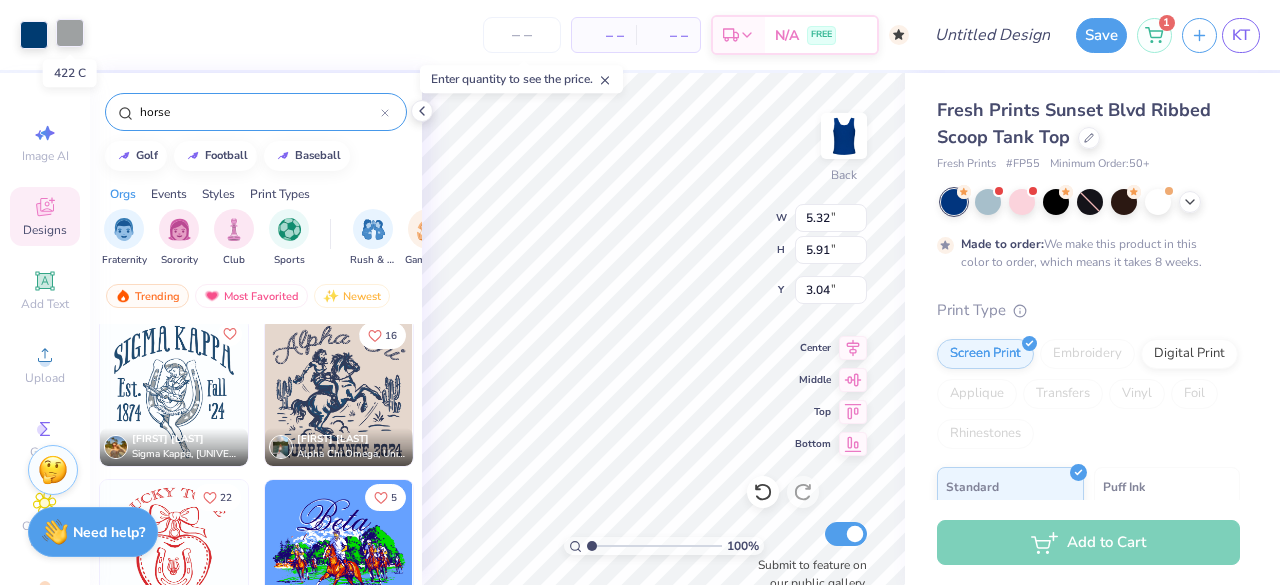click at bounding box center (70, 33) 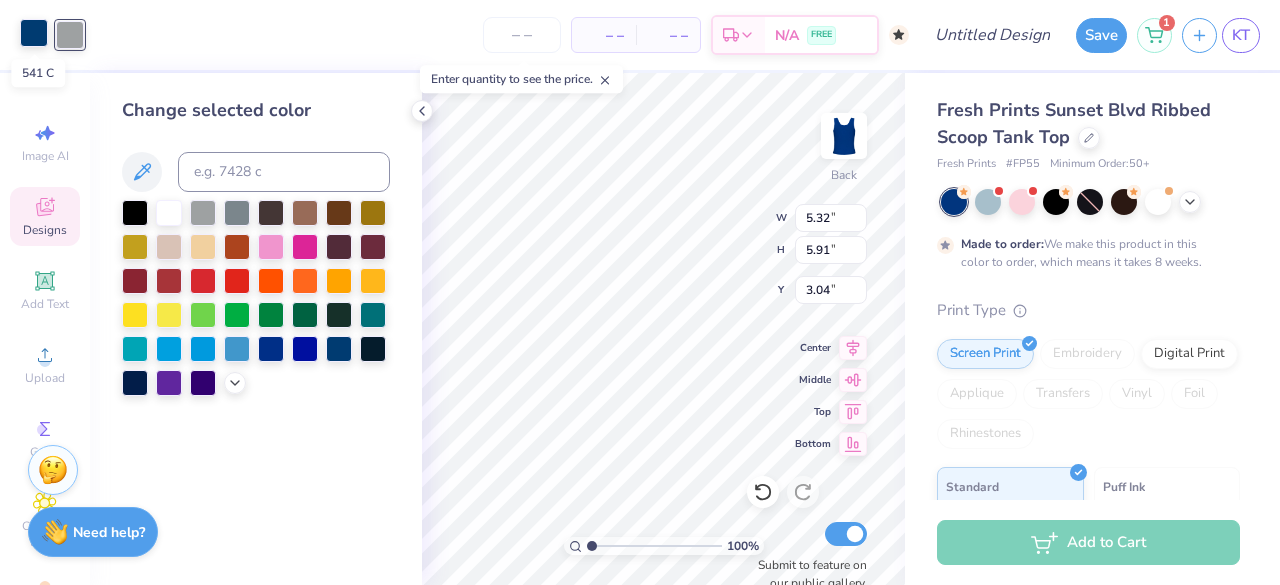 click at bounding box center (34, 33) 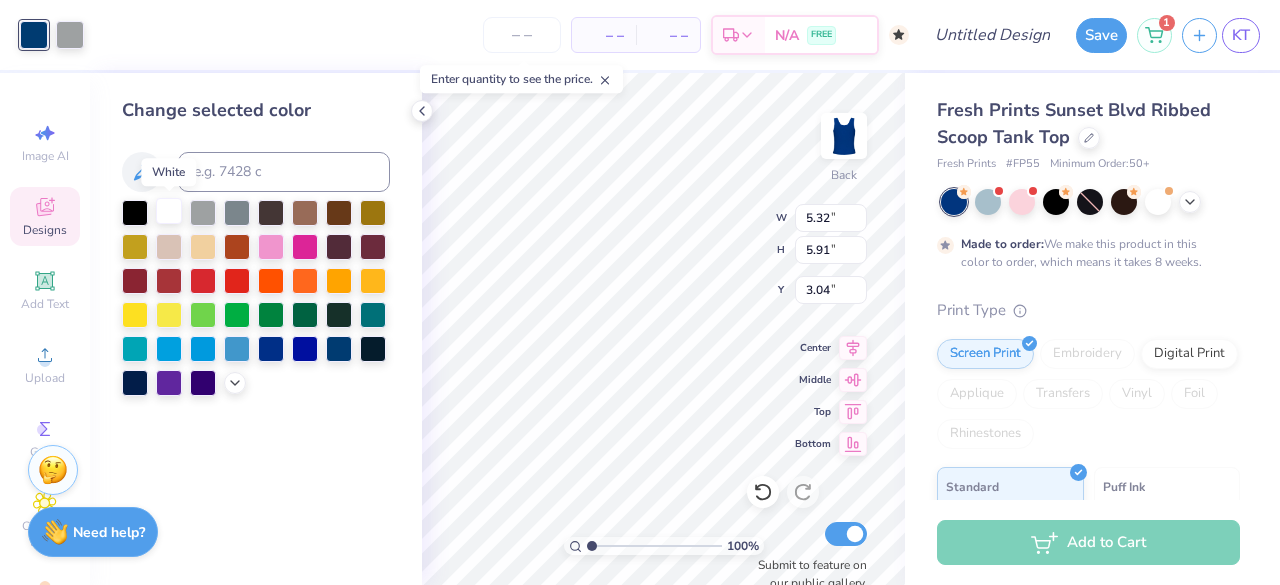 click at bounding box center (169, 211) 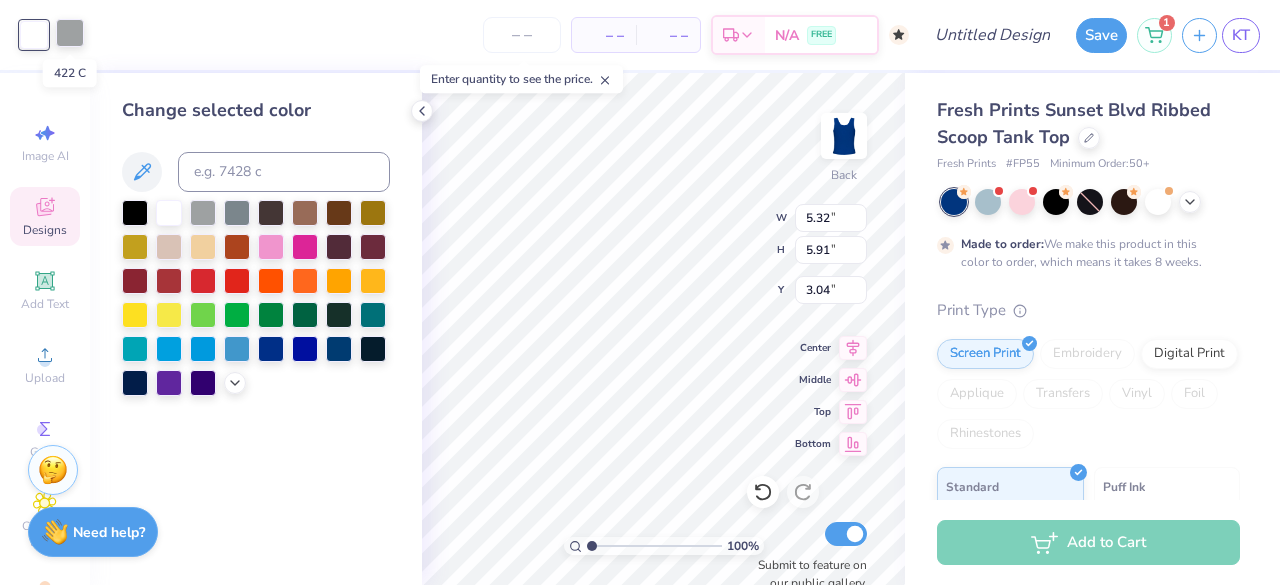 click at bounding box center [70, 33] 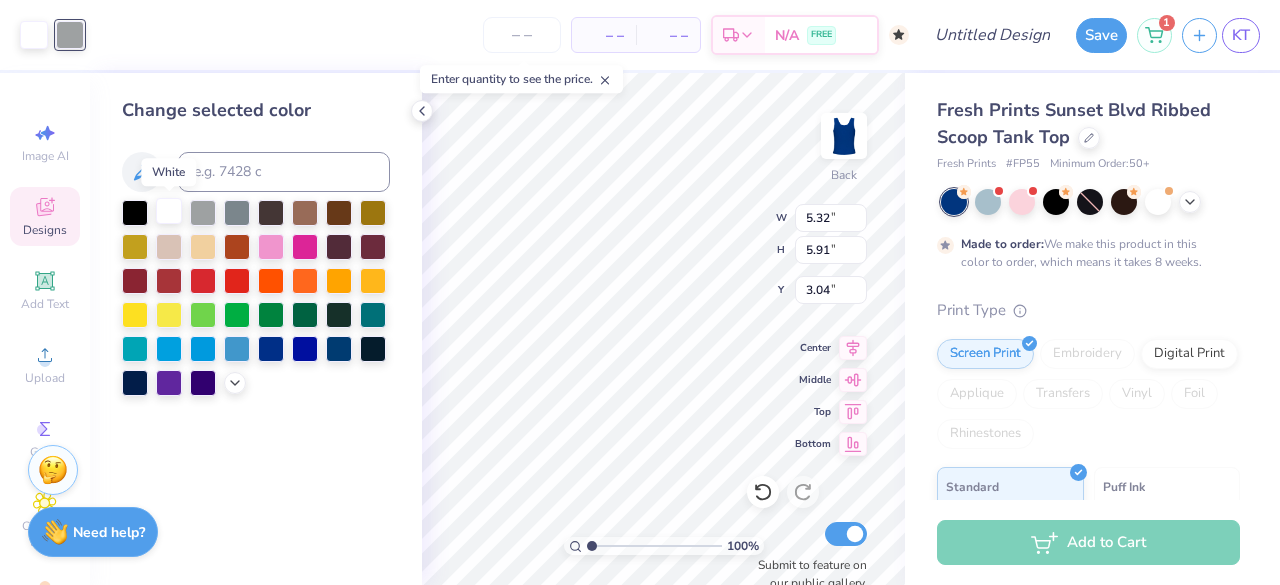 click at bounding box center (169, 211) 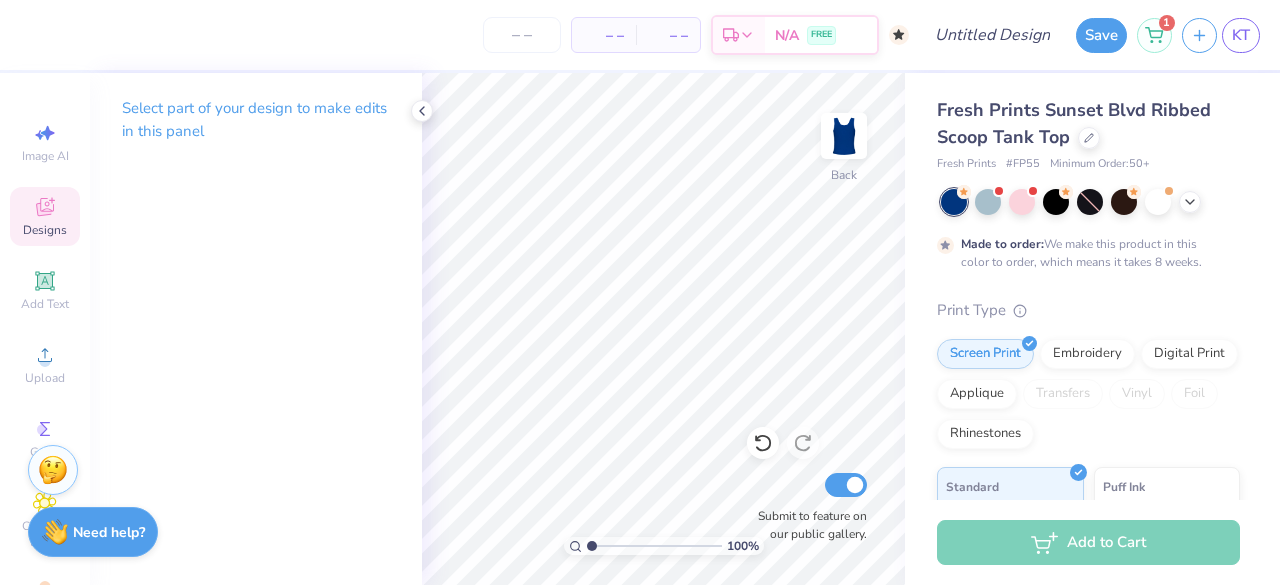 click 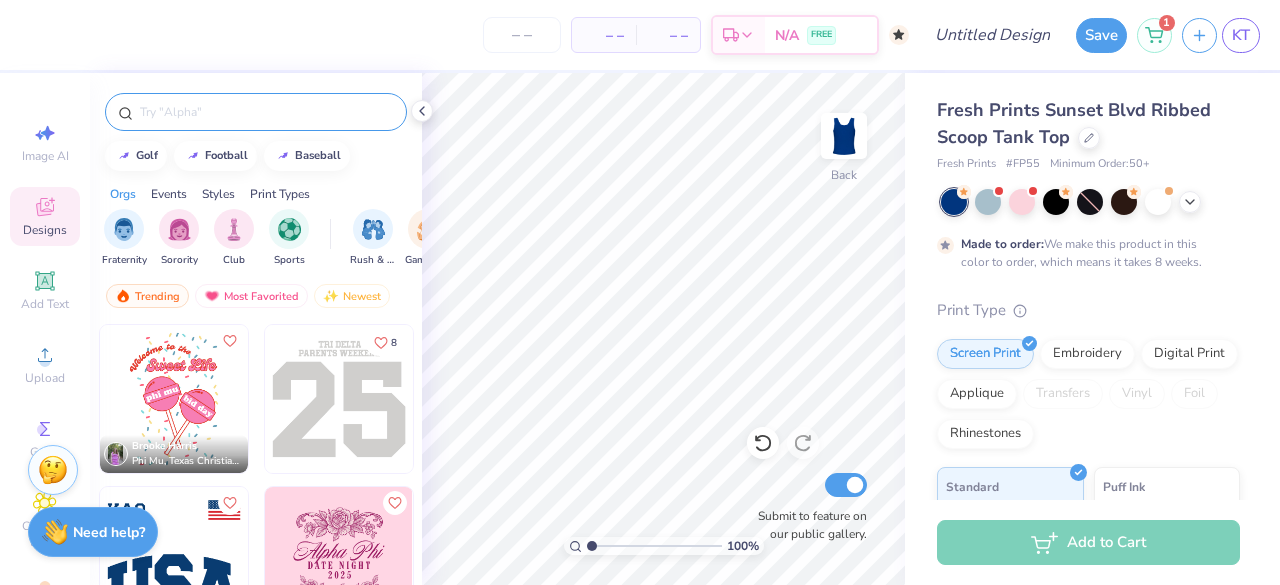 click at bounding box center (266, 112) 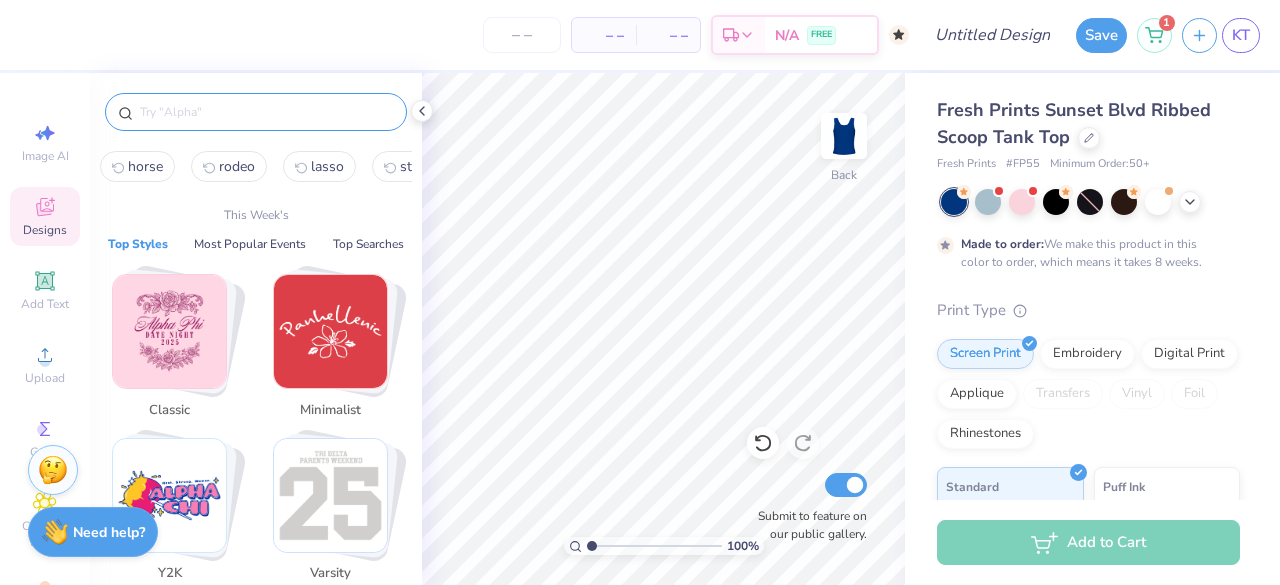 click at bounding box center [118, 166] 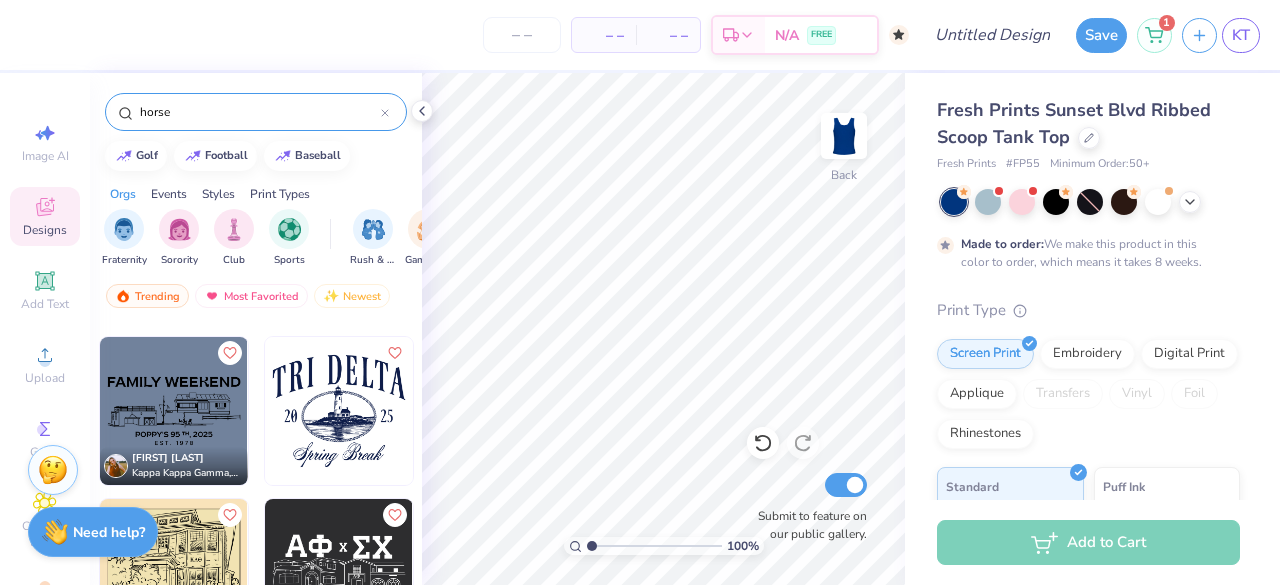scroll, scrollTop: 7445, scrollLeft: 0, axis: vertical 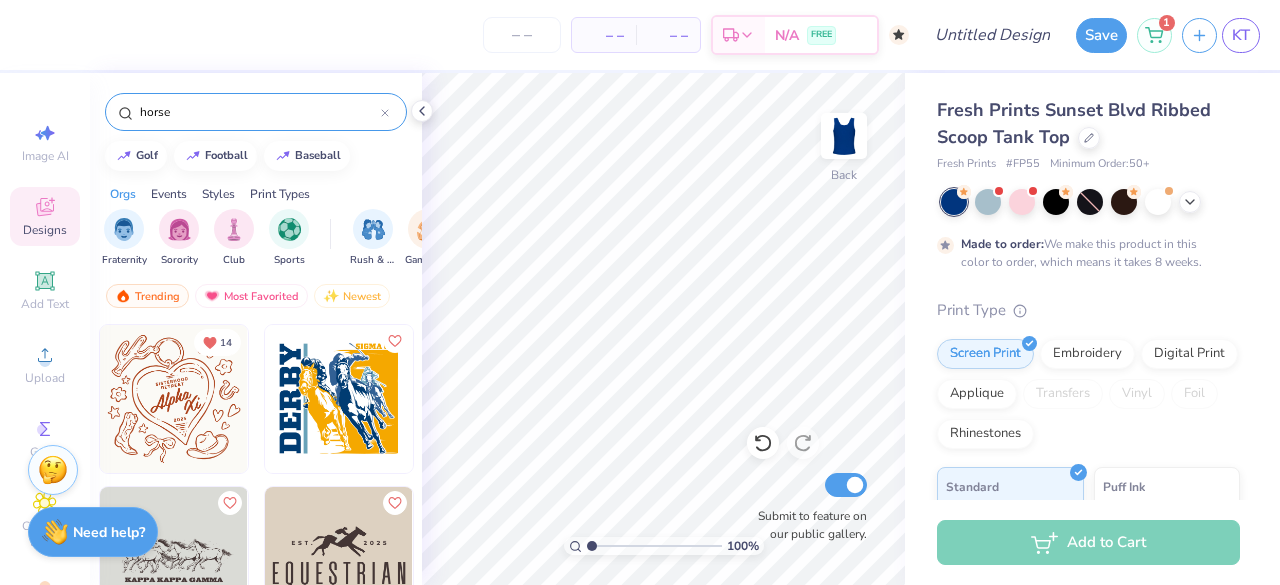 drag, startPoint x: 181, startPoint y: 111, endPoint x: 81, endPoint y: 114, distance: 100.04499 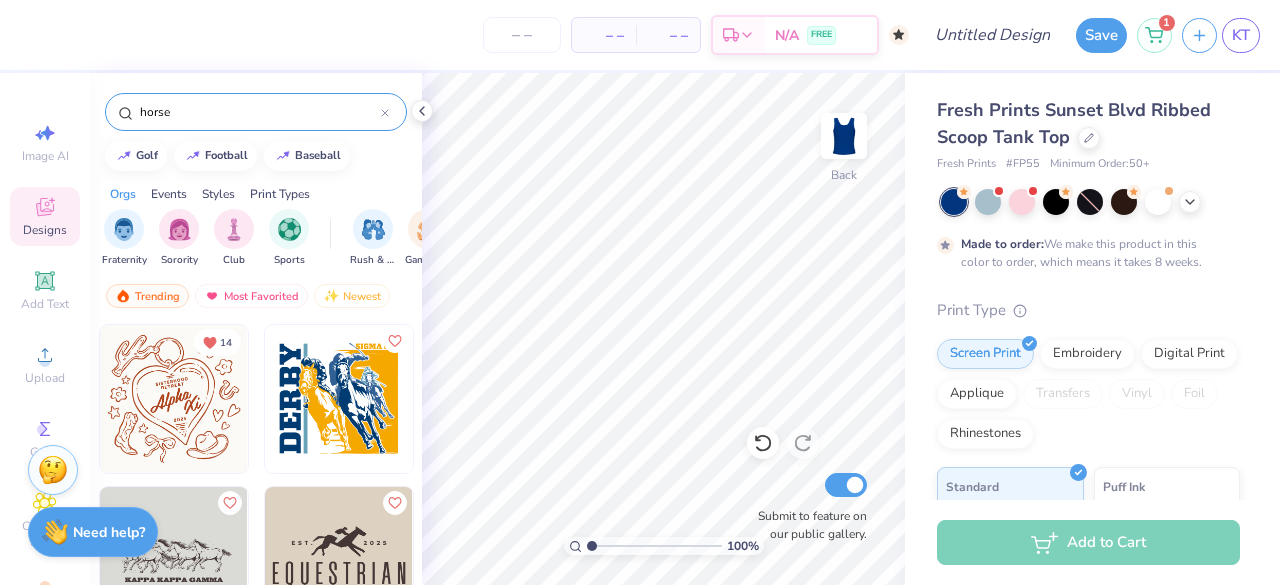 click on "– – Per Item – – Total Est.  Delivery N/A FREE Design Title Save 1 KT Image AI Designs Add Text Upload Greek Clipart & logos Decorate horse golf football baseball Orgs Events Styles Print Types Fraternity Sorority Club Sports Rush & Bid Game Day Parent's Weekend PR & General Big Little Reveal Philanthropy Date Parties & Socials Holidays Greek Week Retreat Formal & Semi Spring Break Founder’s Day Graduation Classic Minimalist Y2K Varsity Typography Cartoons Handdrawn 80s & 90s Grunge 60s & 70s Embroidery Screen Print Digital Print Patches Transfers Vinyl Applique Trending Most Favorited Newest 14 [FIRST] [LAST] [ORG], [UNIVERSITY] 100  % Back Submit to feature on our public gallery. Fresh Prints Sunset Blvd Ribbed Scoop Tank Top Fresh Prints # FP55 Minimum Order:  50 +   Made to order:  We make this product in this color to order, which means it takes 8 weeks. Print Type Screen Print Embroidery Digital Print Applique Transfers" at bounding box center (640, 292) 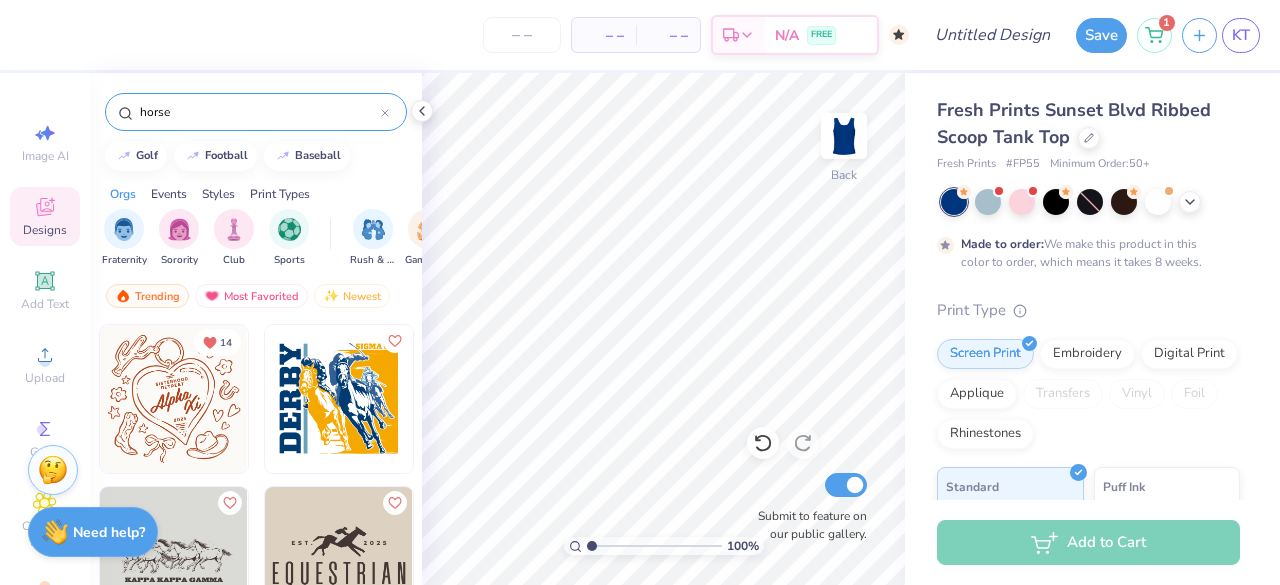 type on "=" 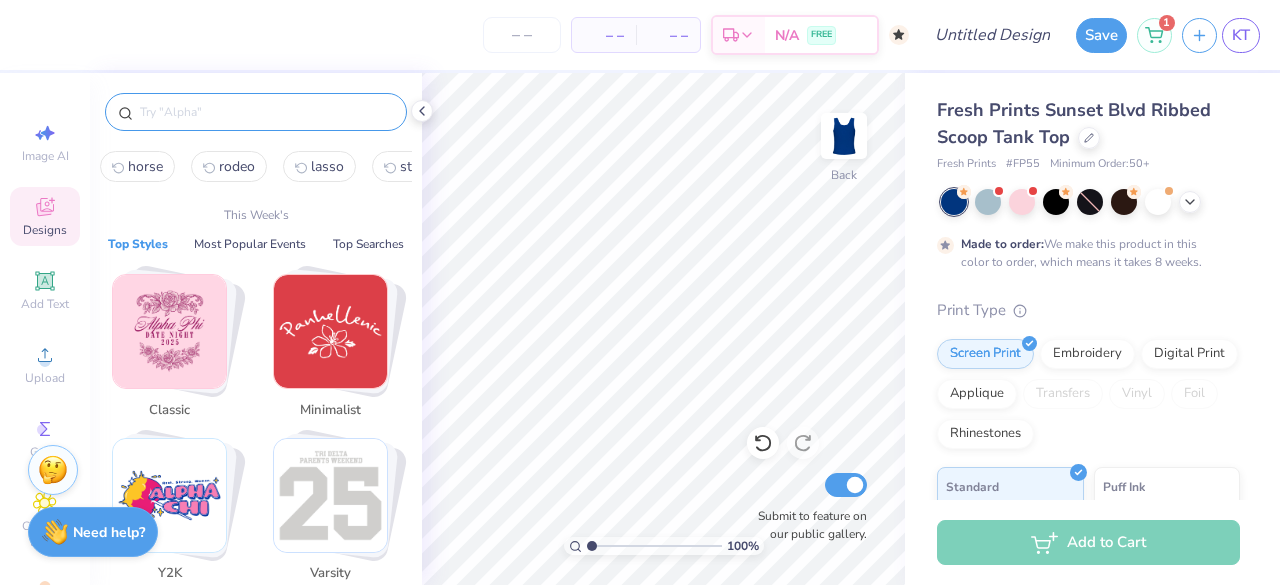 click on "lasso" at bounding box center (327, 166) 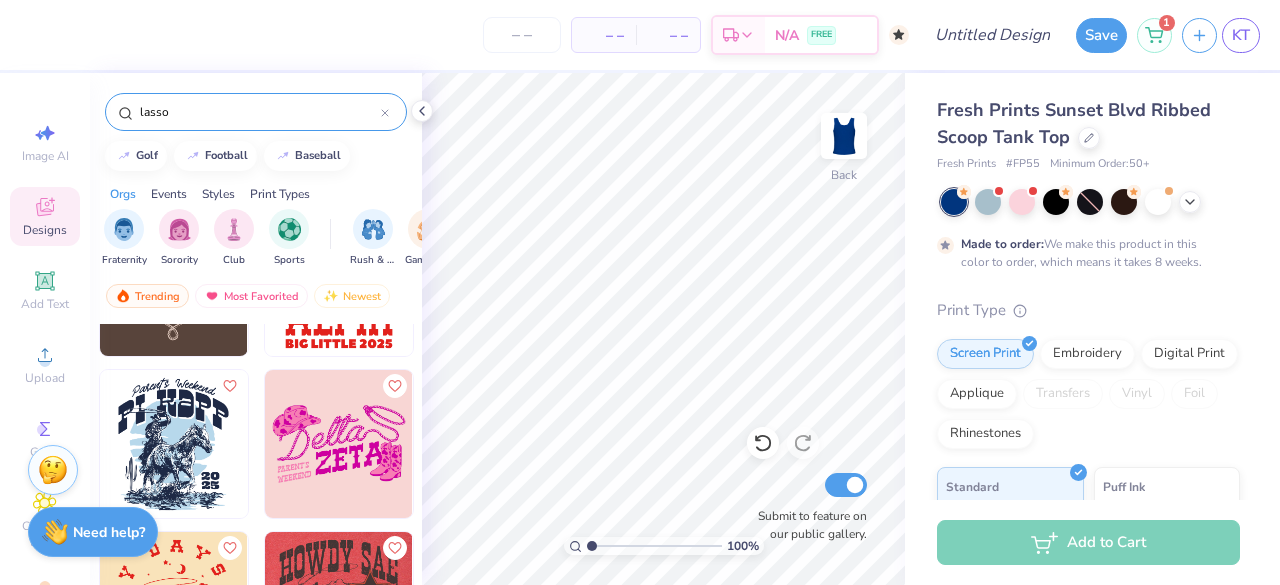 scroll, scrollTop: 0, scrollLeft: 0, axis: both 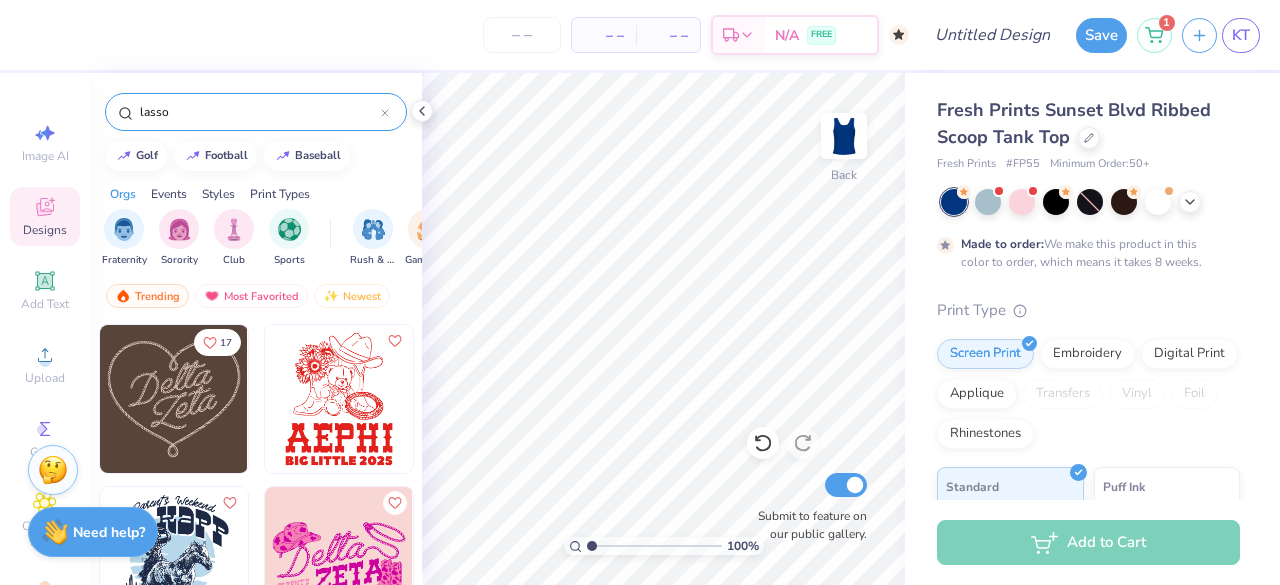 drag, startPoint x: 178, startPoint y: 117, endPoint x: 91, endPoint y: 113, distance: 87.0919 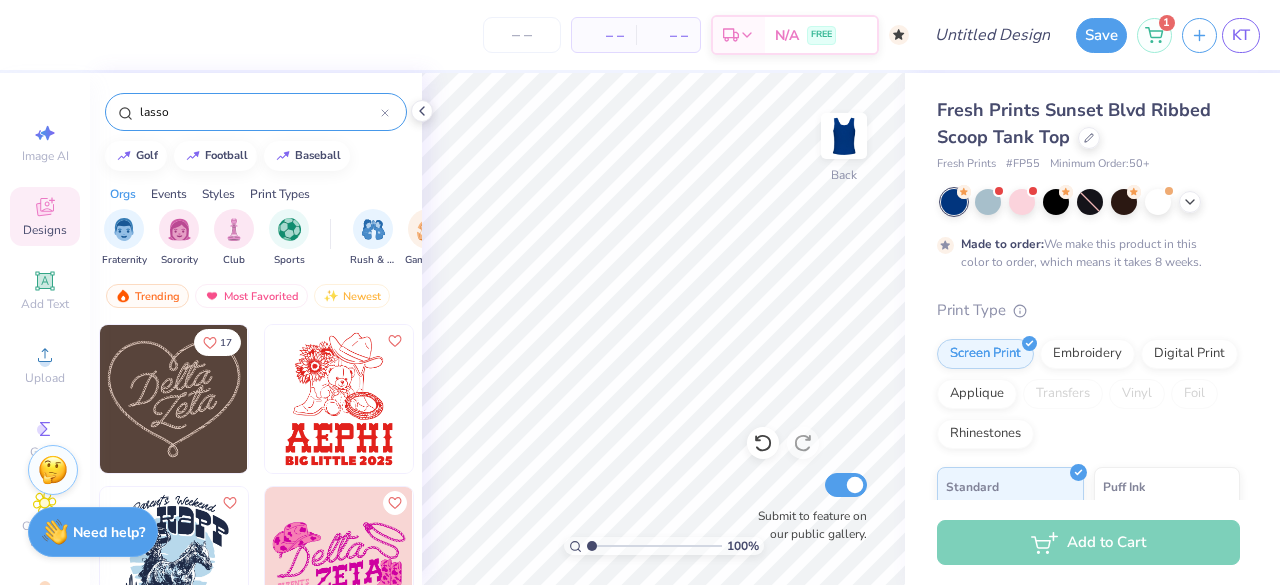 click on "lasso" at bounding box center (256, 107) 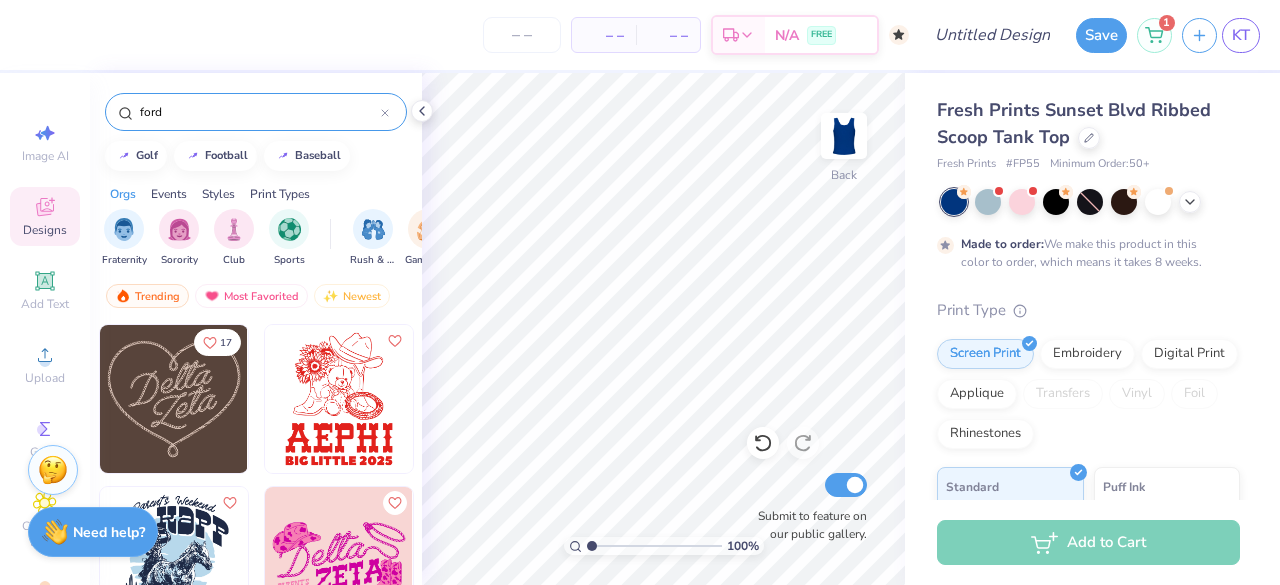 type on "ford" 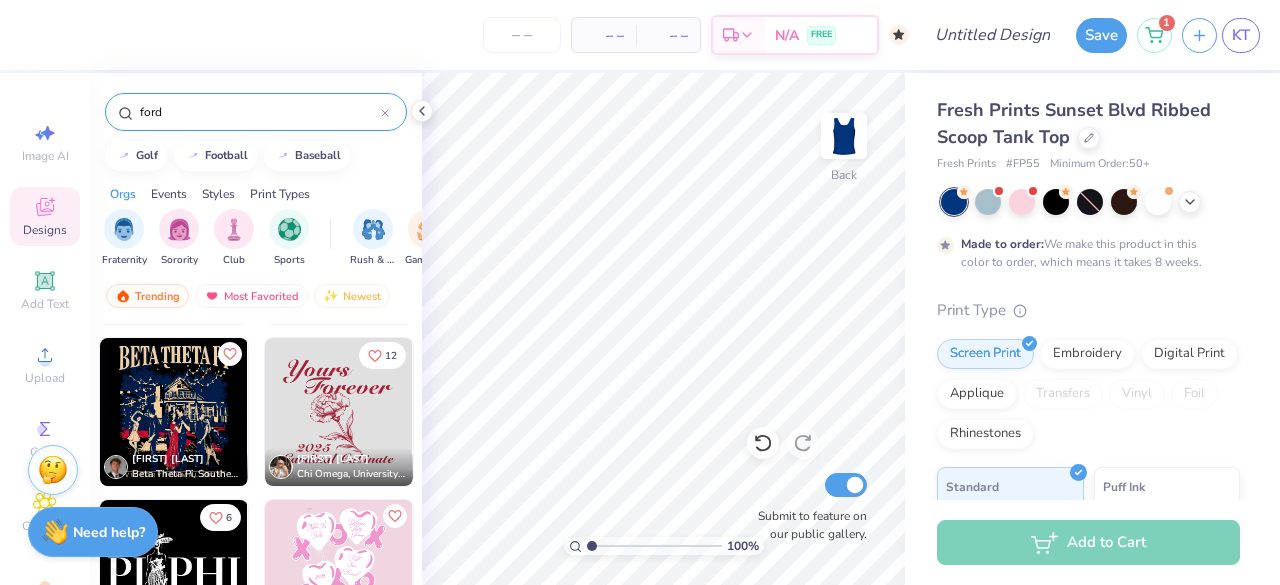 scroll, scrollTop: 1936, scrollLeft: 0, axis: vertical 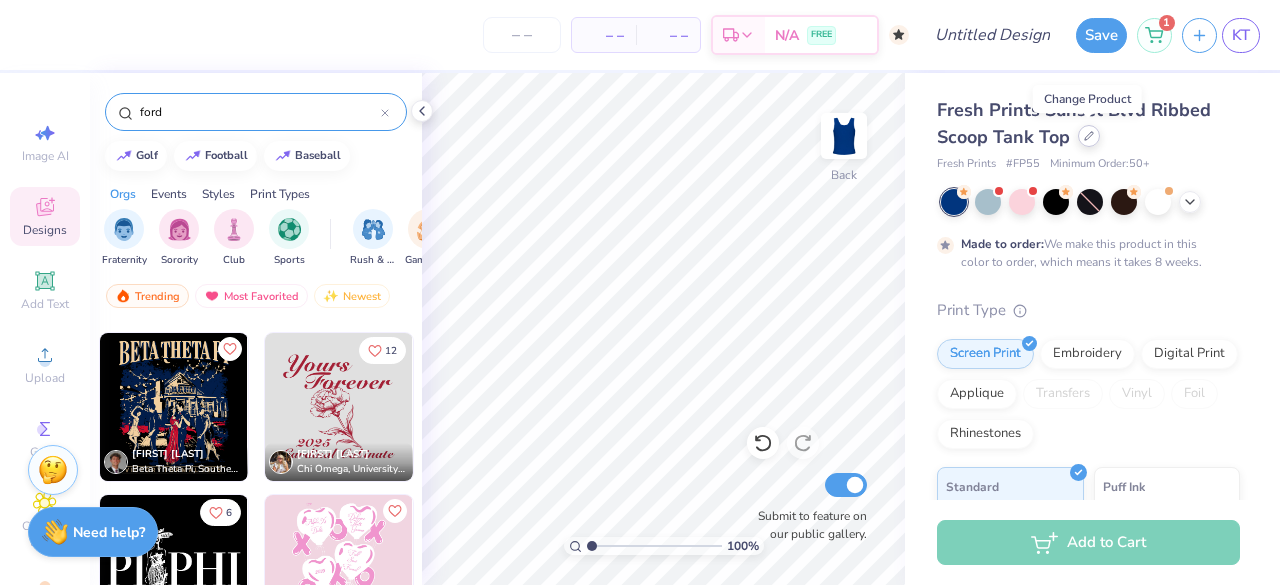 click 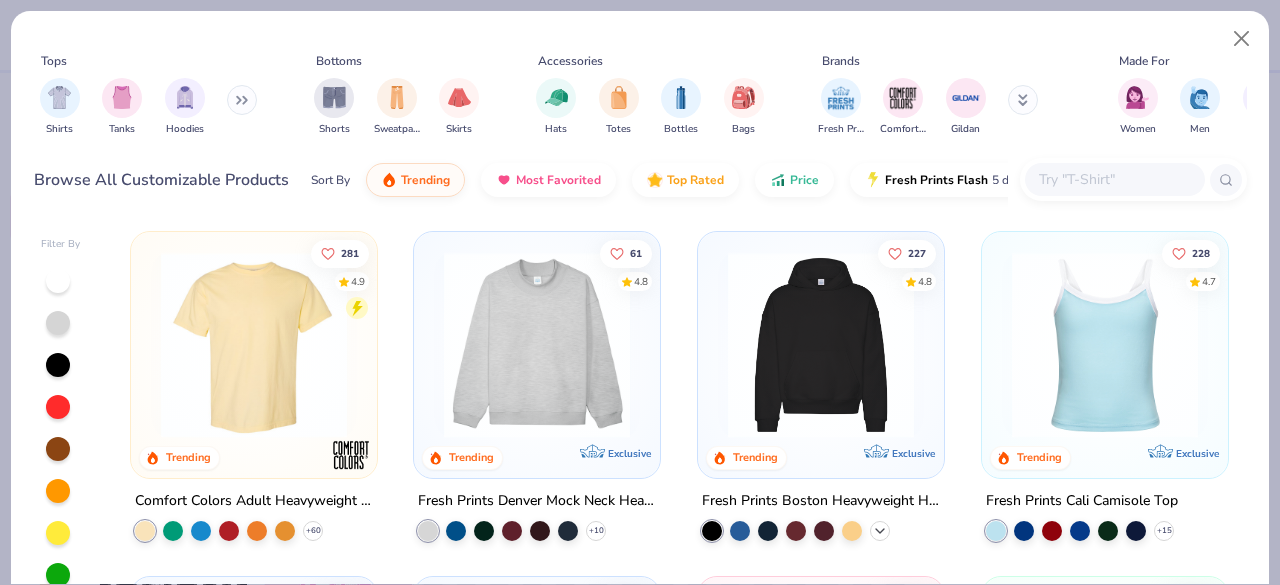 click 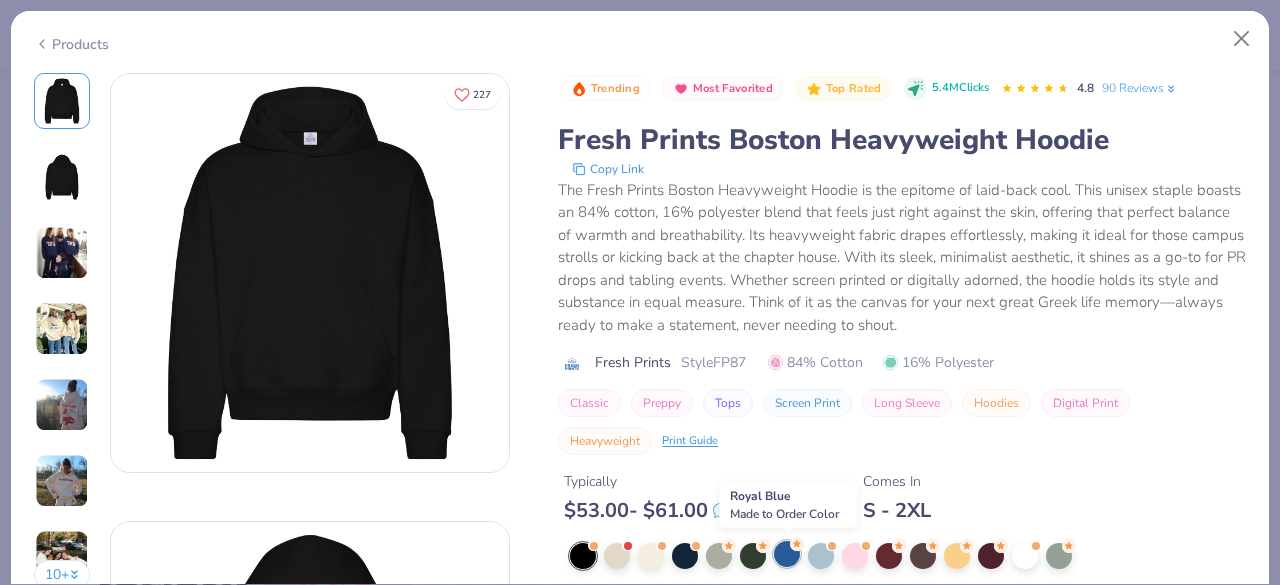 click at bounding box center (787, 554) 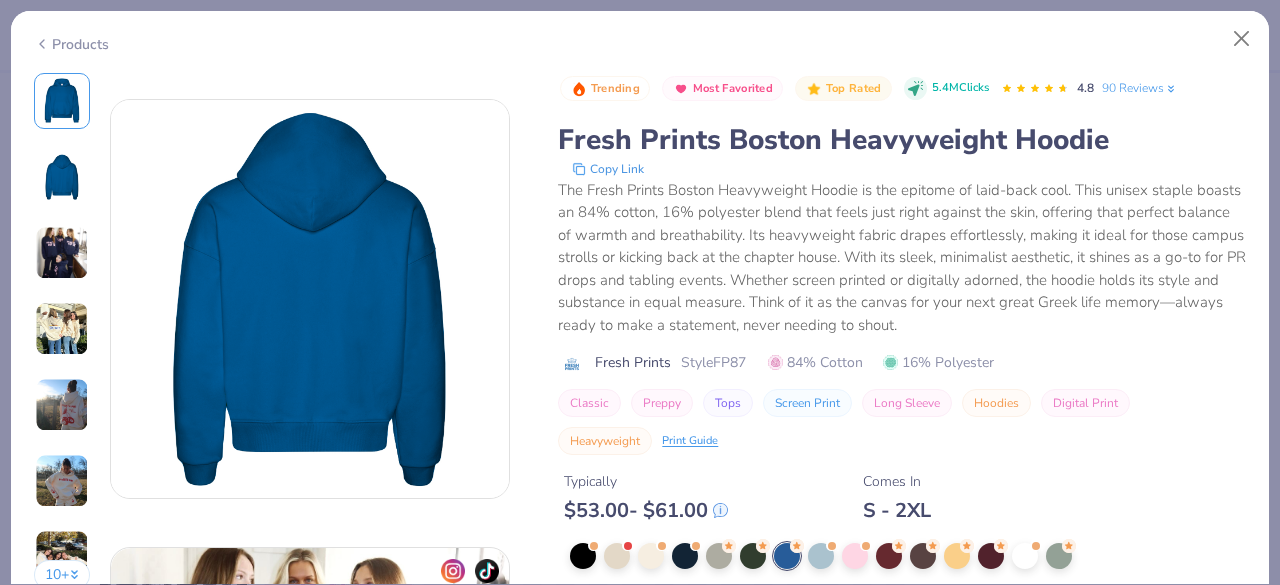 scroll, scrollTop: 0, scrollLeft: 0, axis: both 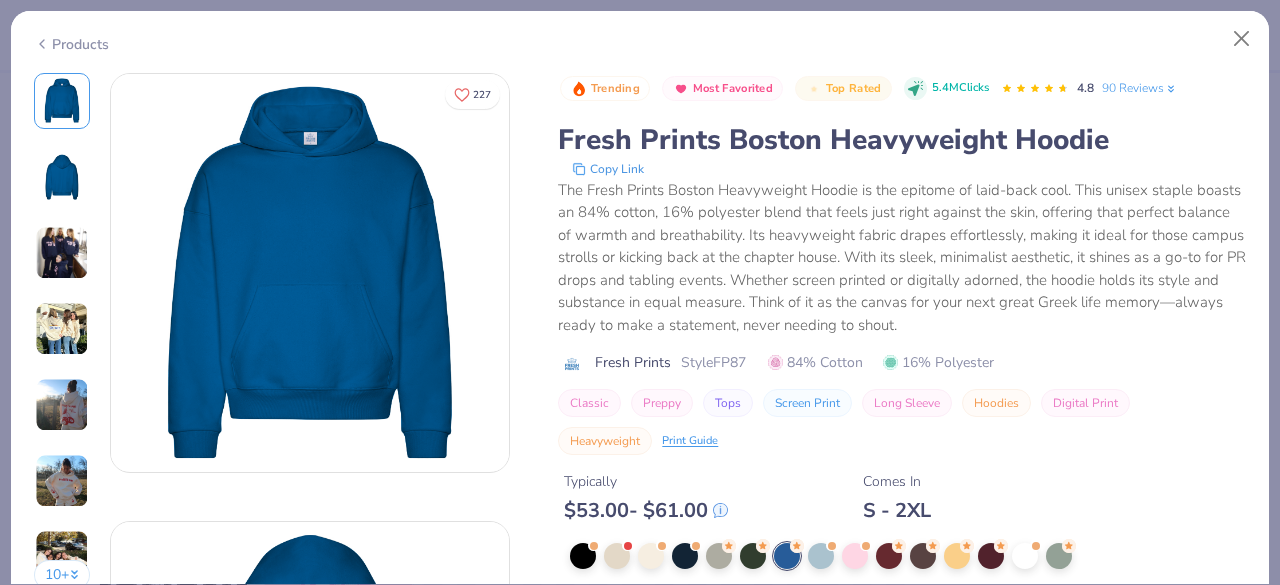 click on "Products" at bounding box center [71, 44] 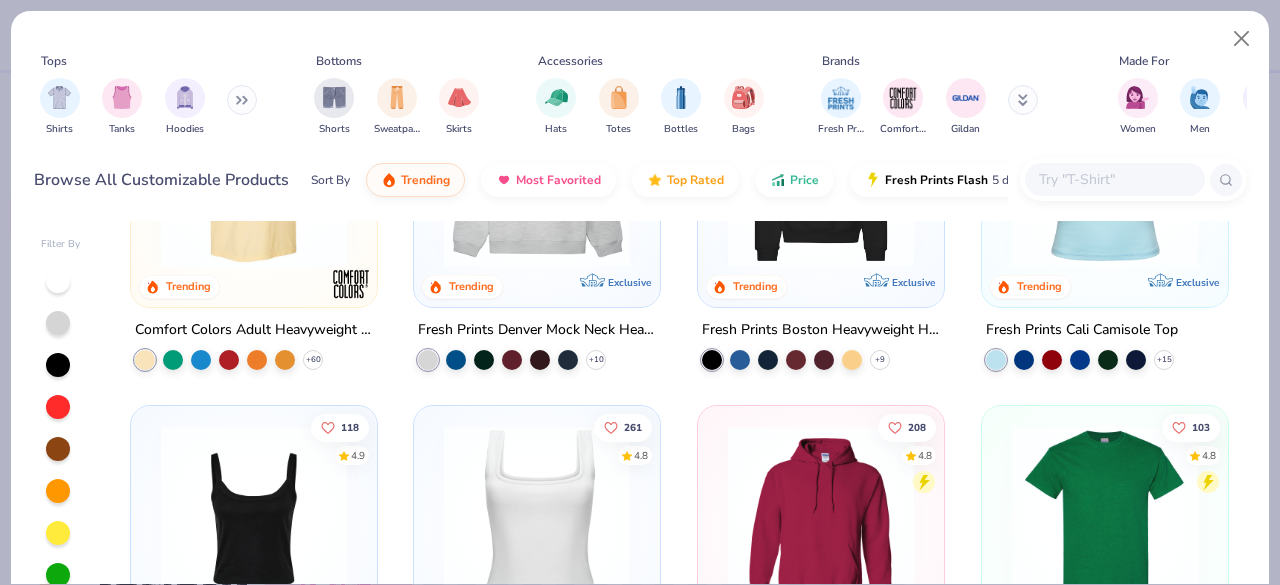 scroll, scrollTop: 170, scrollLeft: 0, axis: vertical 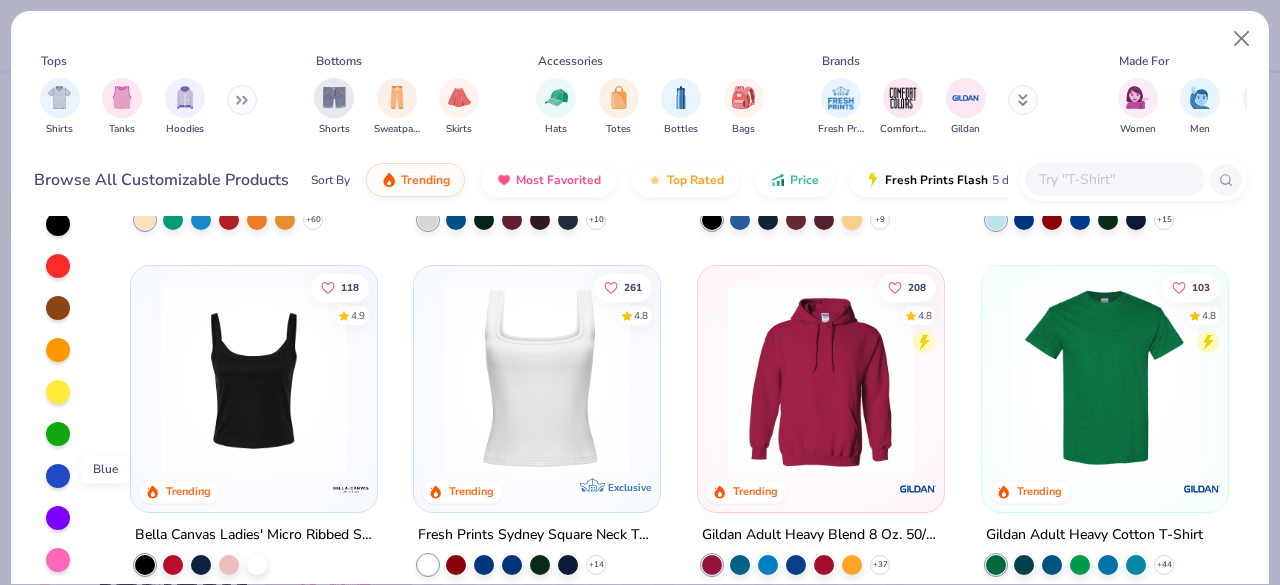 click at bounding box center (58, 476) 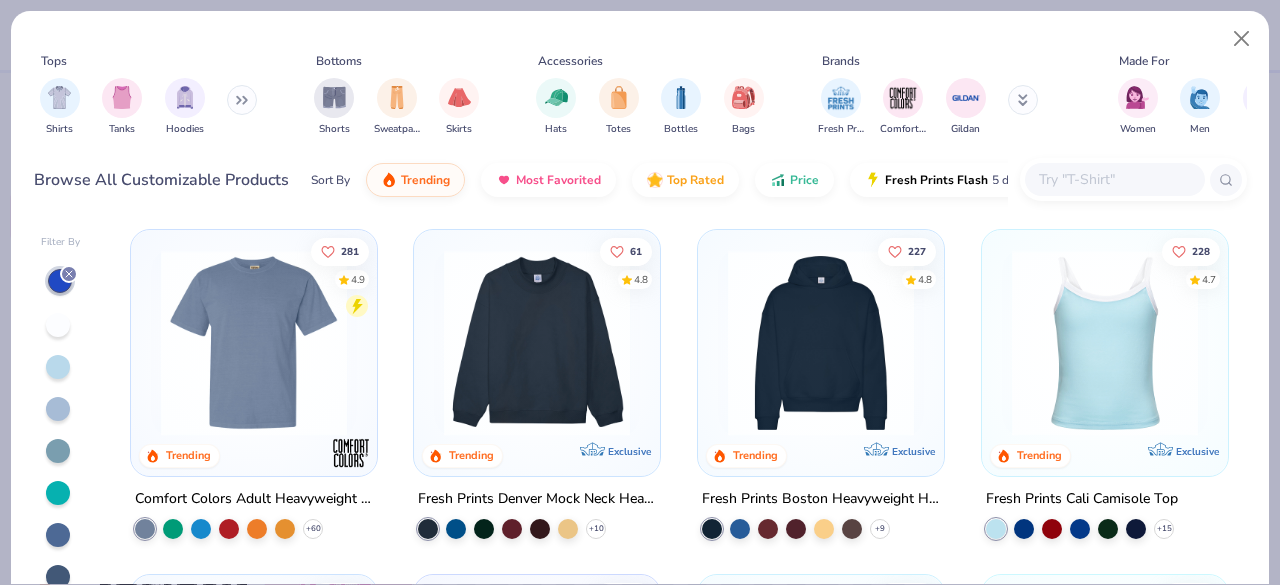 scroll, scrollTop: 1, scrollLeft: 0, axis: vertical 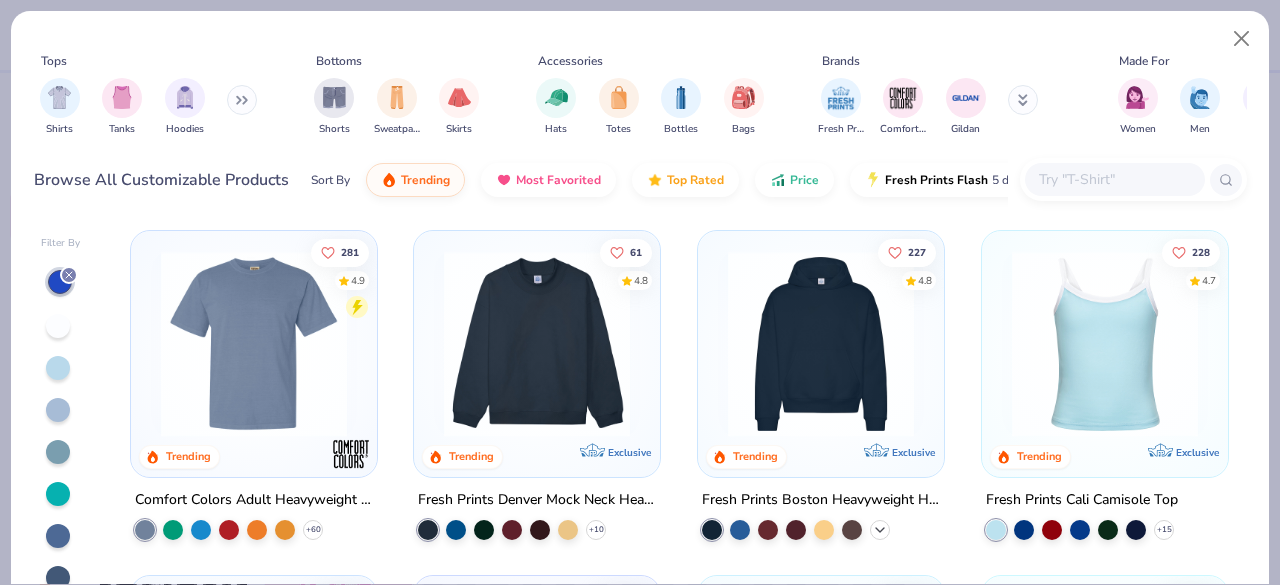 click 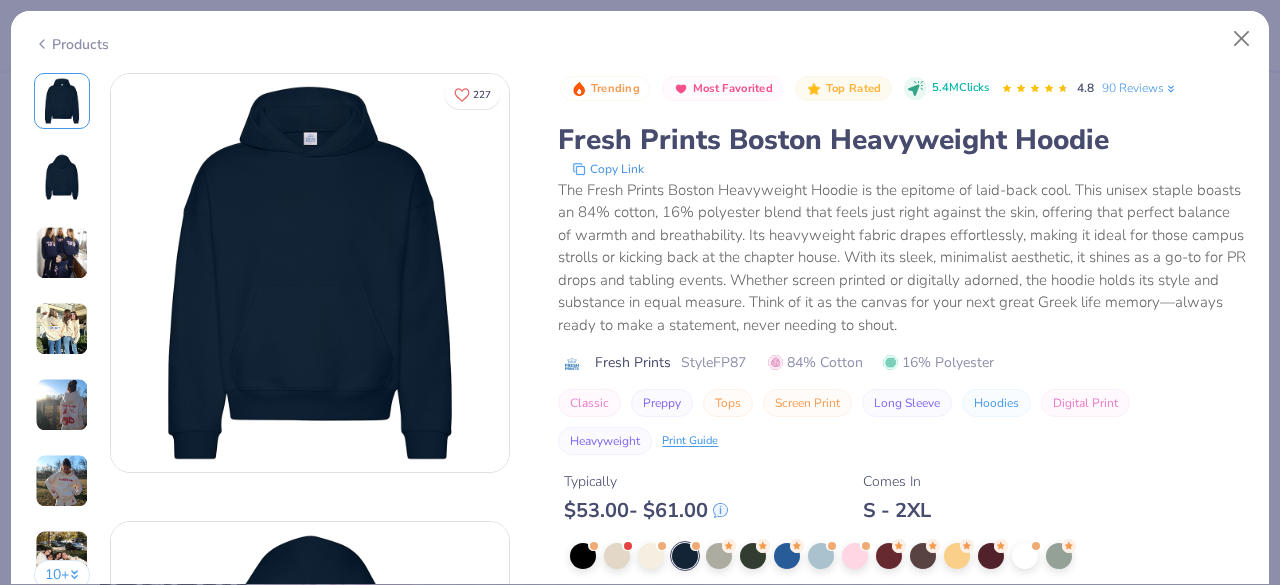 click on "Products" at bounding box center (71, 44) 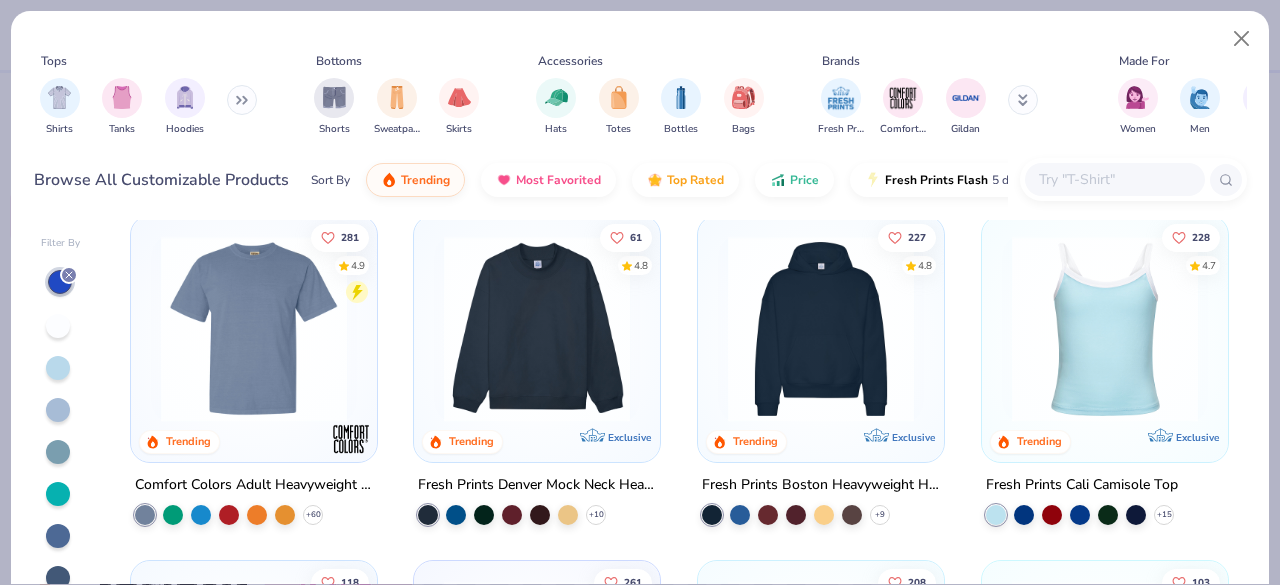 scroll, scrollTop: 0, scrollLeft: 0, axis: both 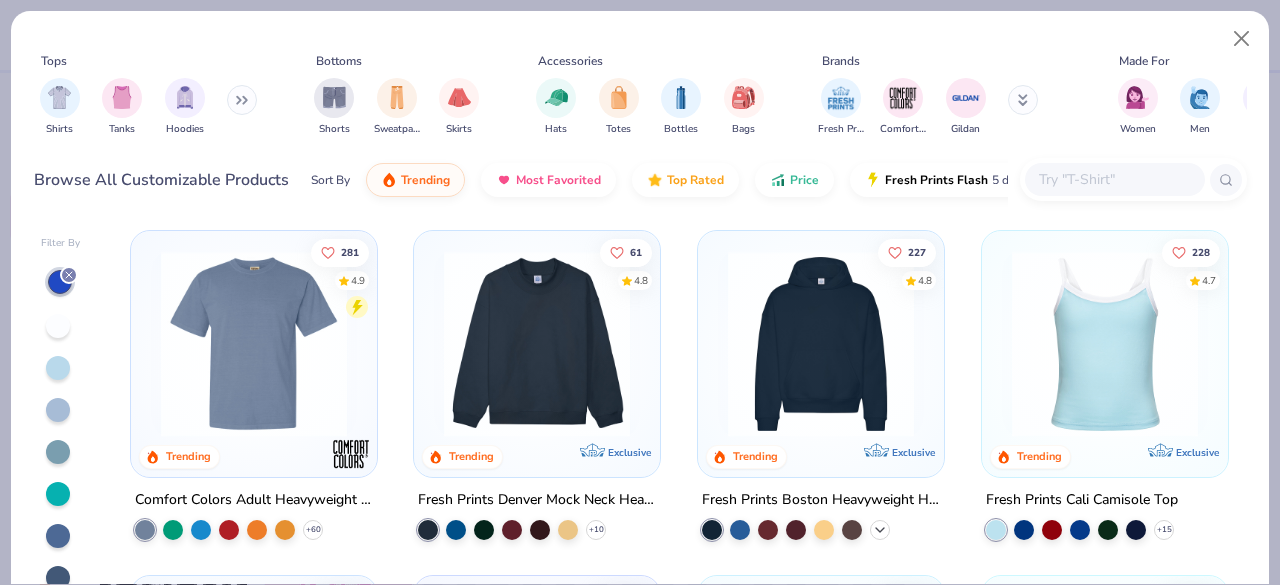 click 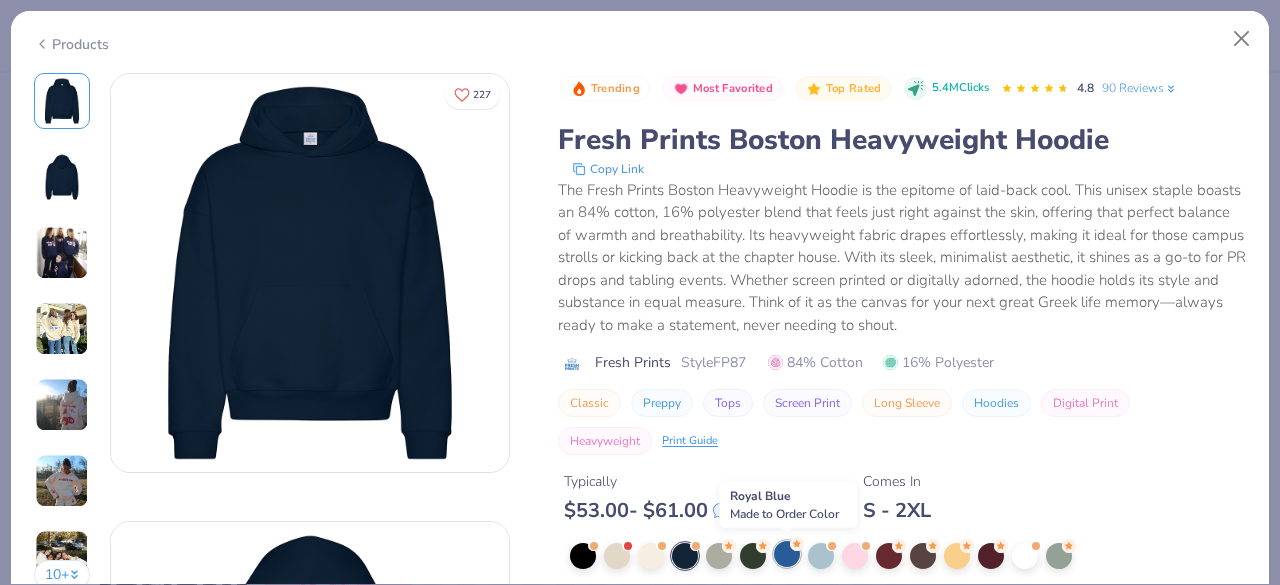 click at bounding box center (787, 554) 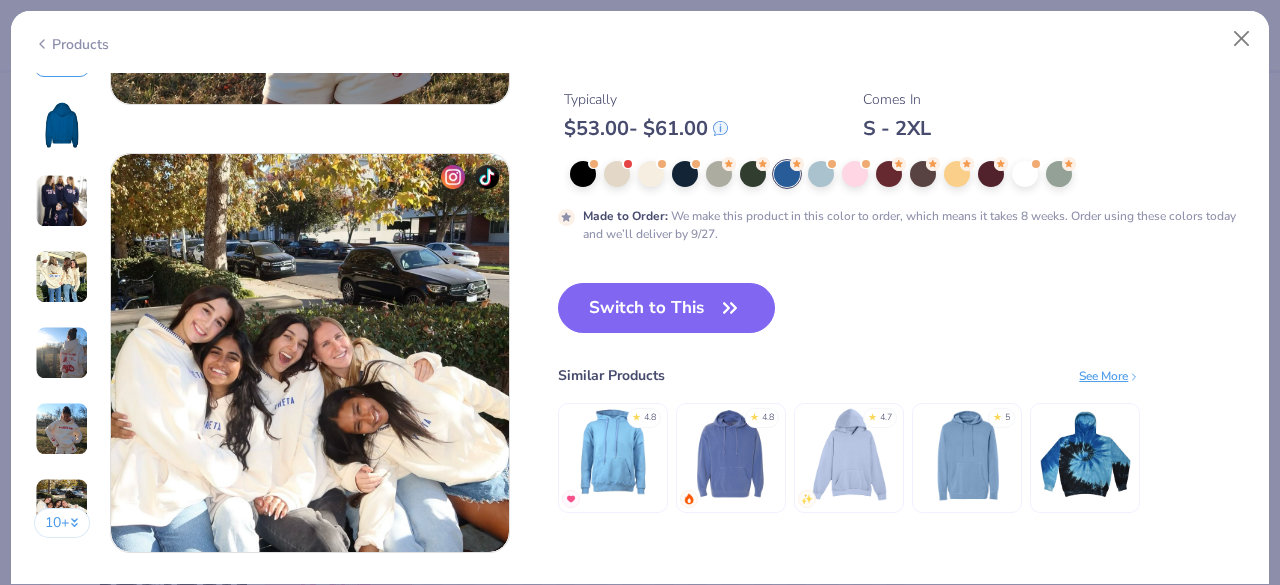 scroll, scrollTop: 2578, scrollLeft: 0, axis: vertical 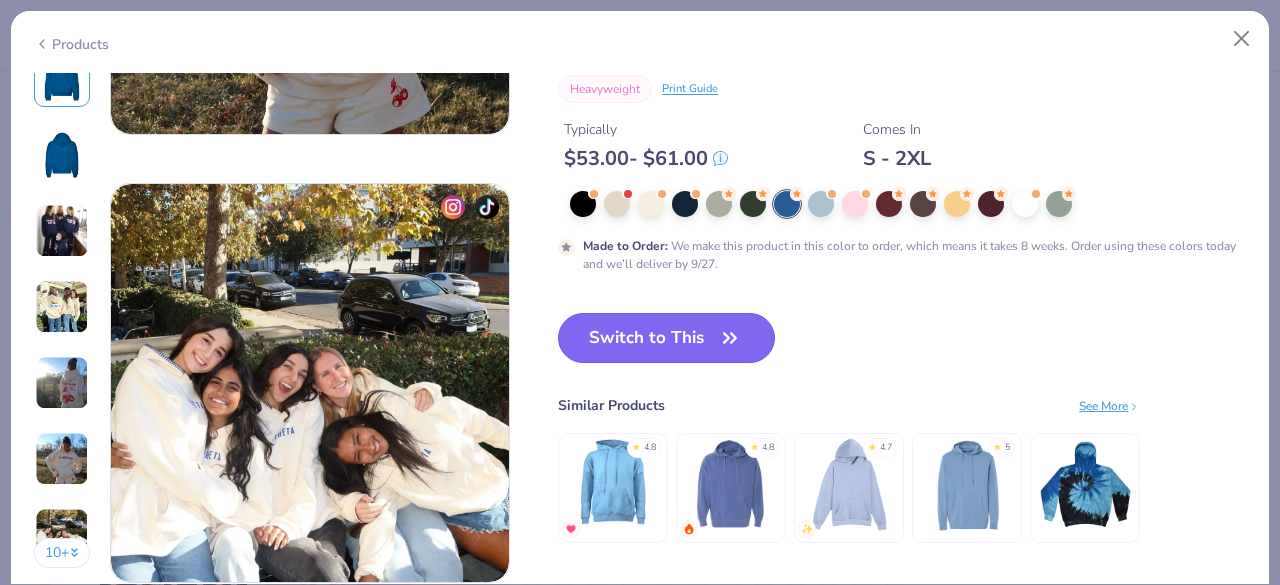 click on "Switch to This" at bounding box center [666, 338] 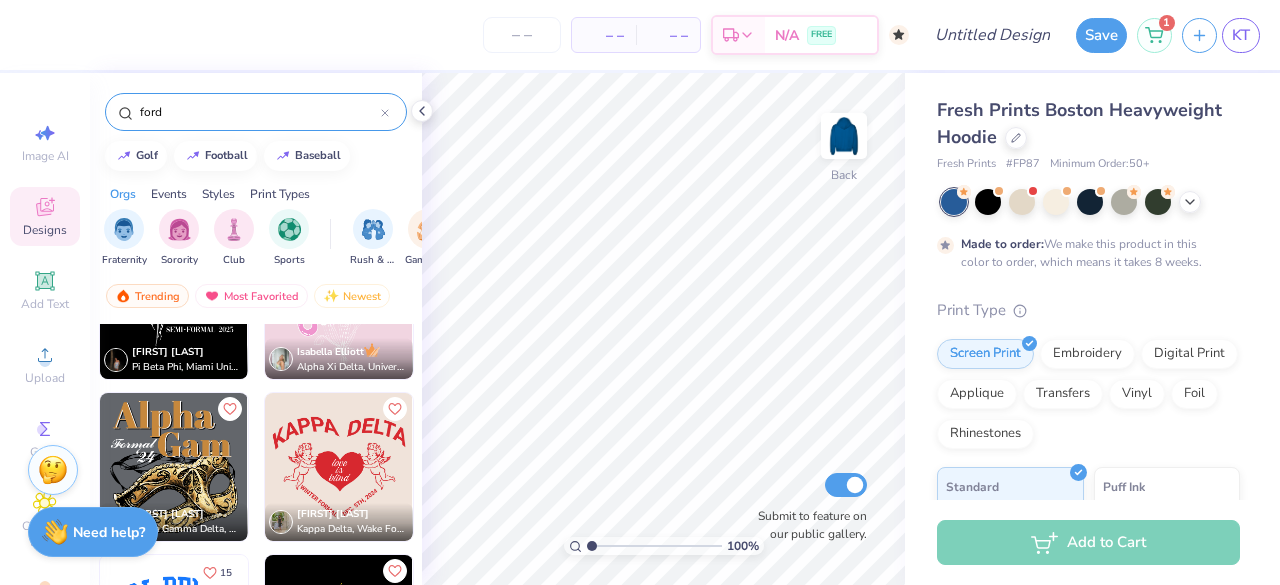 scroll, scrollTop: 2307, scrollLeft: 0, axis: vertical 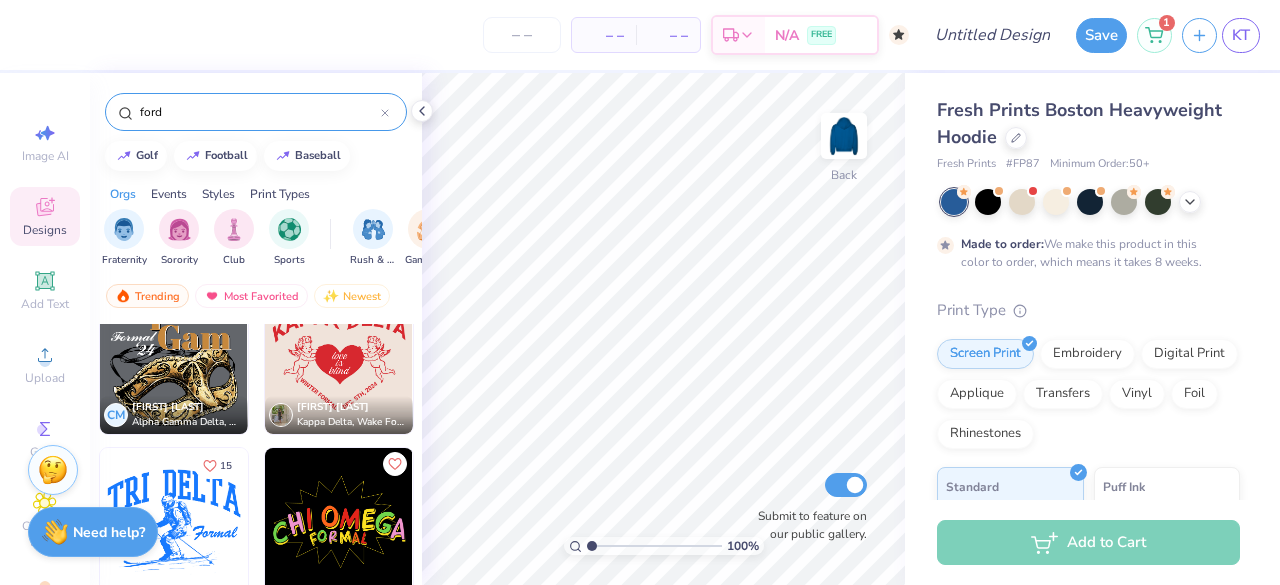 click 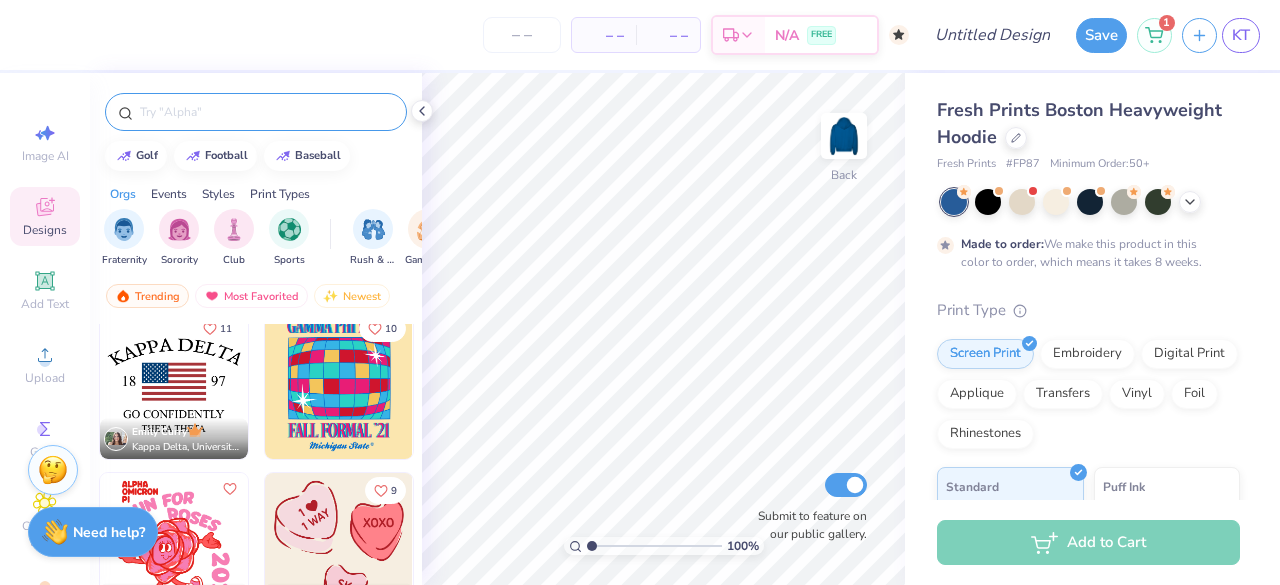 scroll, scrollTop: 1958, scrollLeft: 0, axis: vertical 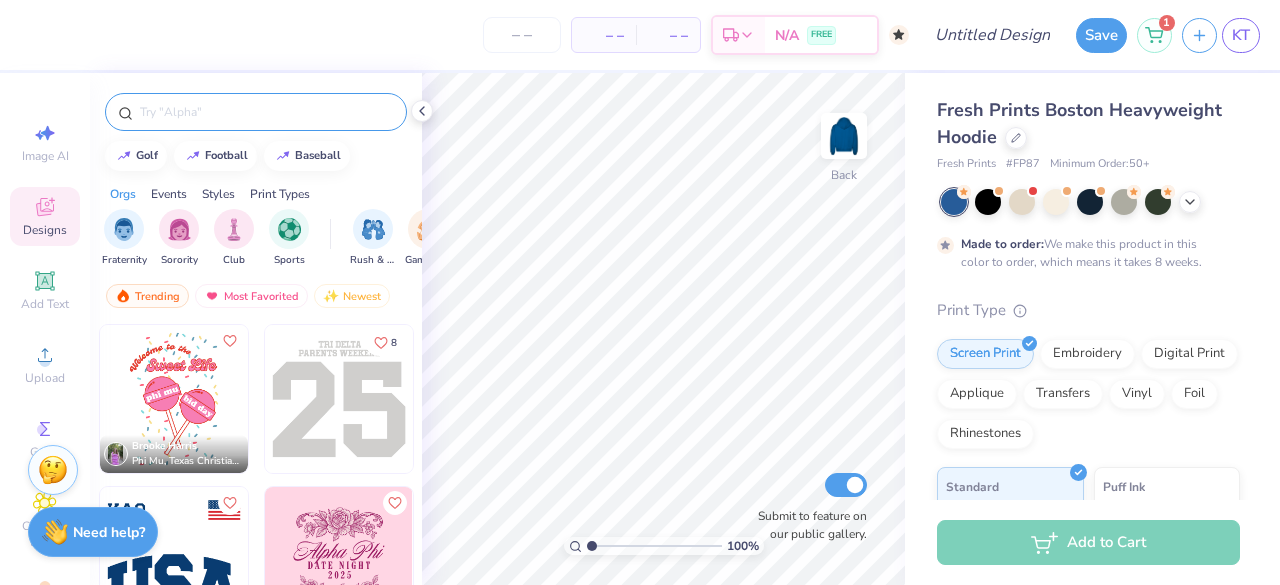 click at bounding box center (266, 112) 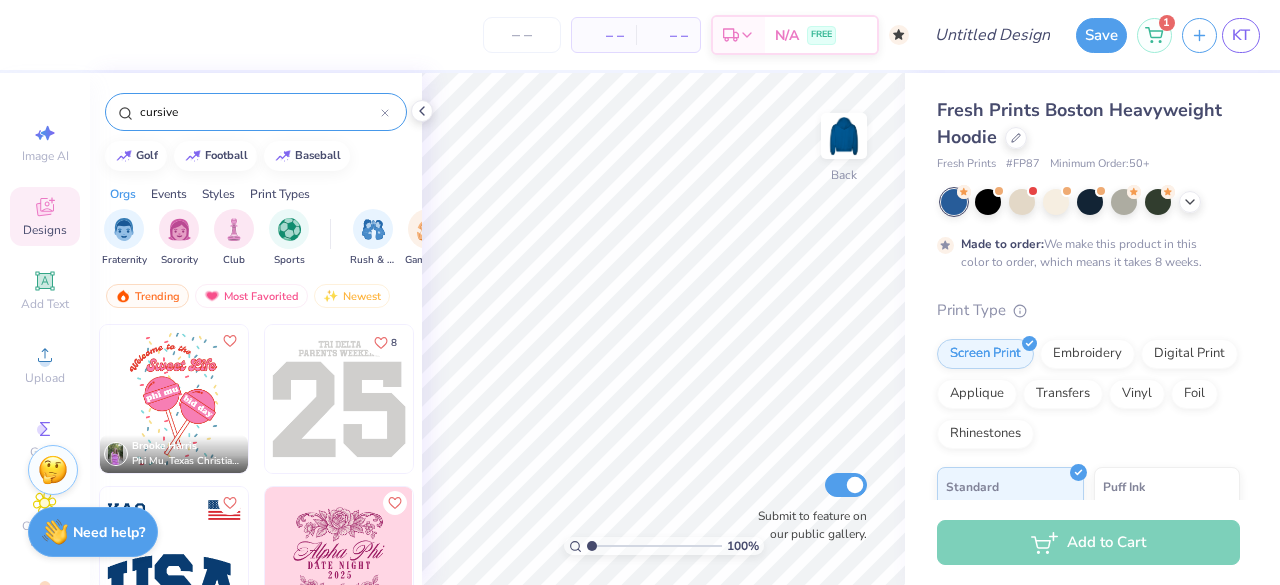 type on "cursive" 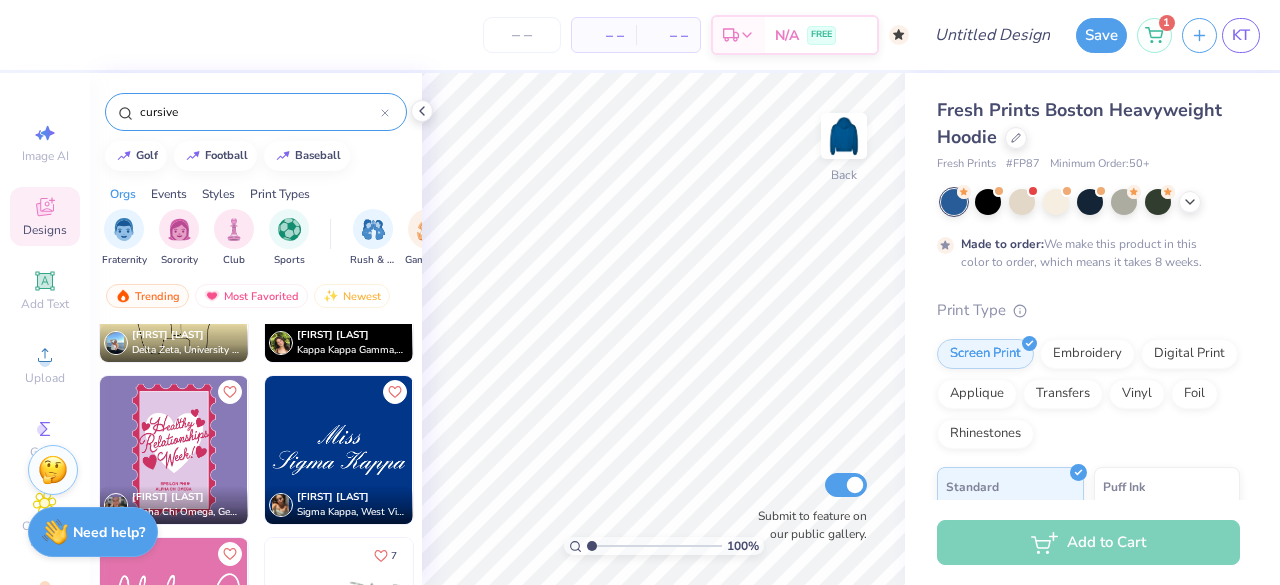 scroll, scrollTop: 4484, scrollLeft: 0, axis: vertical 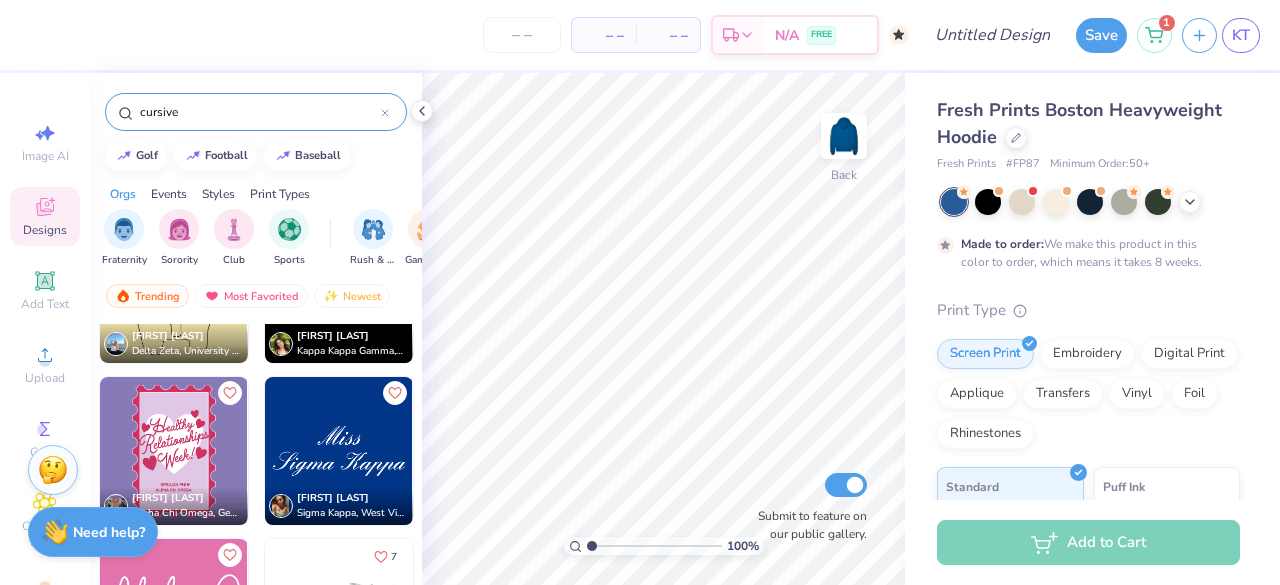 click at bounding box center [339, 451] 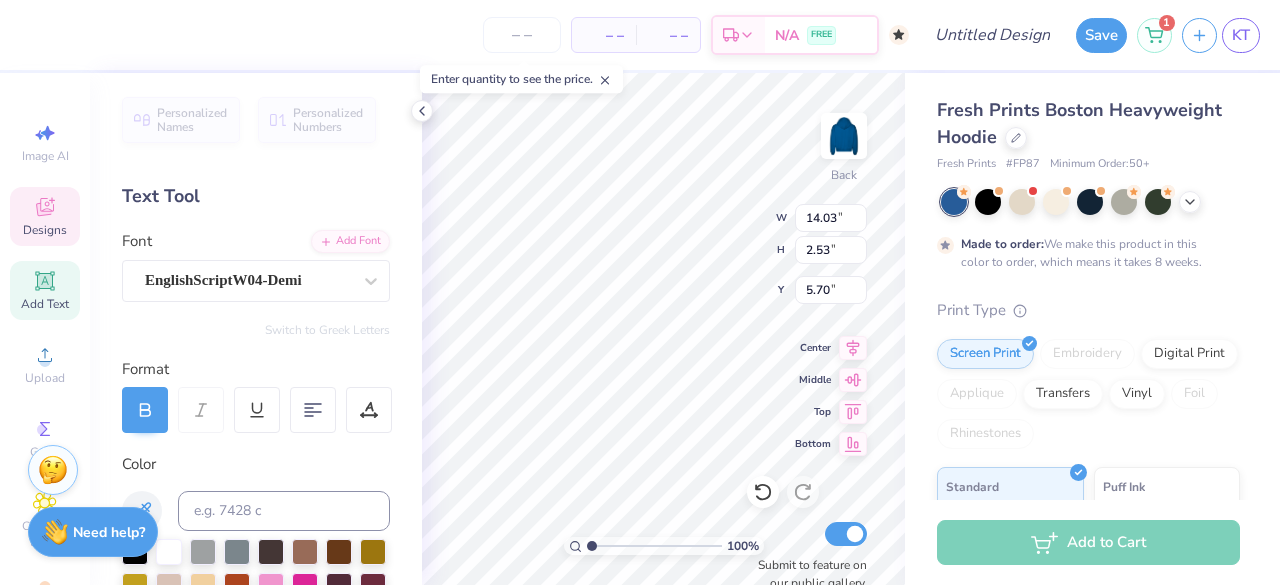 type on "4.53" 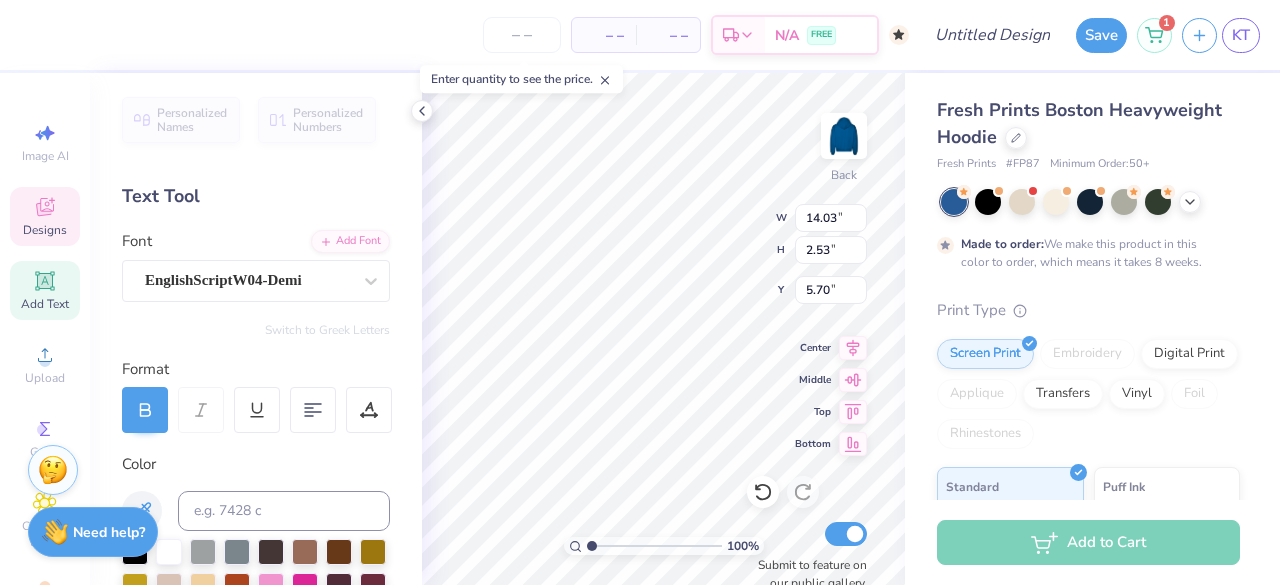 type on "1.97" 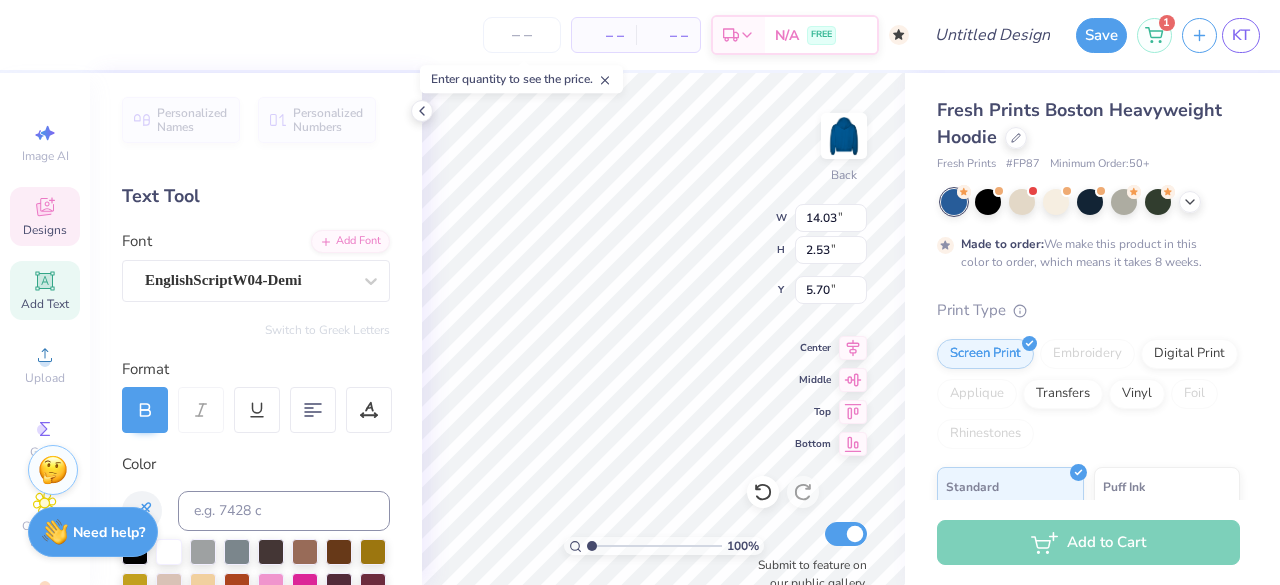 scroll, scrollTop: 16, scrollLeft: 2, axis: both 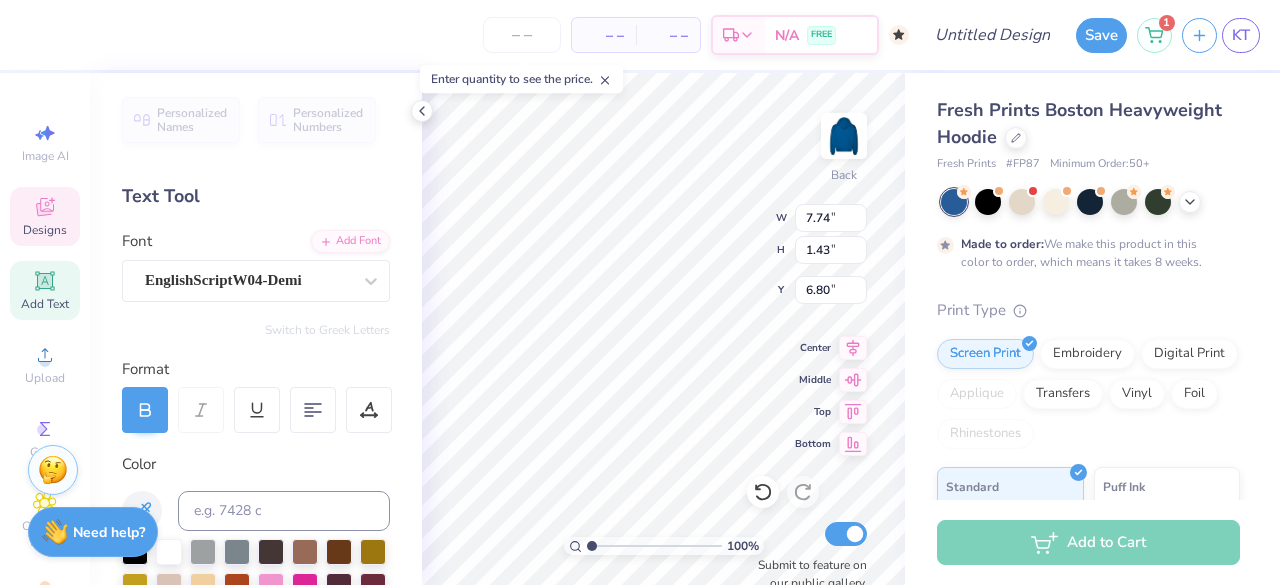 type on "7.74" 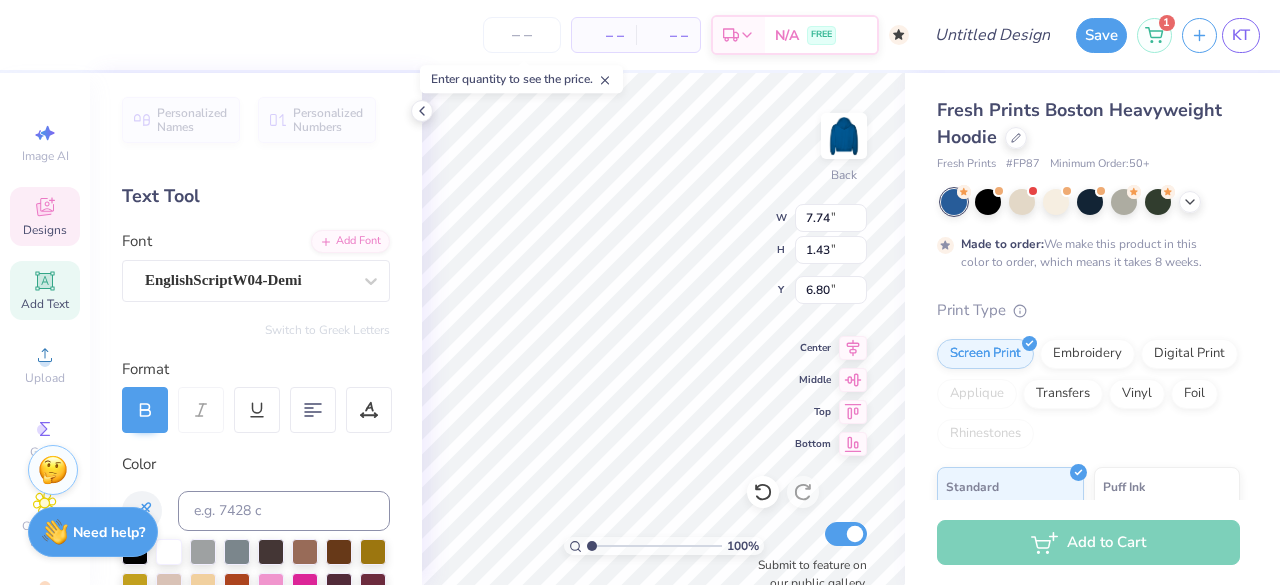type on "1.43" 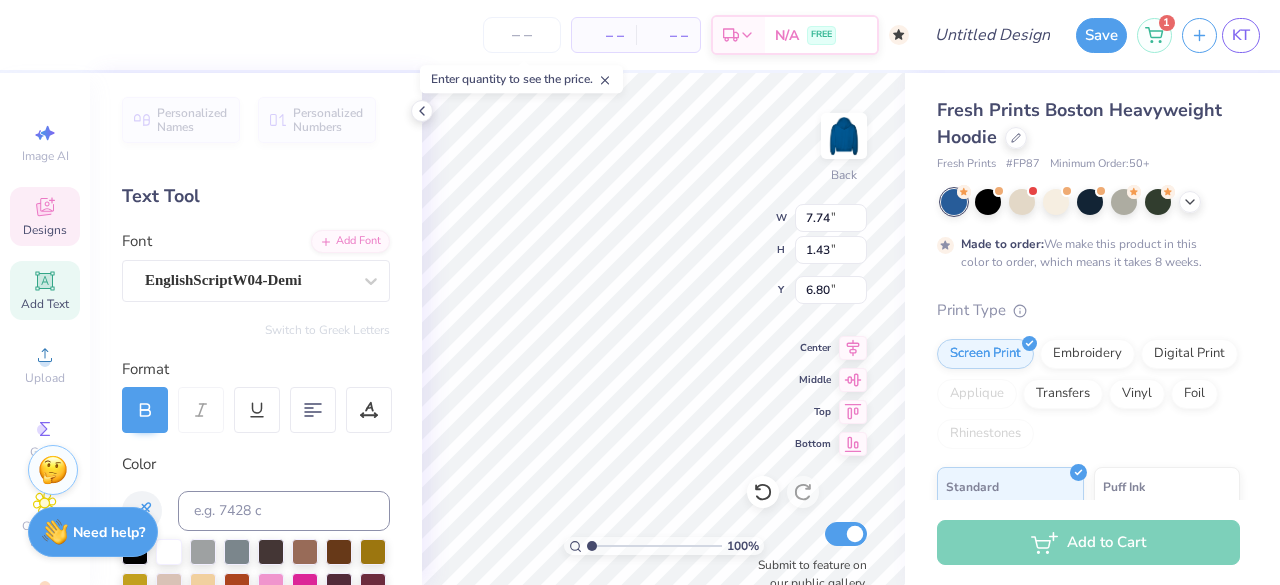 type on "3.86" 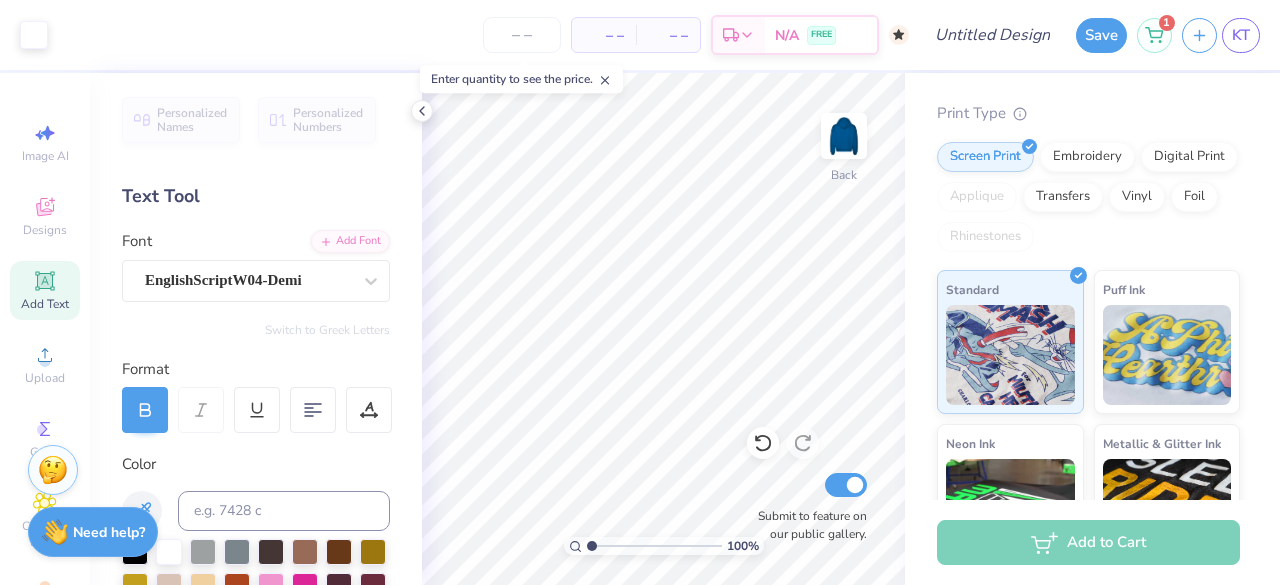 scroll, scrollTop: 0, scrollLeft: 0, axis: both 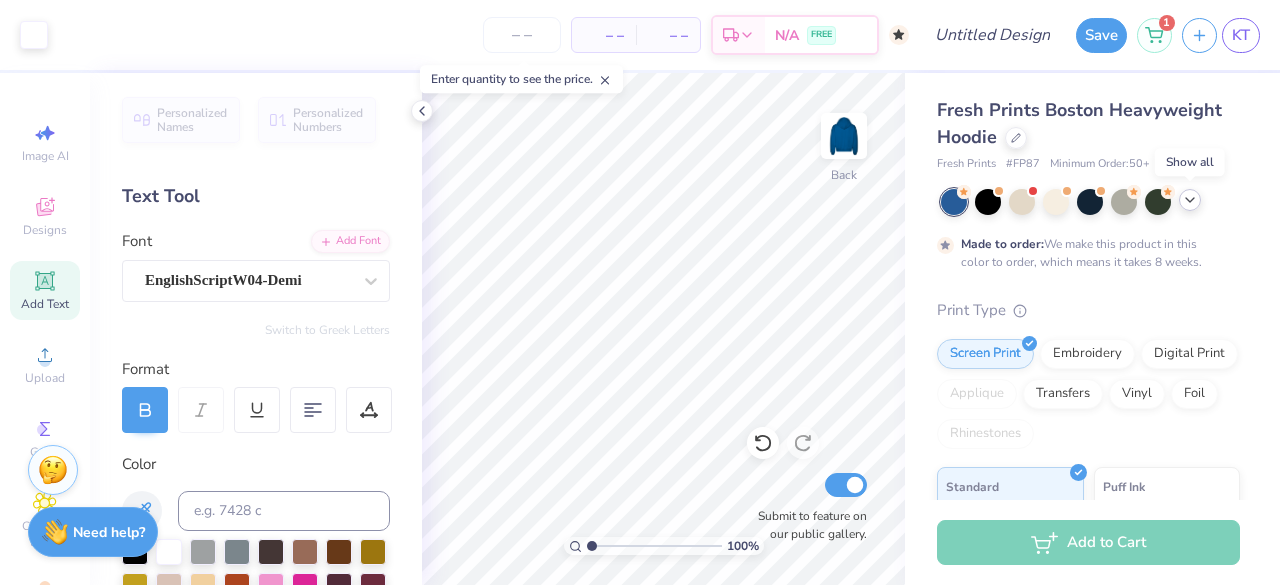 click 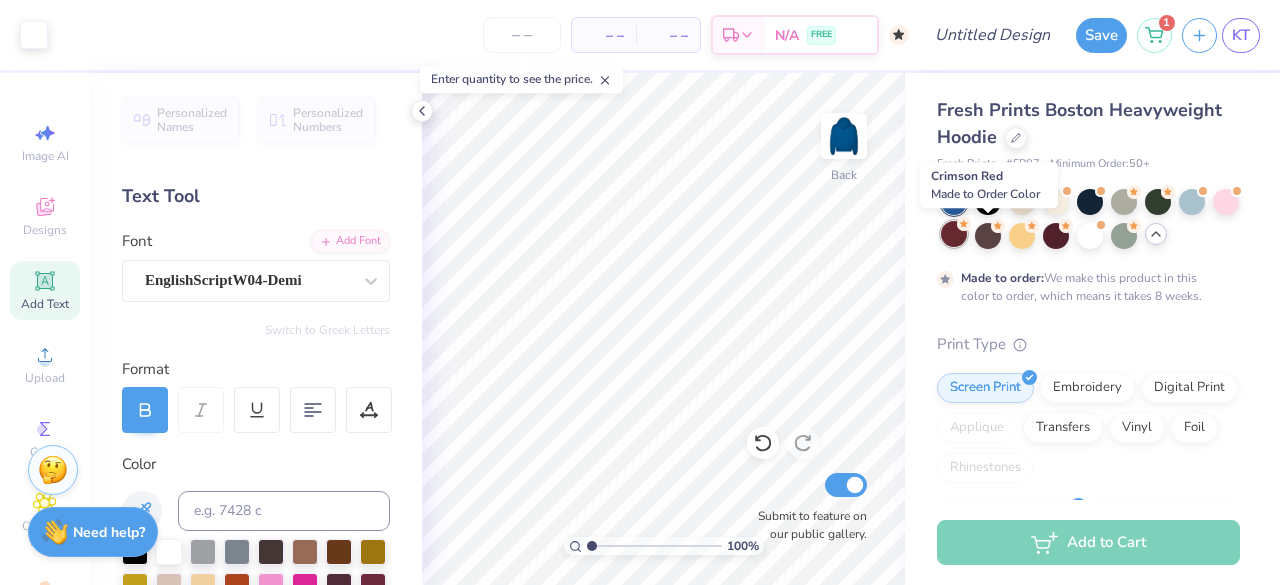 click at bounding box center (954, 234) 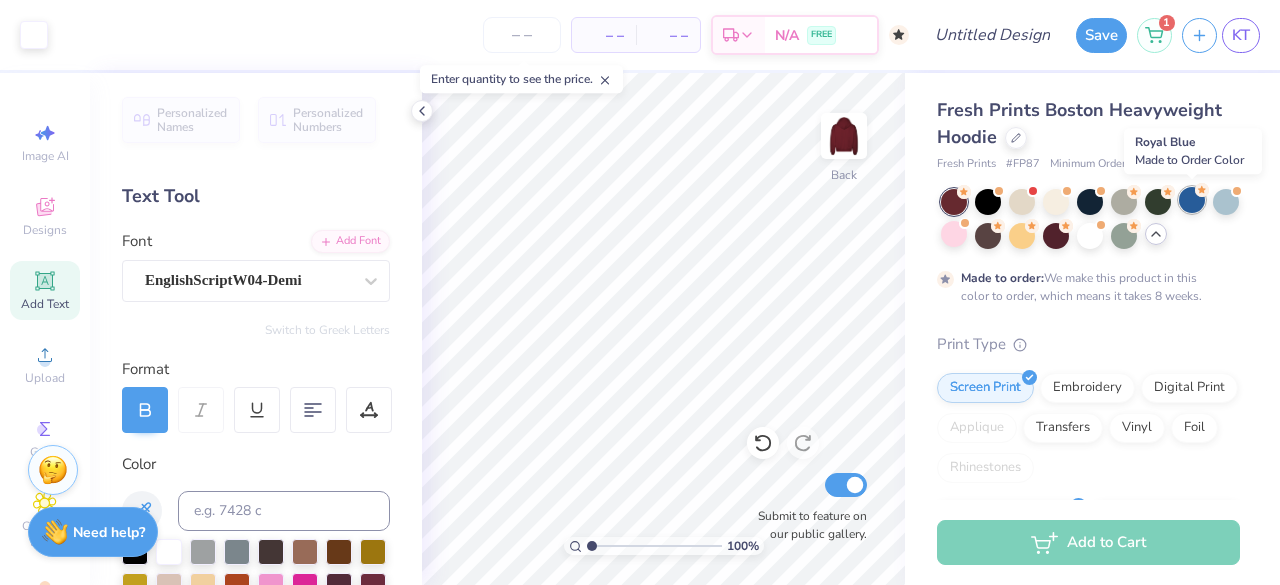 click at bounding box center [1192, 200] 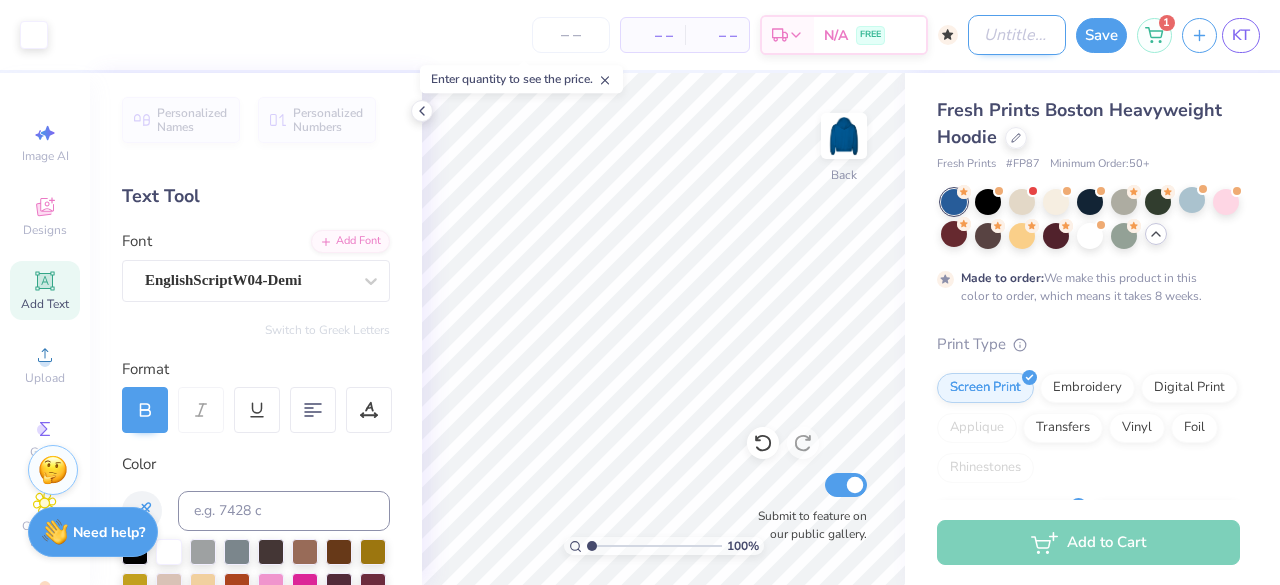 click on "Design Title" at bounding box center [1017, 35] 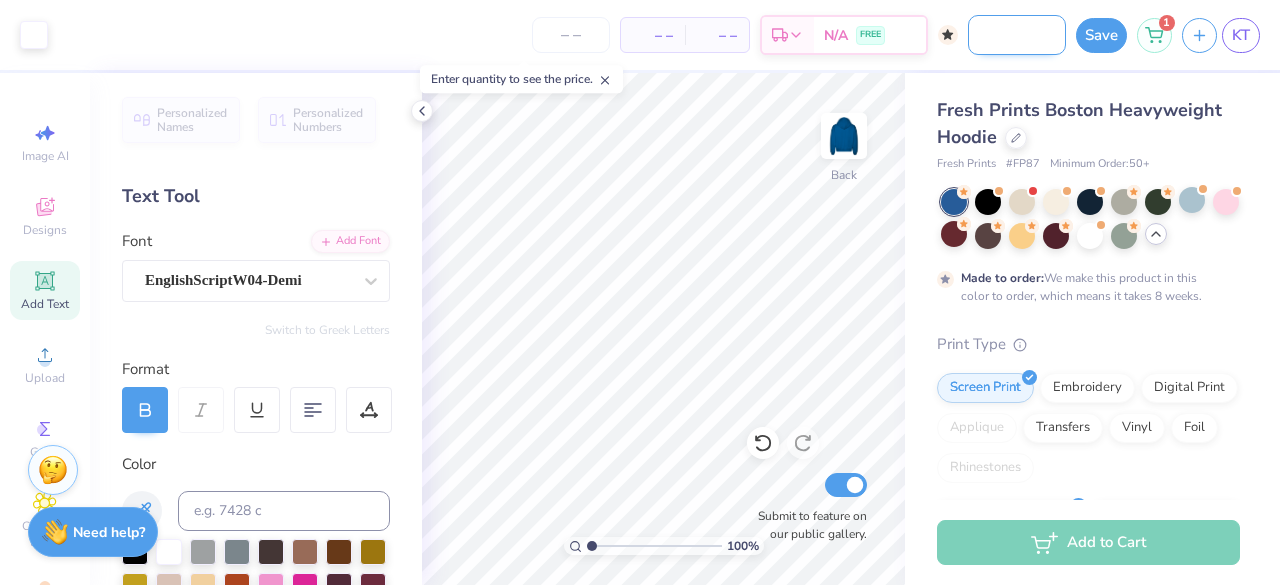 scroll, scrollTop: 0, scrollLeft: 138, axis: horizontal 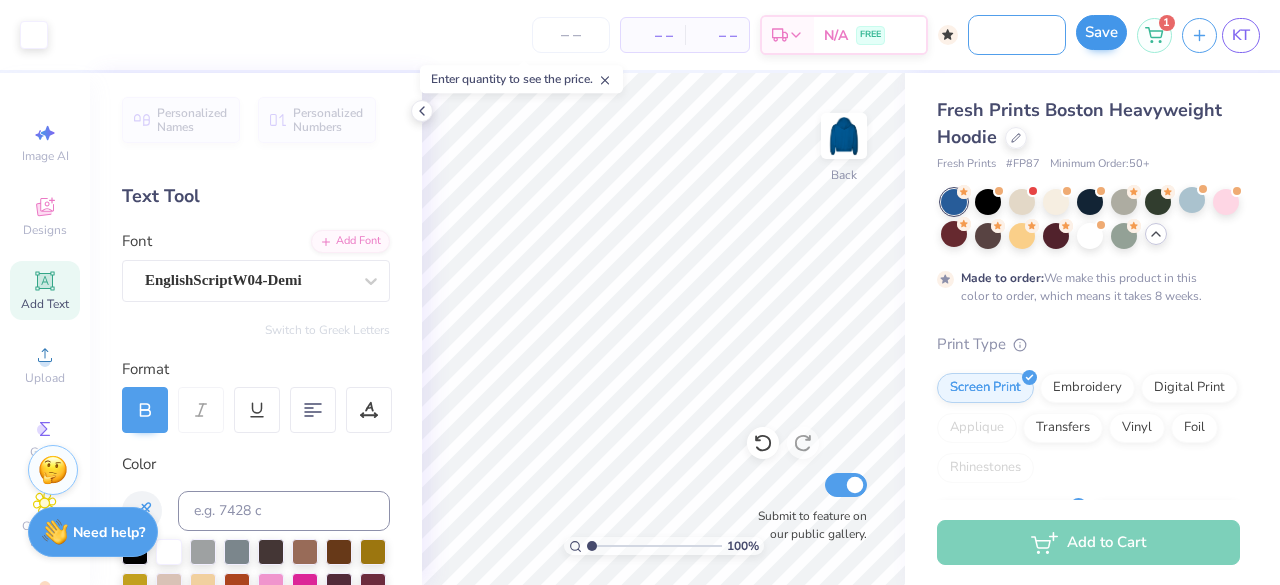 type on "Royals Blue Cursive Hoodie" 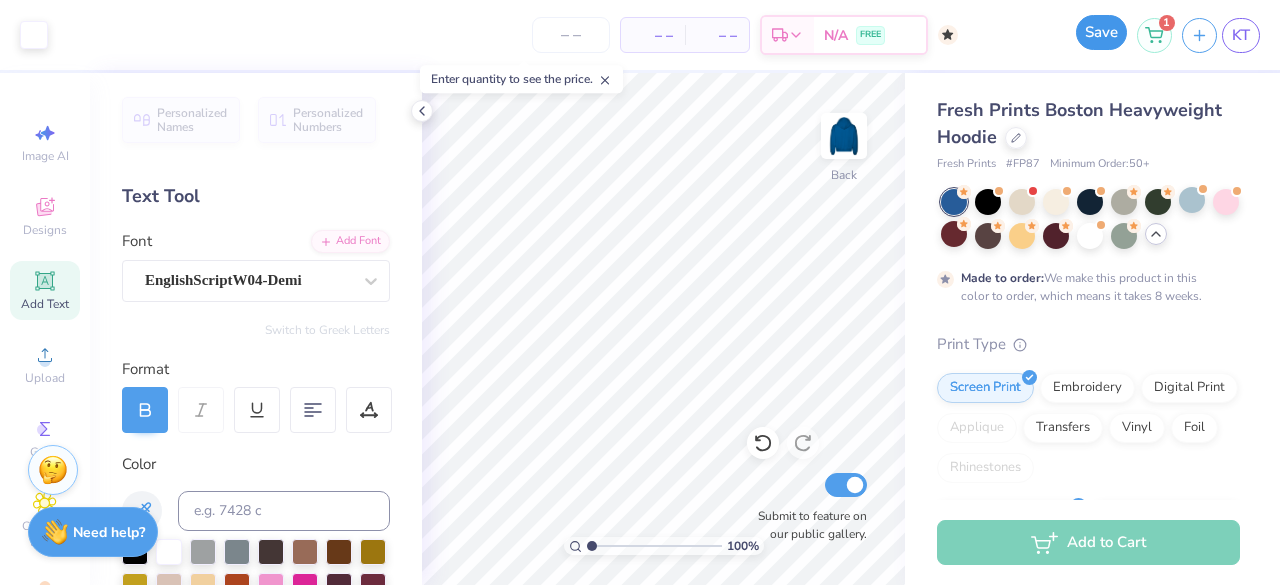 scroll, scrollTop: 0, scrollLeft: 0, axis: both 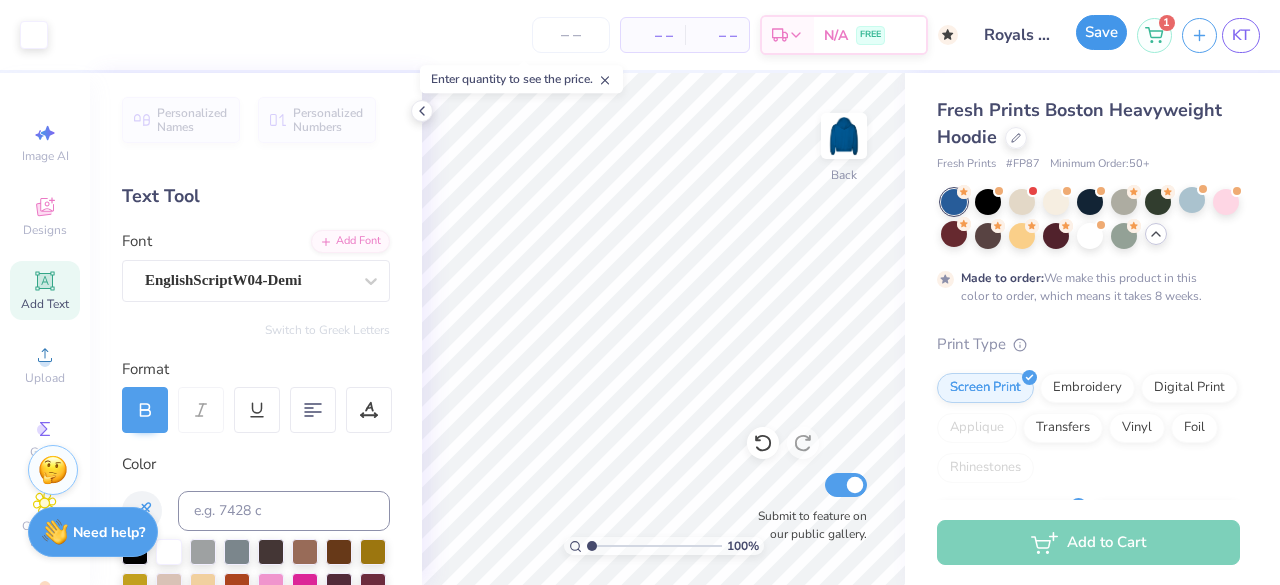 click on "Save" at bounding box center (1101, 32) 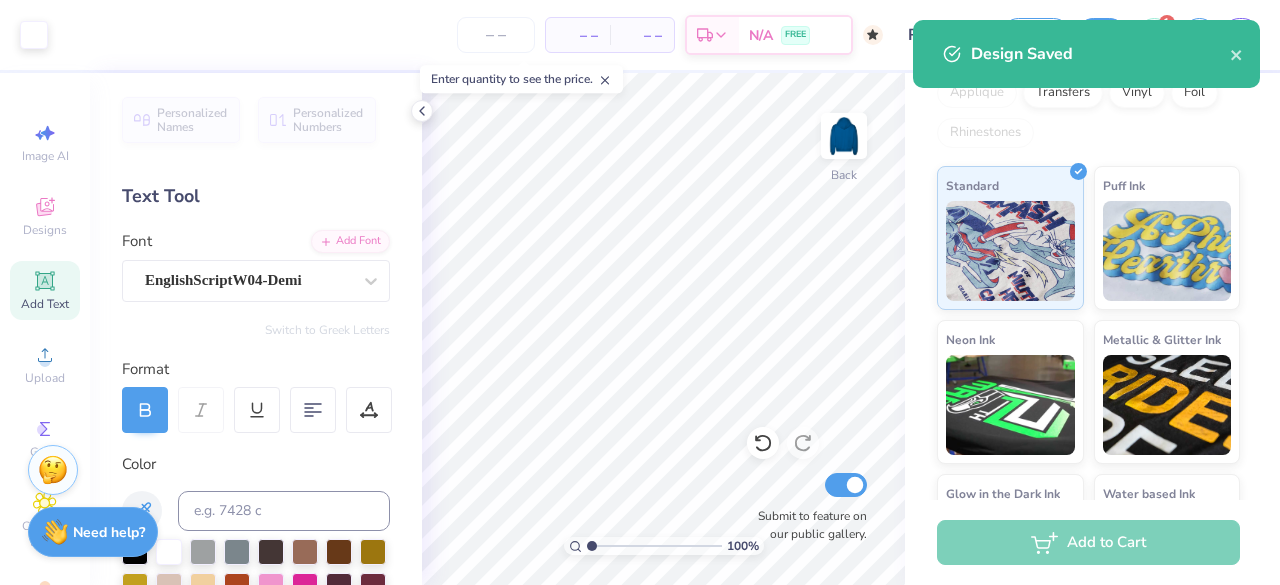 scroll, scrollTop: 485, scrollLeft: 0, axis: vertical 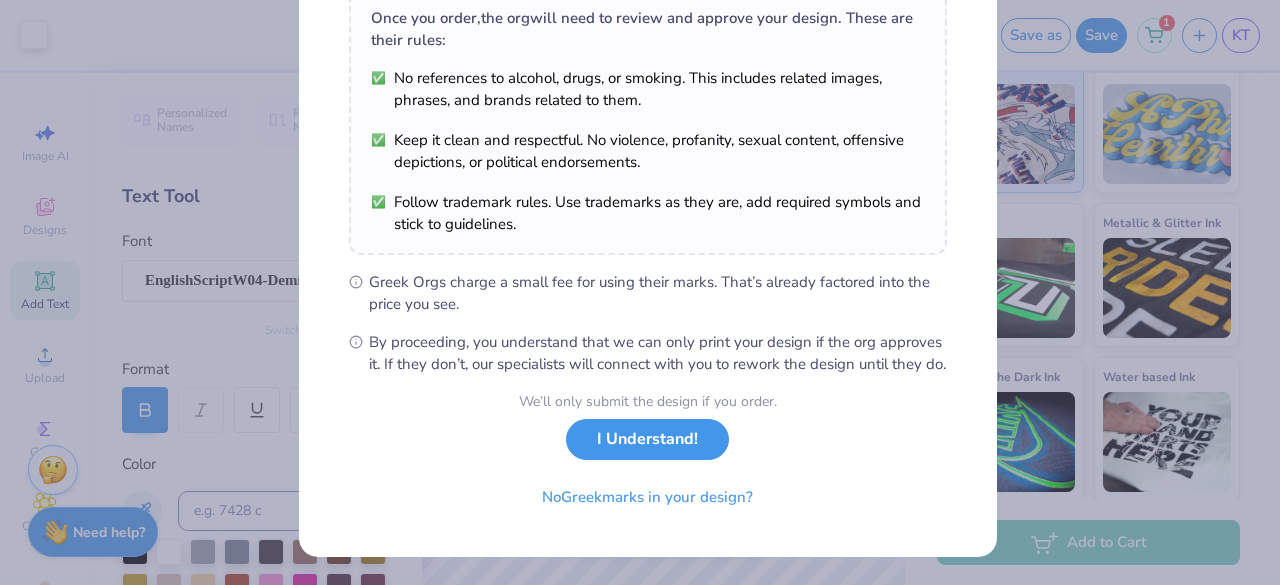 click on "I Understand!" at bounding box center [647, 439] 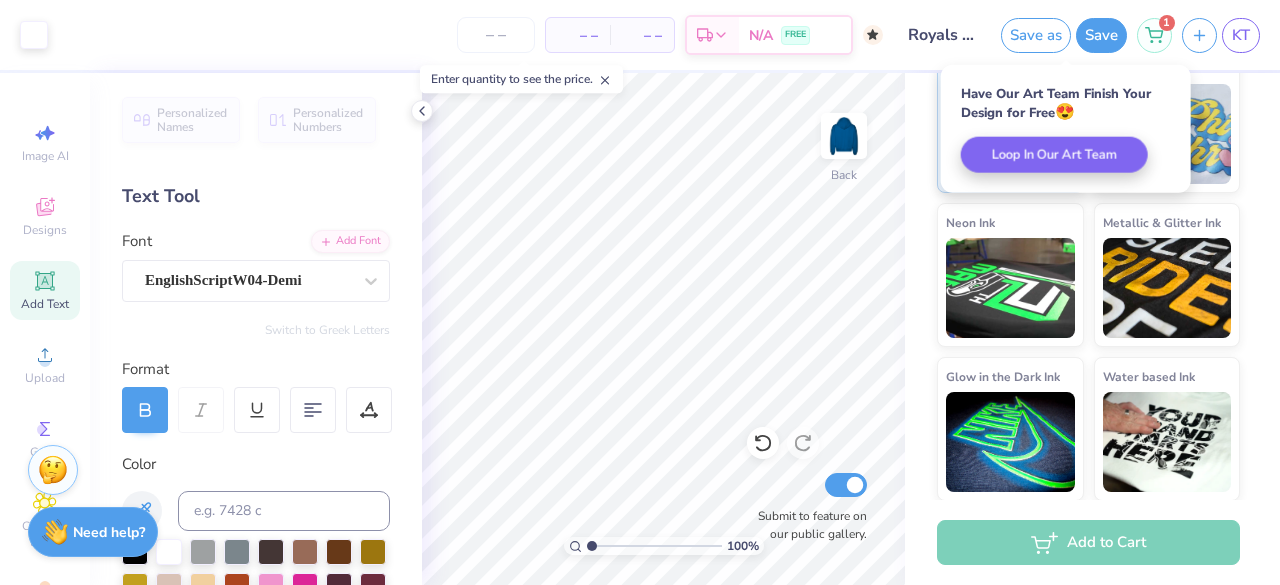 scroll, scrollTop: 55, scrollLeft: 0, axis: vertical 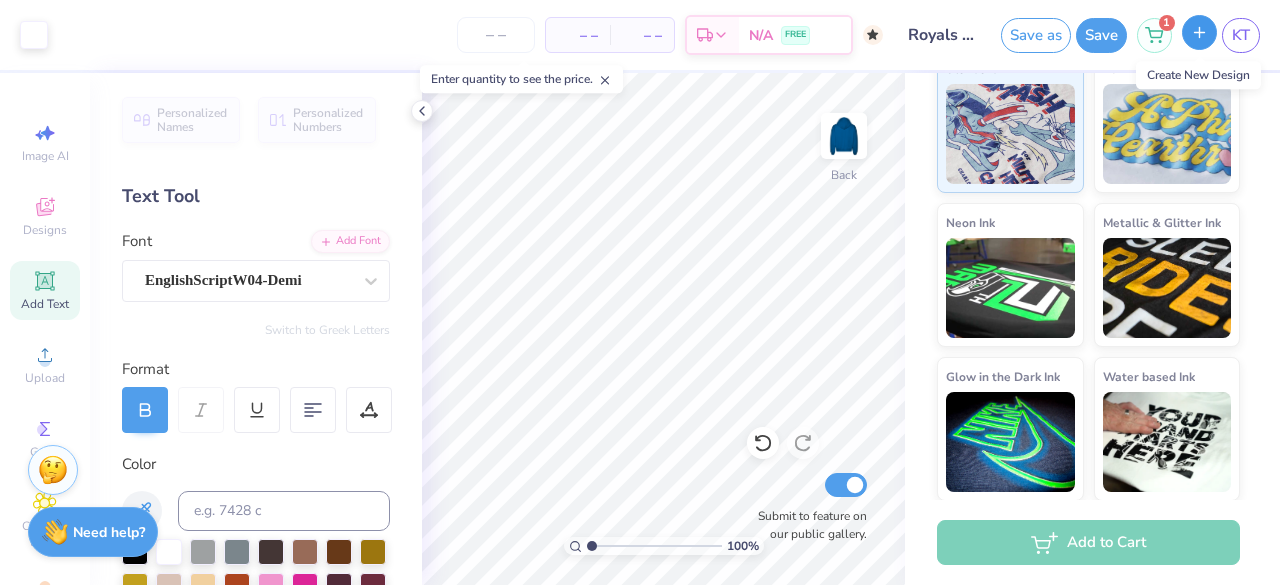 click 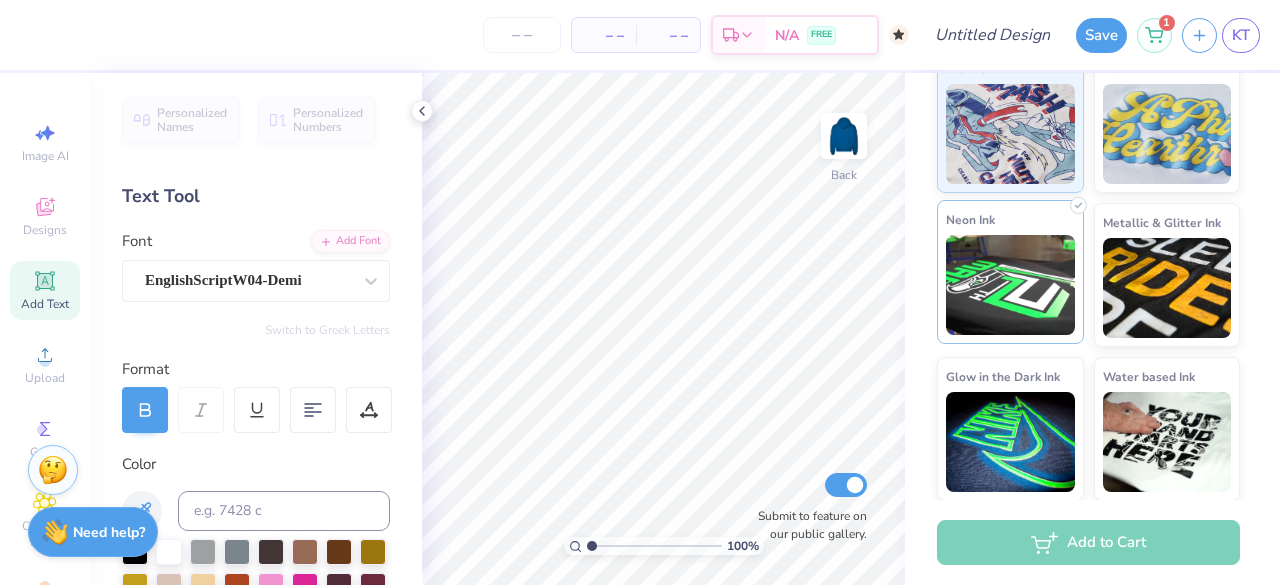 scroll, scrollTop: 0, scrollLeft: 0, axis: both 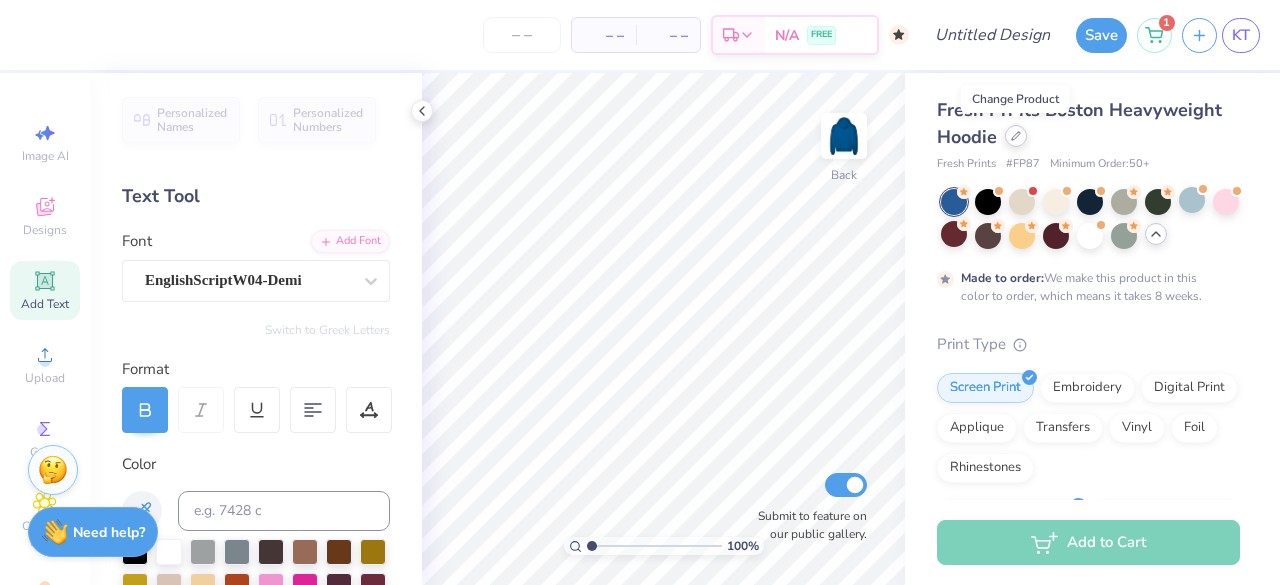 click 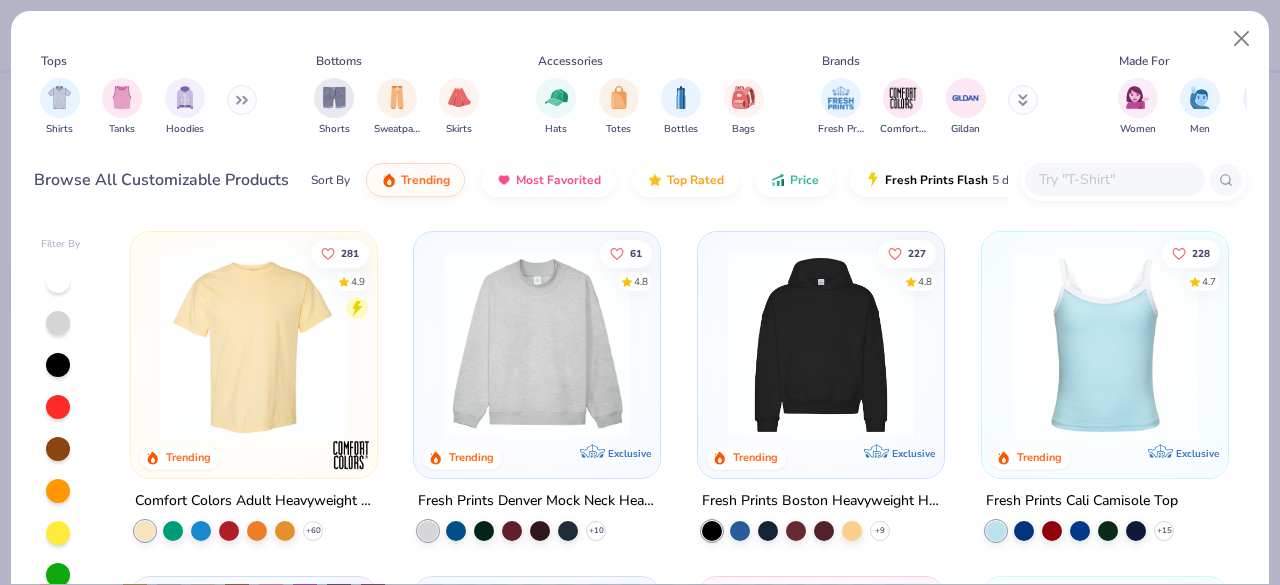 click at bounding box center [242, 100] 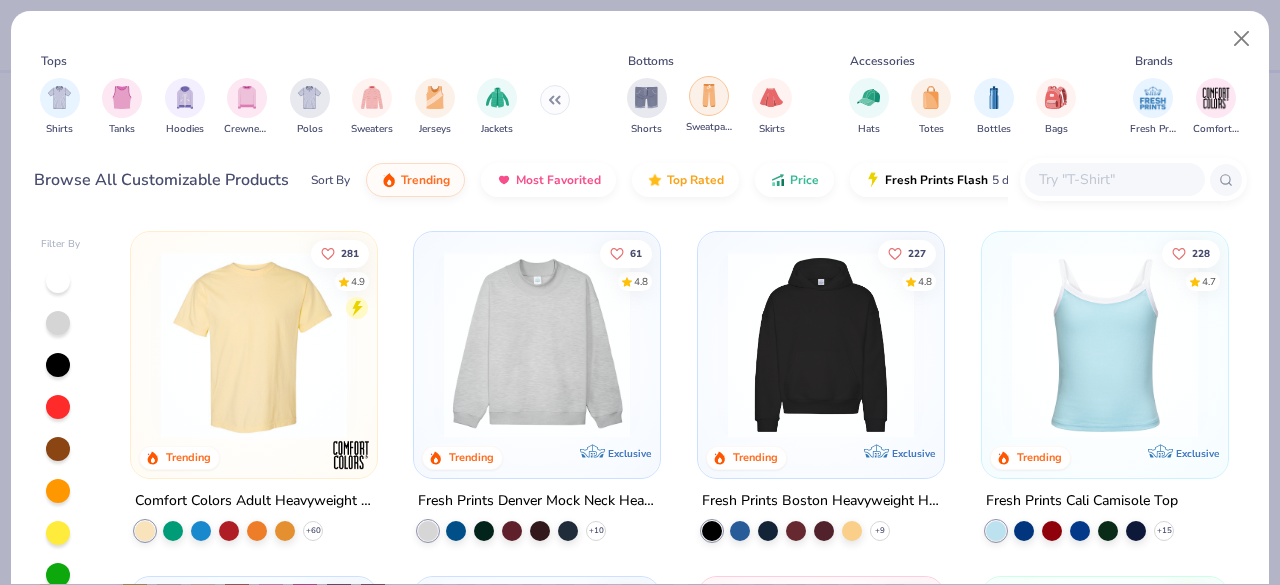 click at bounding box center [709, 96] 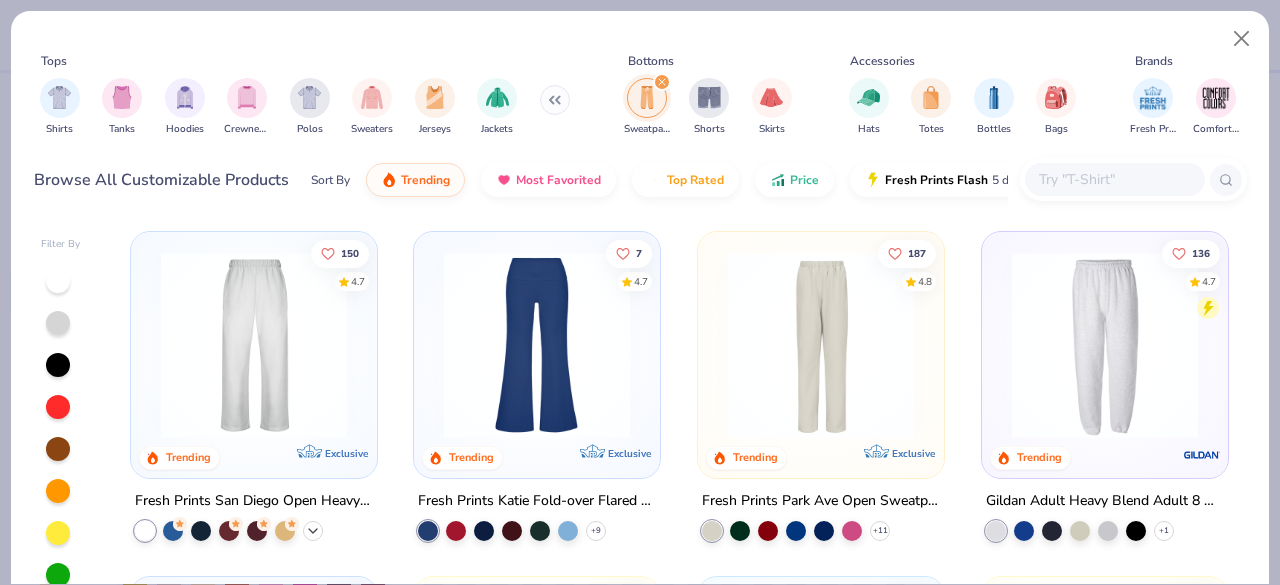 click 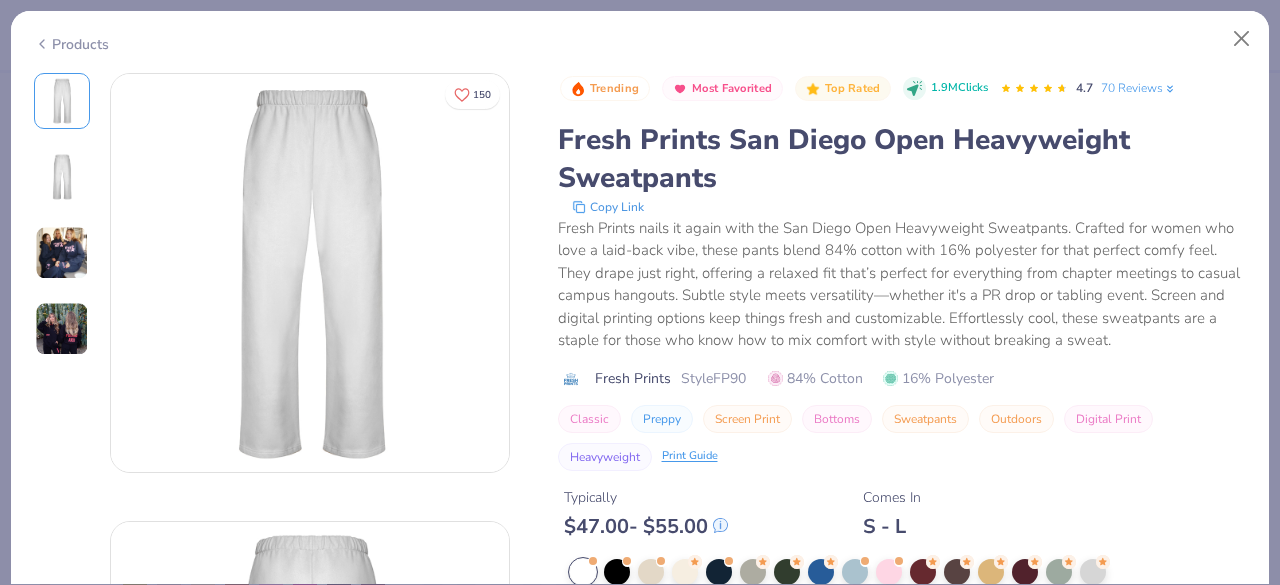 scroll, scrollTop: 152, scrollLeft: 0, axis: vertical 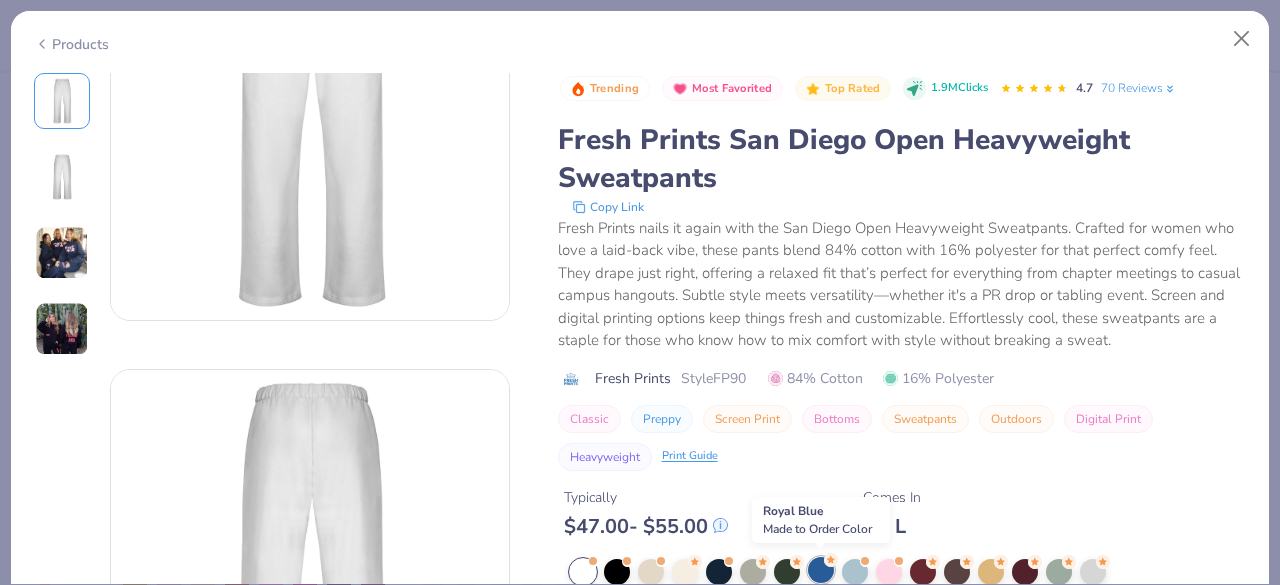 click at bounding box center [821, 570] 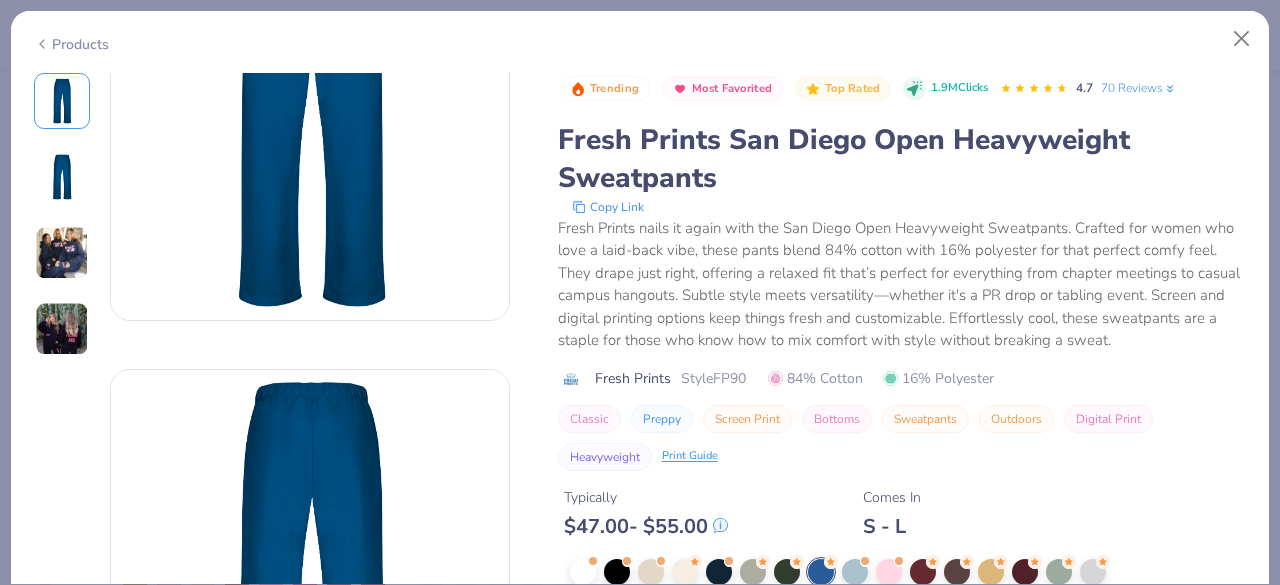 scroll, scrollTop: 0, scrollLeft: 0, axis: both 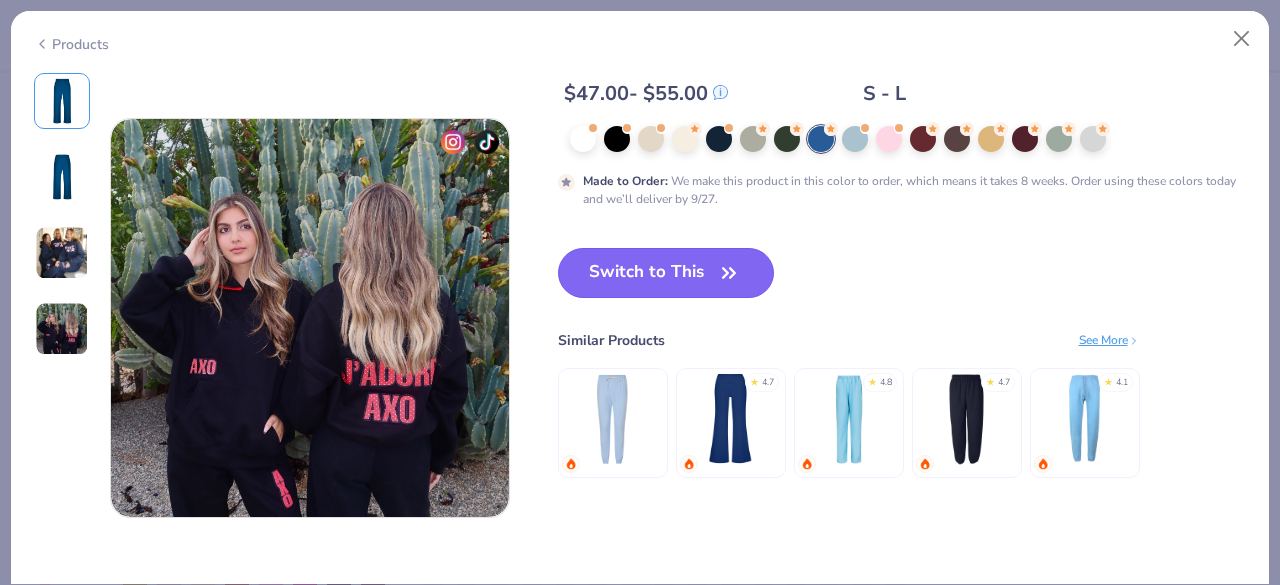 click on "Switch to This" at bounding box center [666, 273] 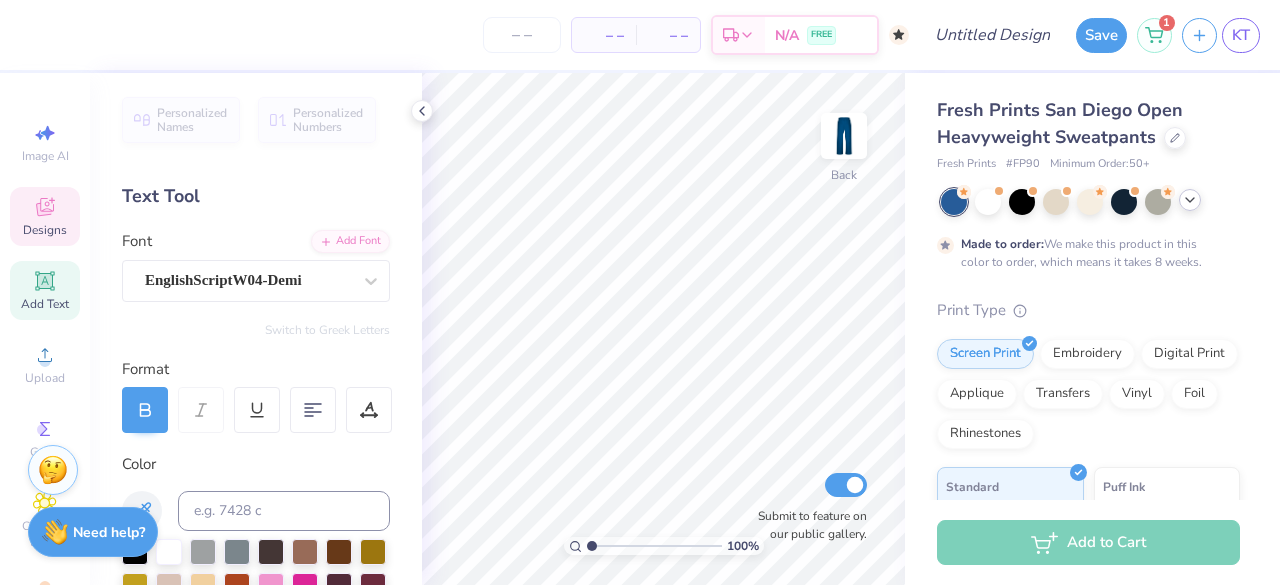 click on "Designs" at bounding box center [45, 230] 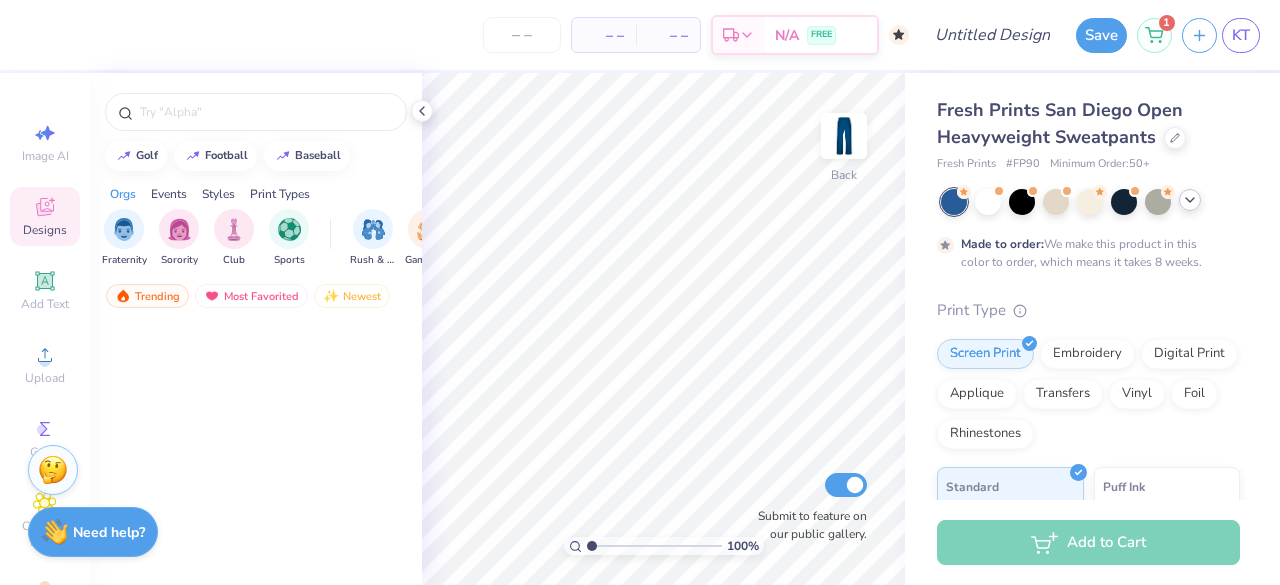 scroll, scrollTop: 501, scrollLeft: 0, axis: vertical 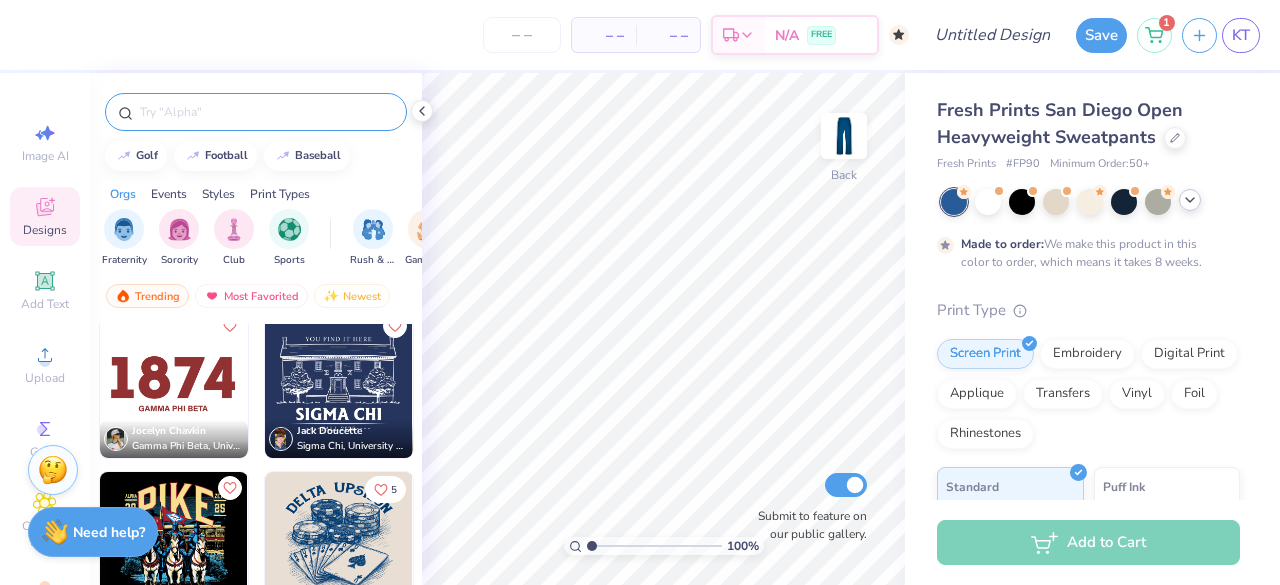 click at bounding box center (266, 112) 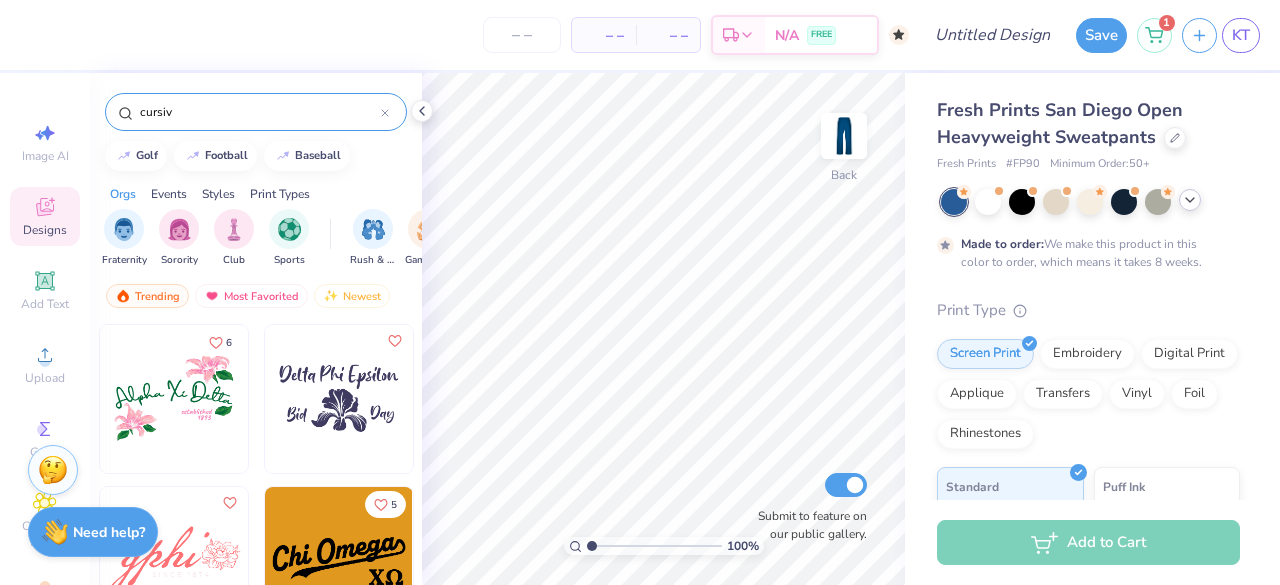 click on "cursiv" at bounding box center (259, 112) 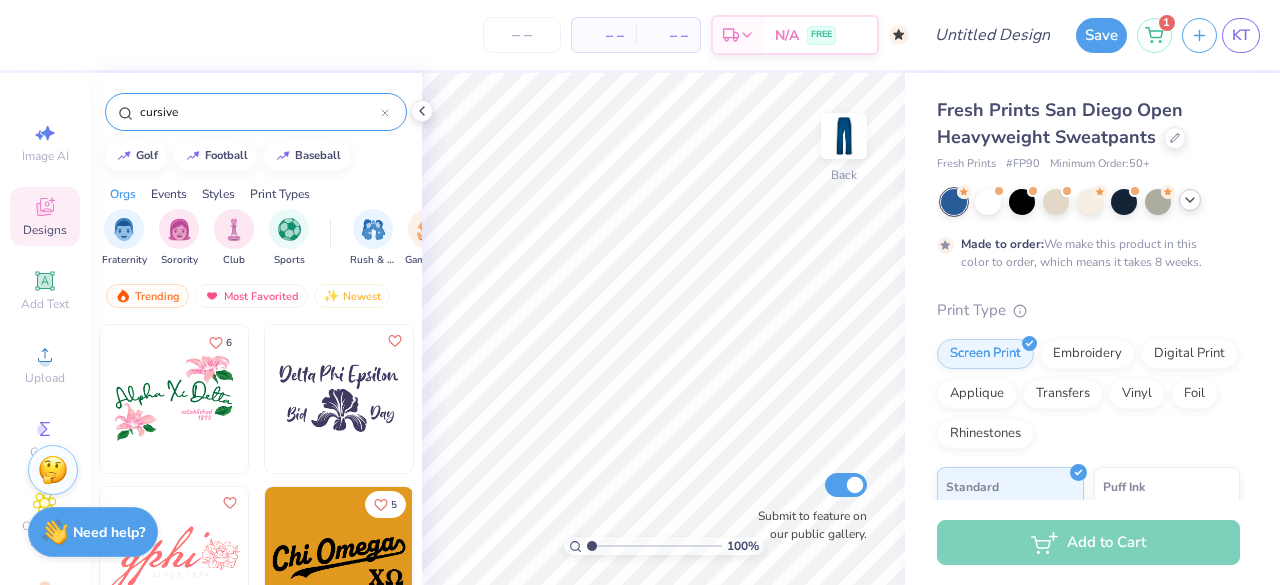 type on "cursive" 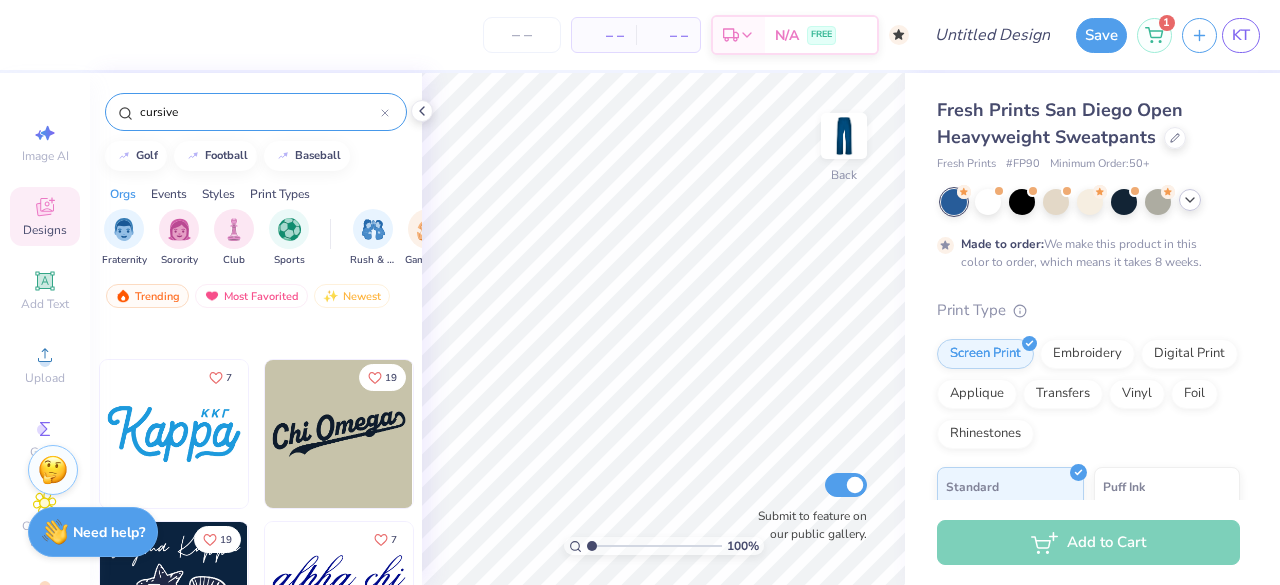 scroll, scrollTop: 2196, scrollLeft: 0, axis: vertical 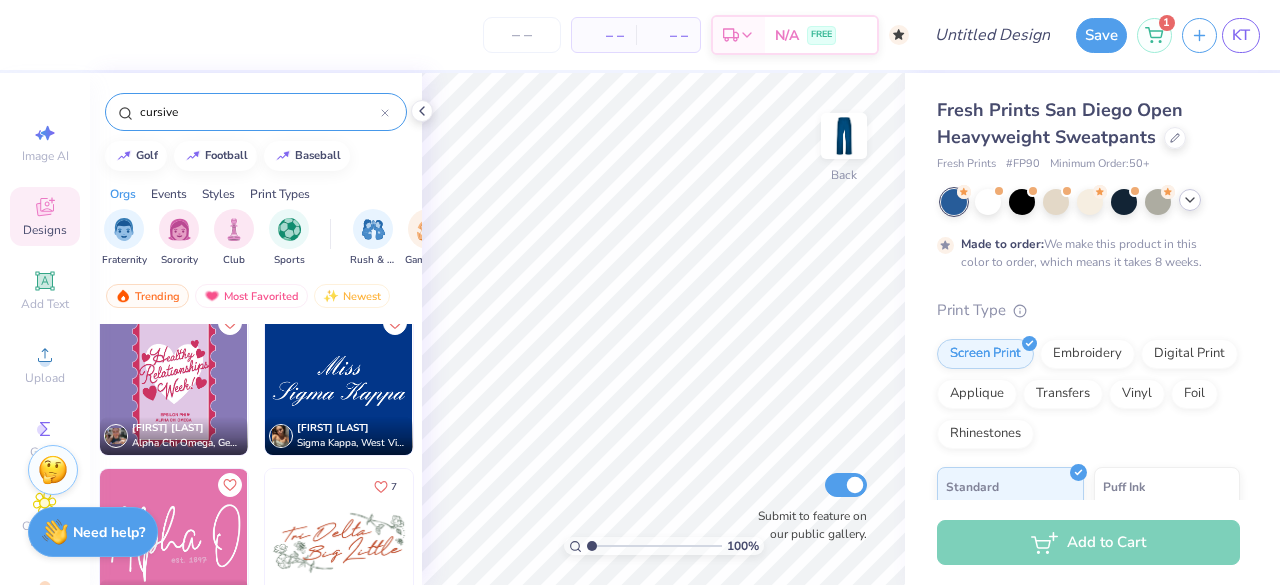 click at bounding box center [339, 381] 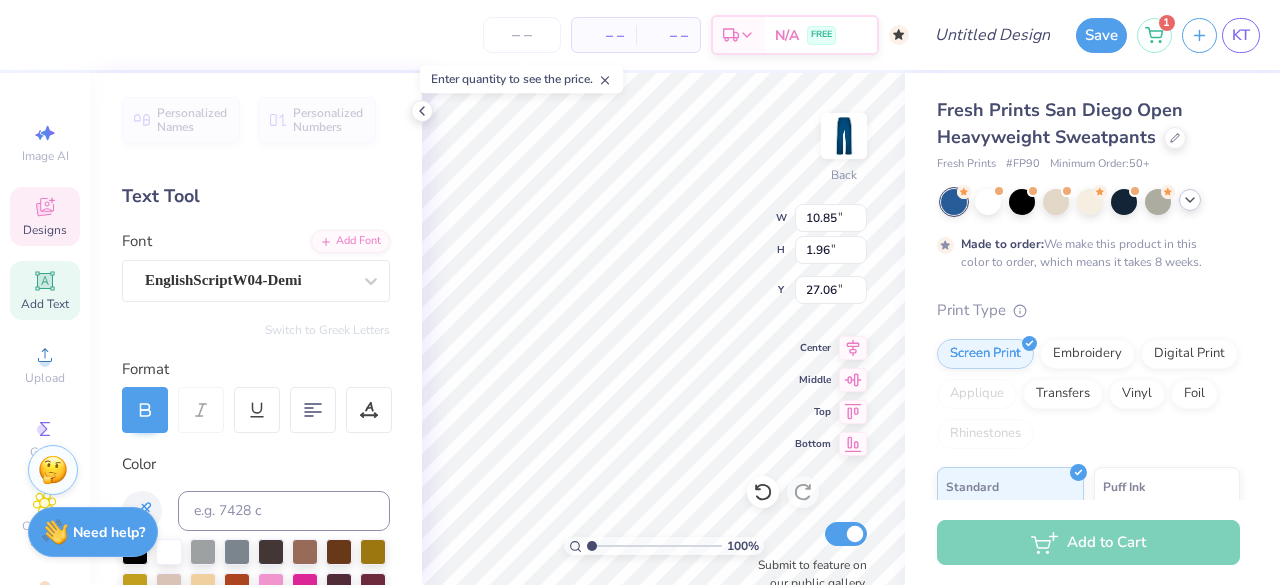 type on "3.50" 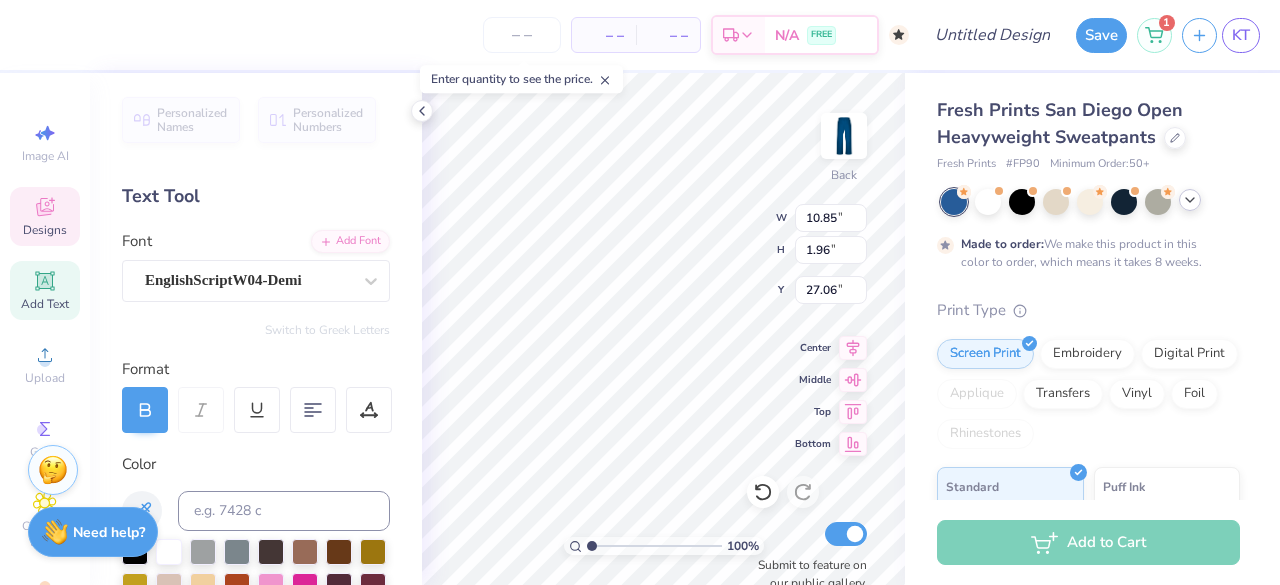 type on "1.52" 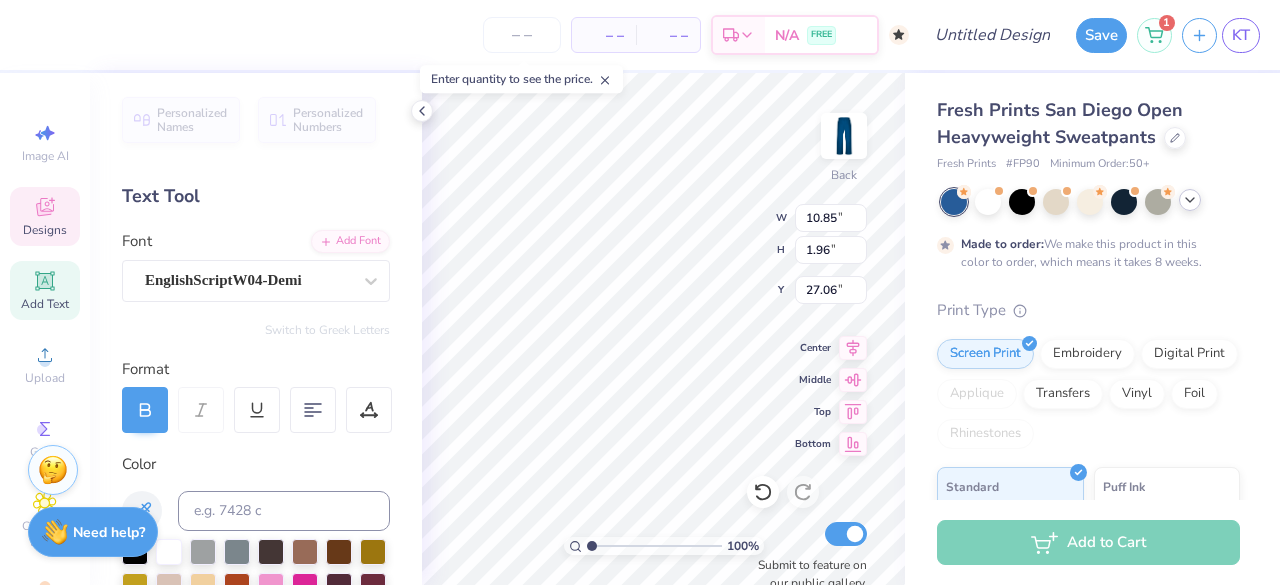type on "S" 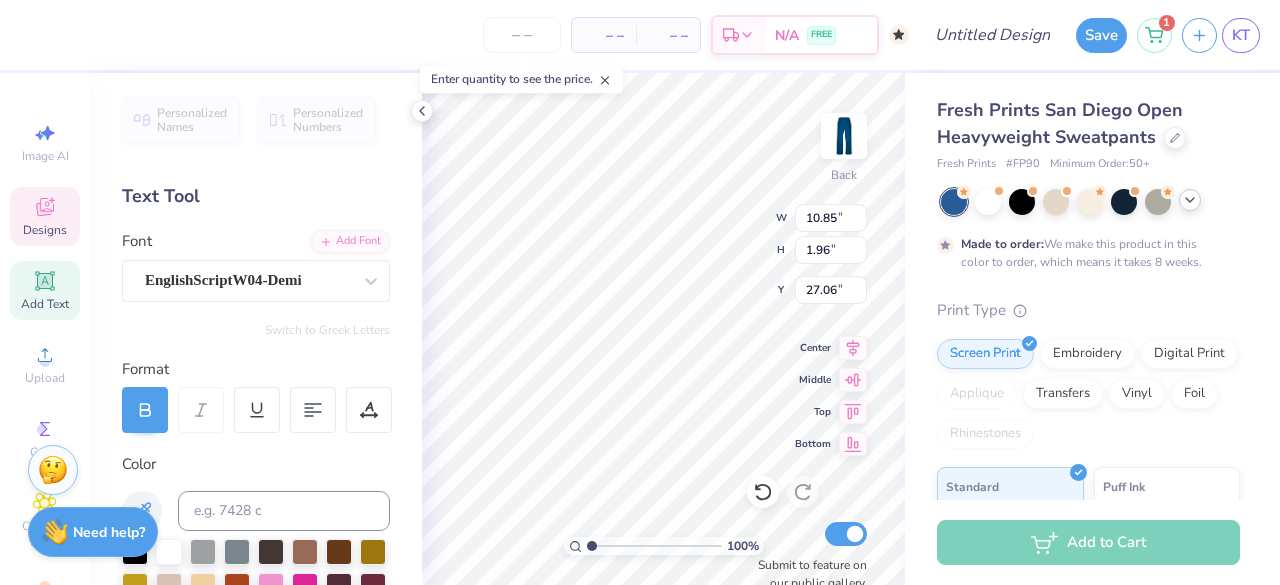scroll, scrollTop: 16, scrollLeft: 2, axis: both 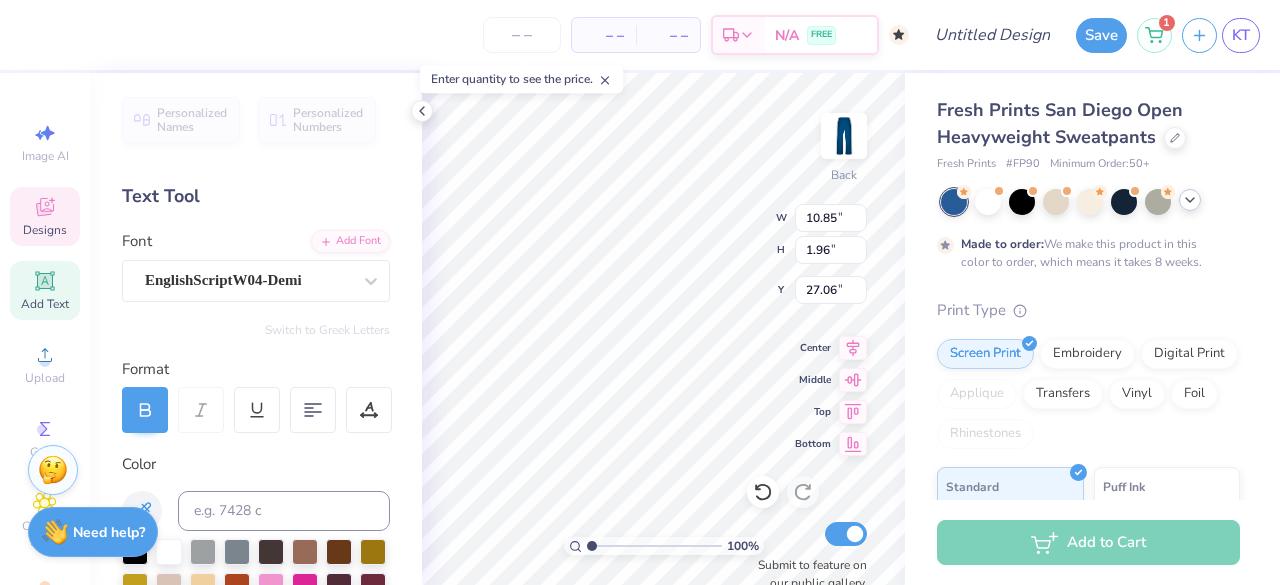 type on "Texas Royals" 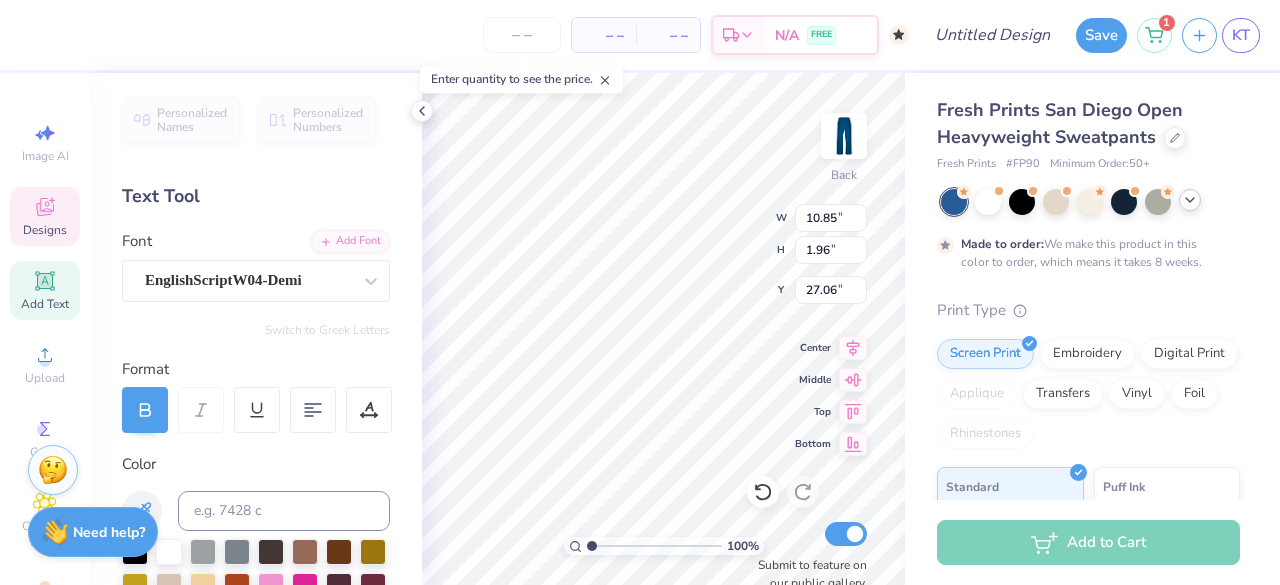 scroll, scrollTop: 16, scrollLeft: 6, axis: both 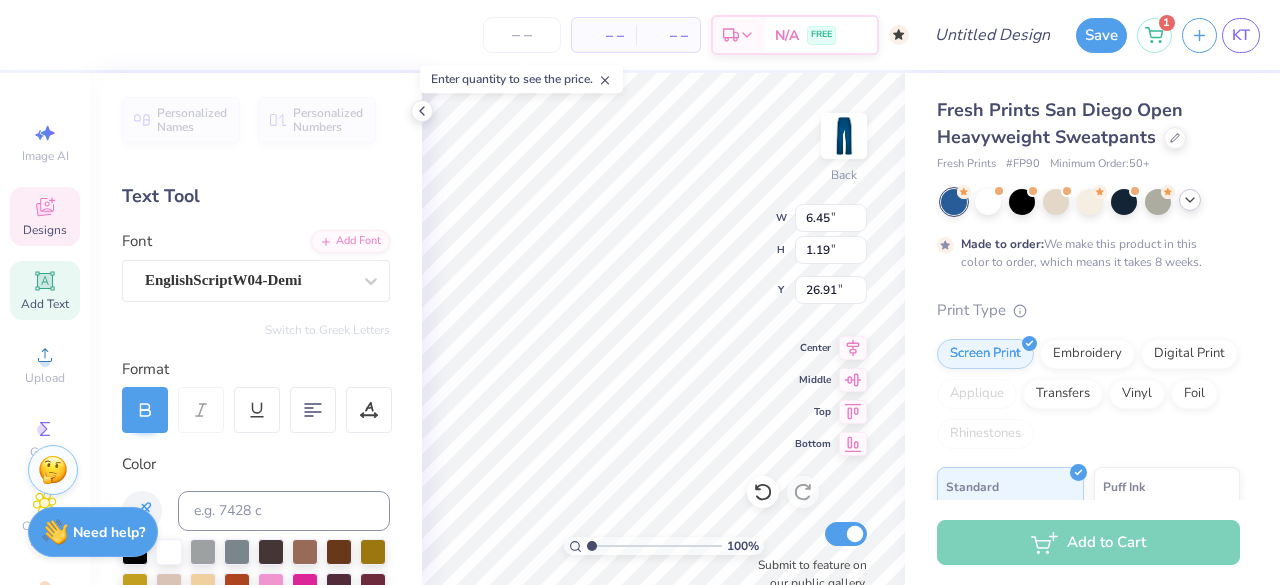 type on "6.45" 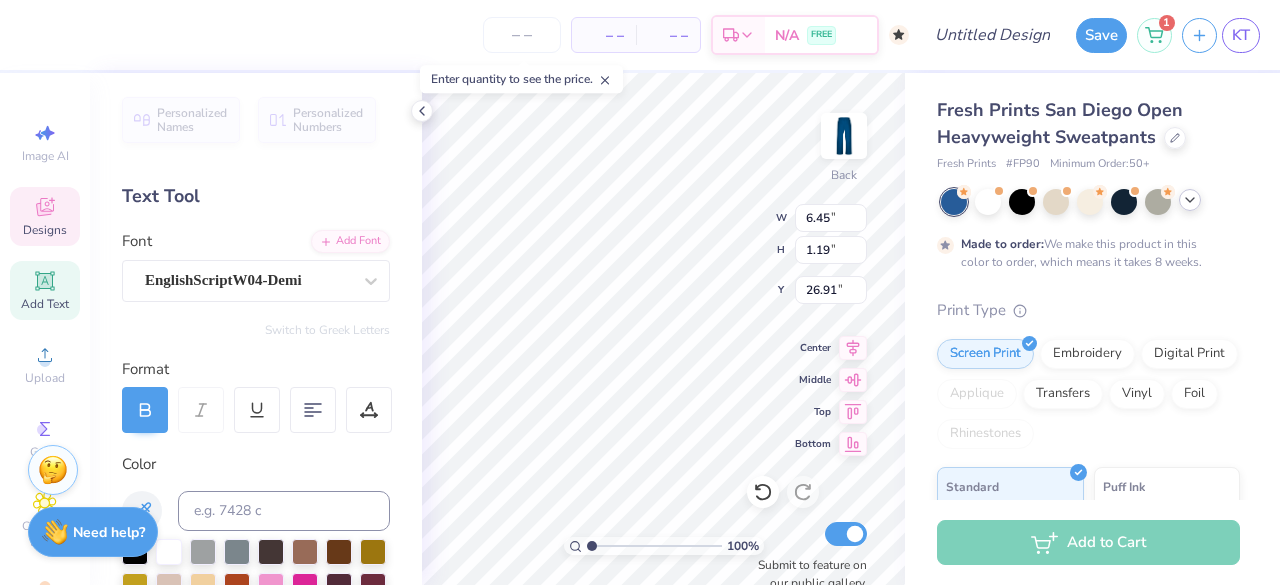 type on "1.19" 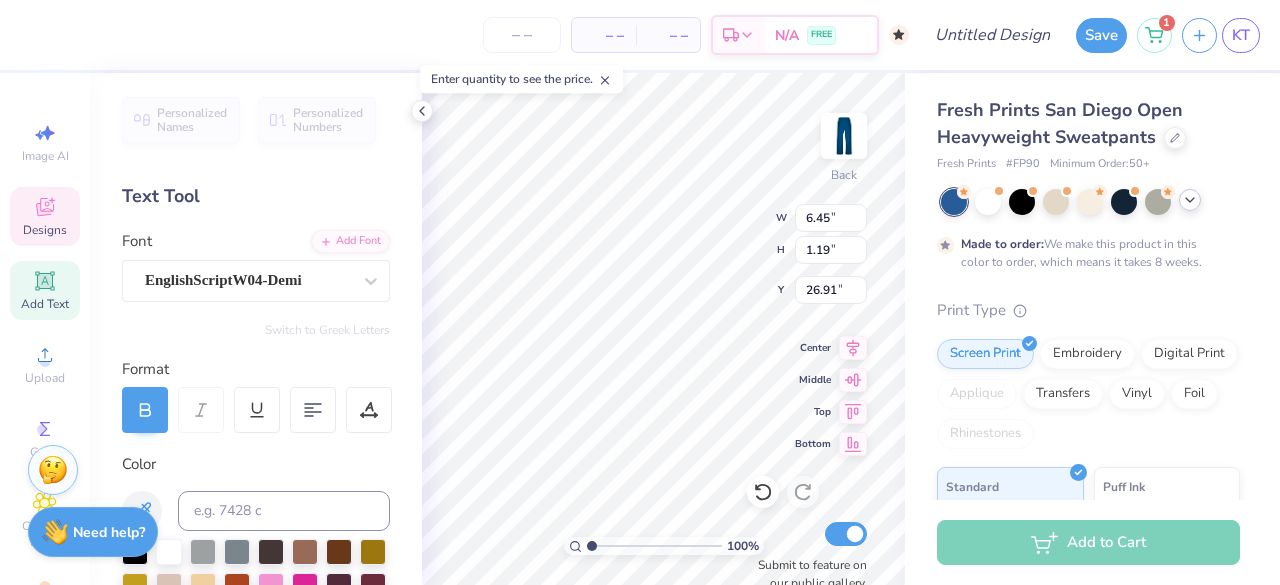 type on "7.96" 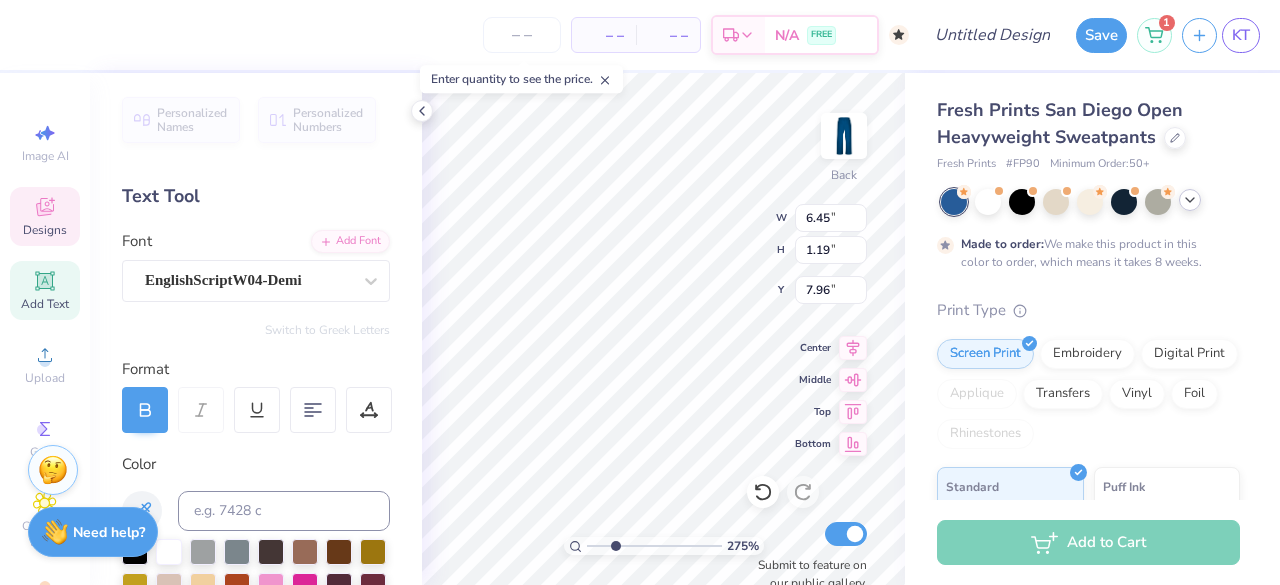 type on "2.74597123842516" 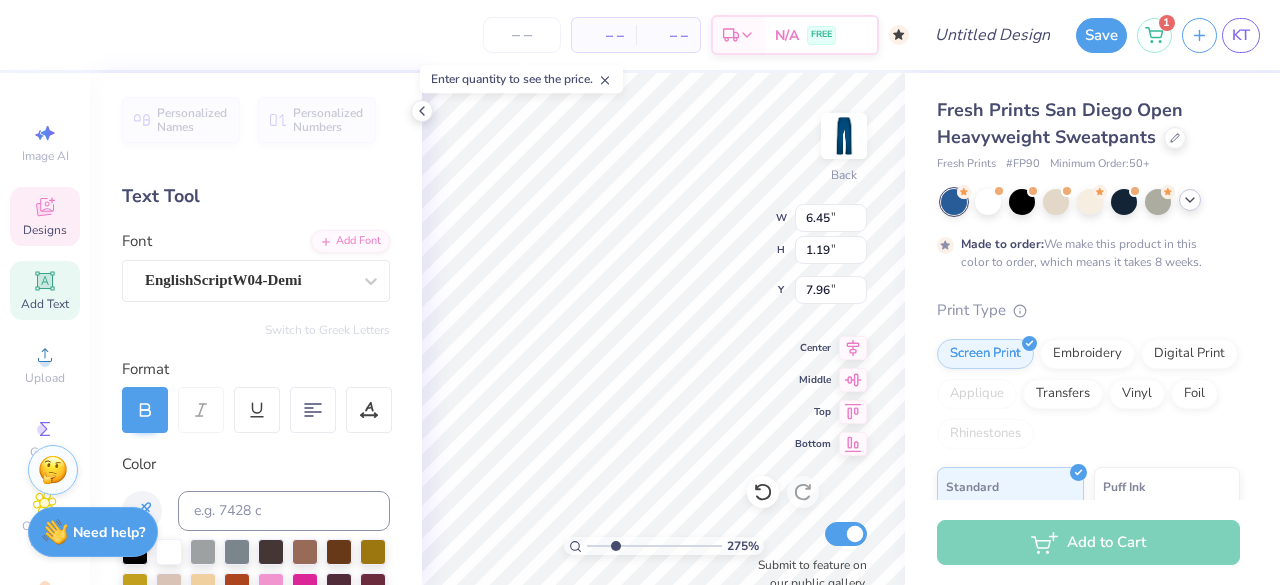 type on "8.23" 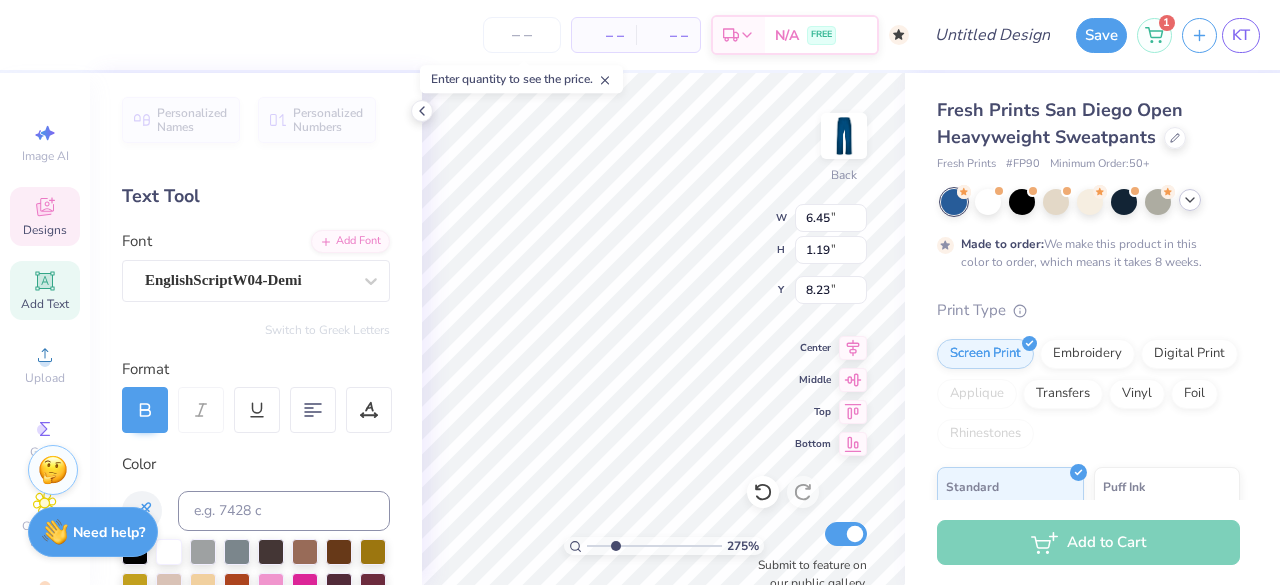 type on "2.74597123842516" 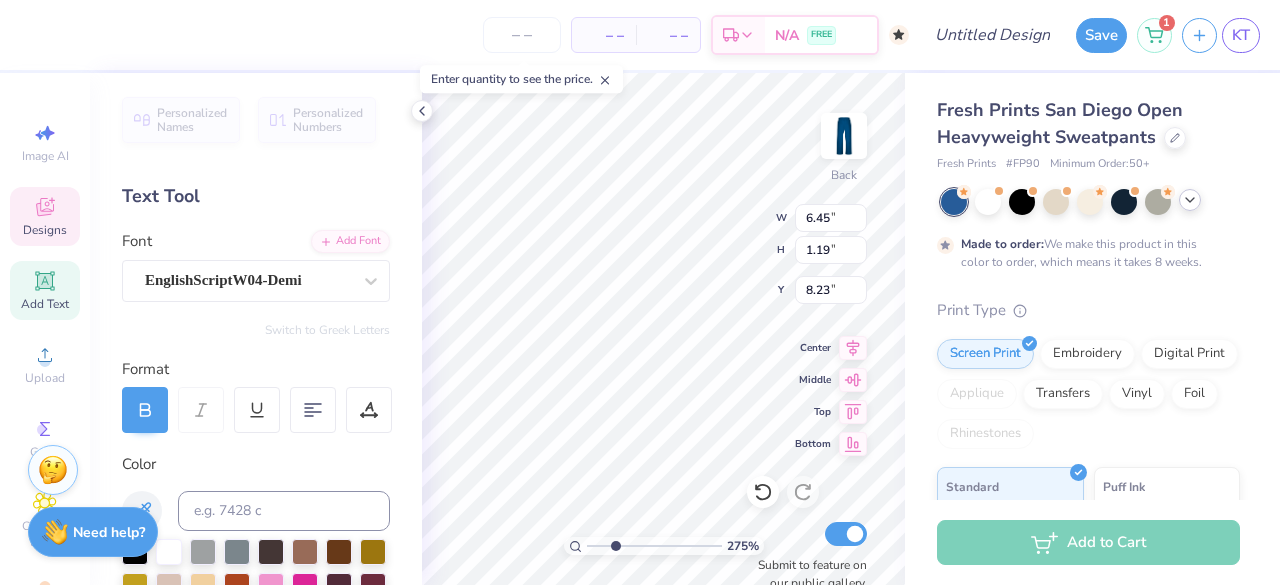 type on "7.49" 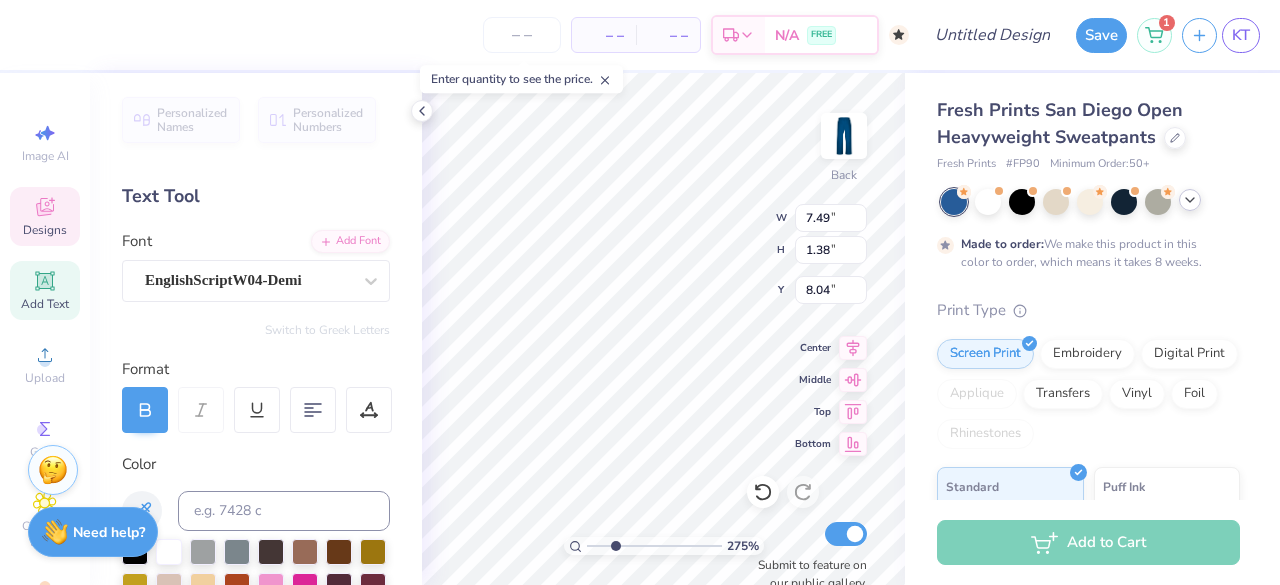 type on "2.74597123842516" 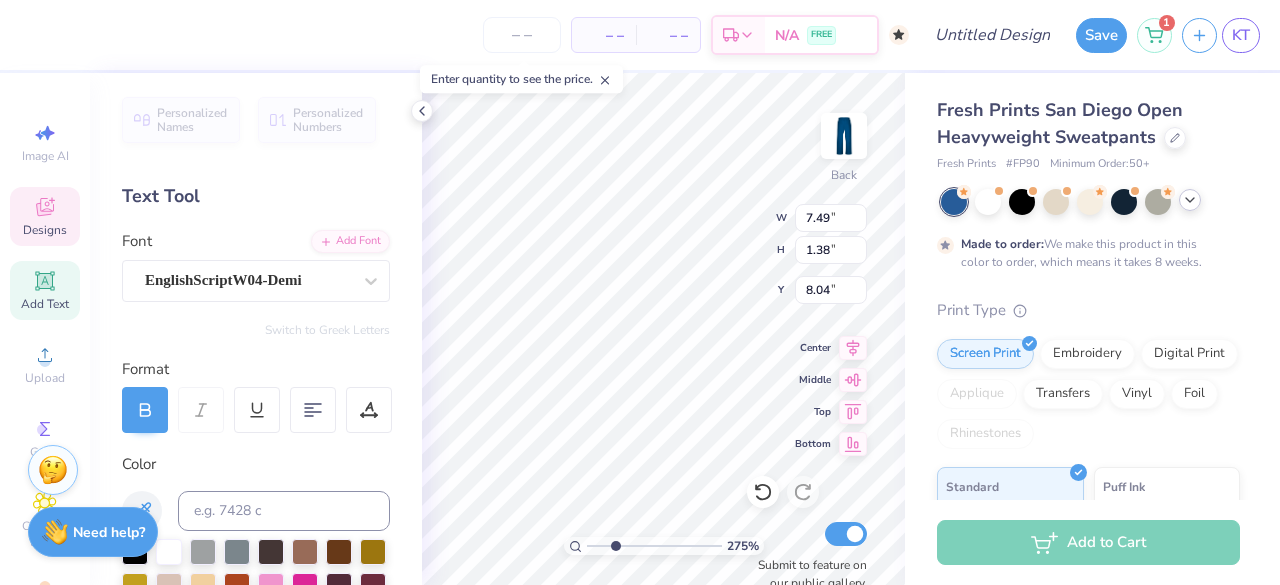 type on "6.30" 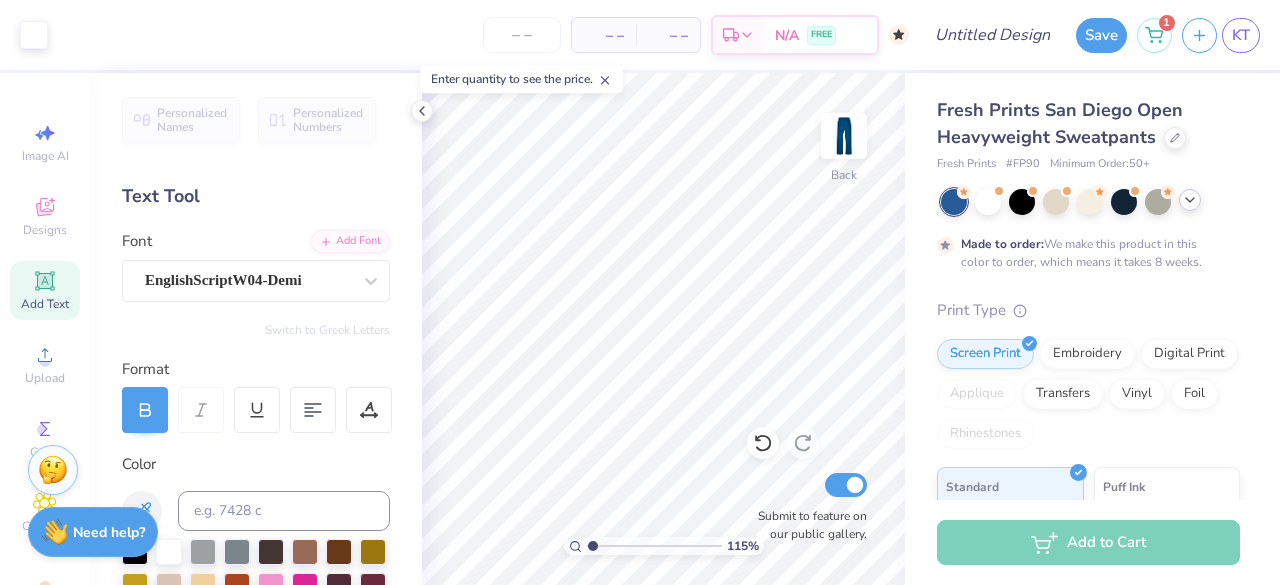 type on "1.10768028482124" 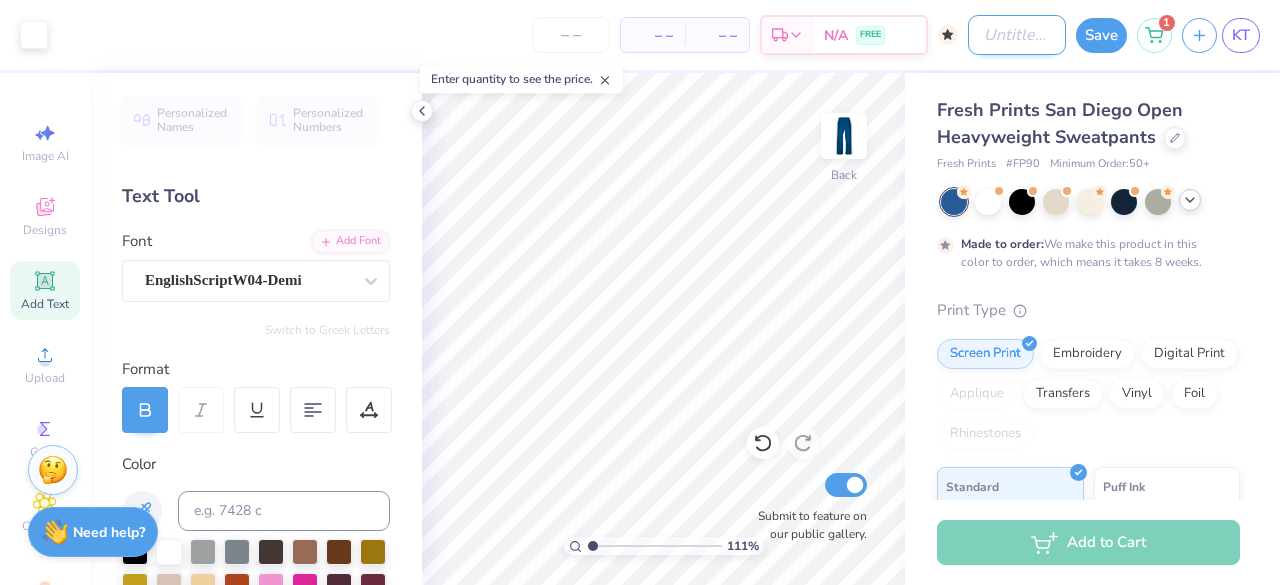click on "Design Title" at bounding box center (1017, 35) 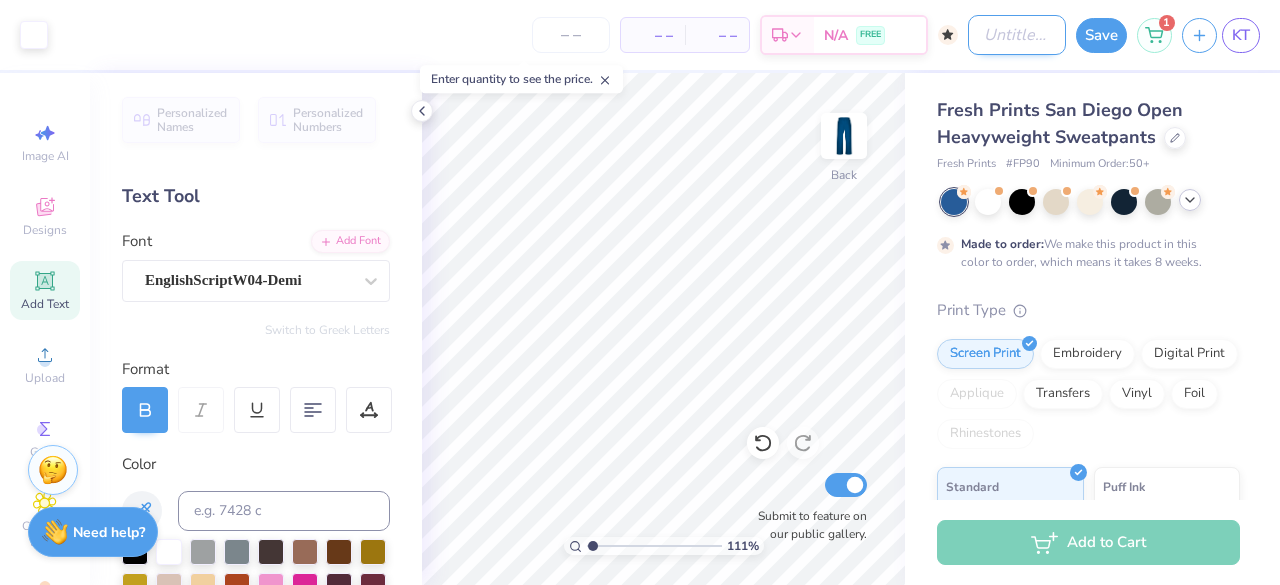 type on "R" 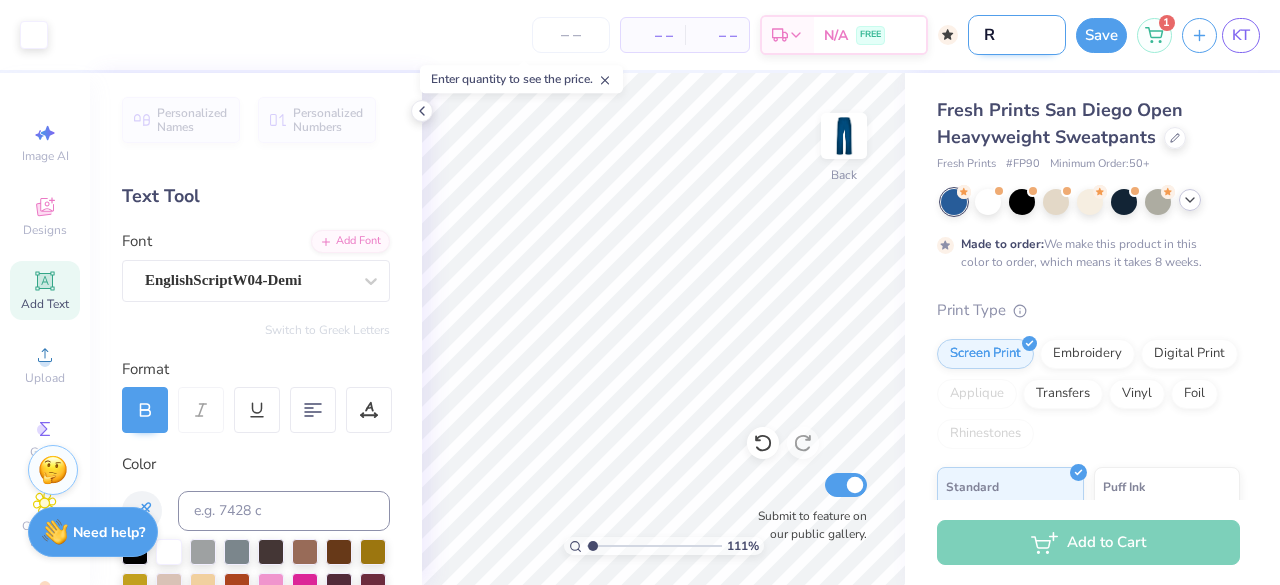 type on "Ro" 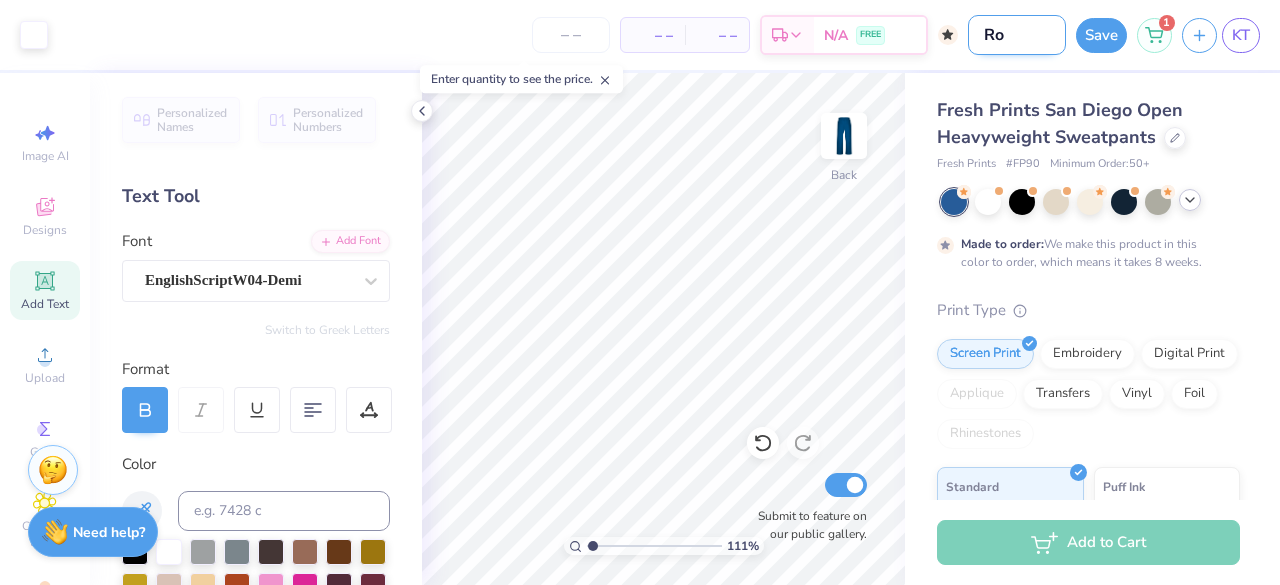 type on "1.10768028482124" 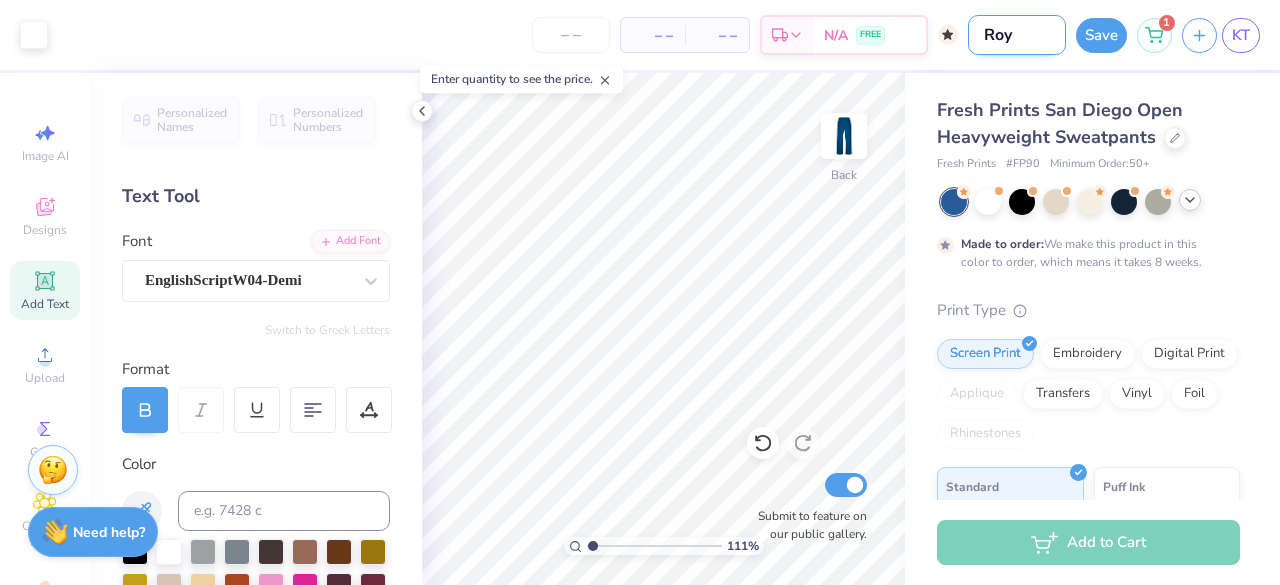 type on "Roya" 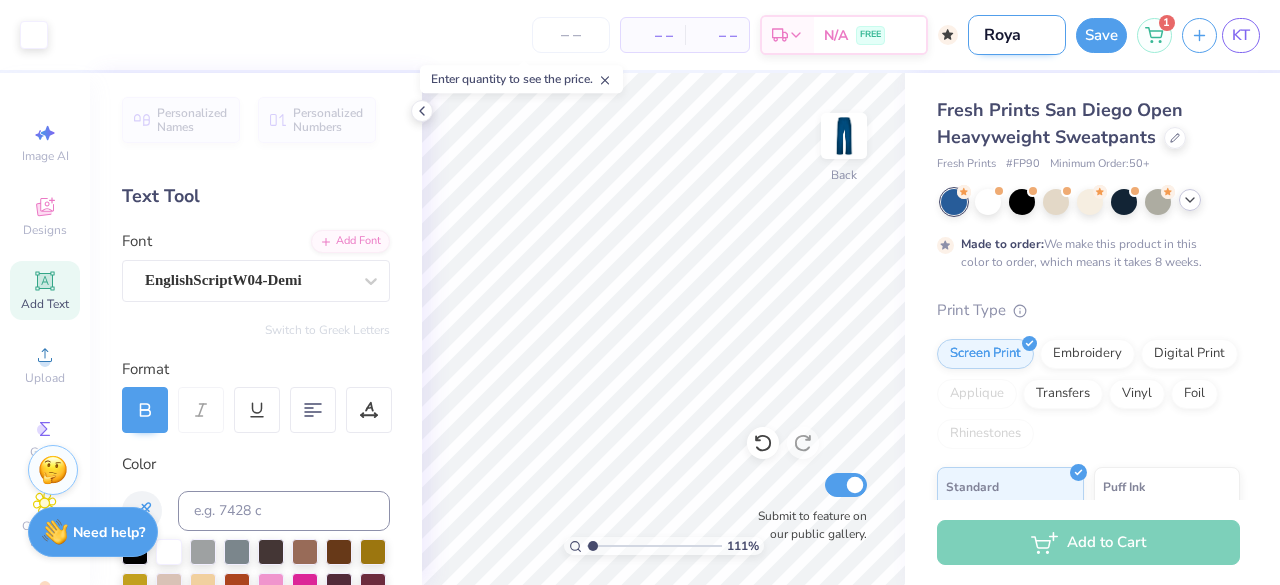 type on "1.10768028482124" 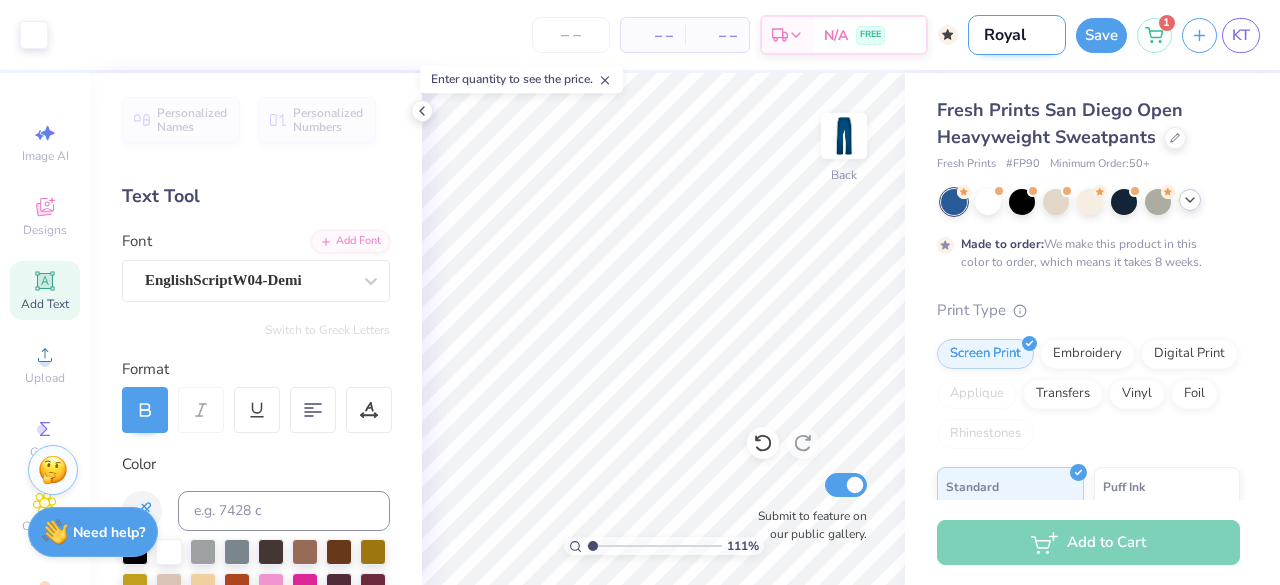 type on "Royals" 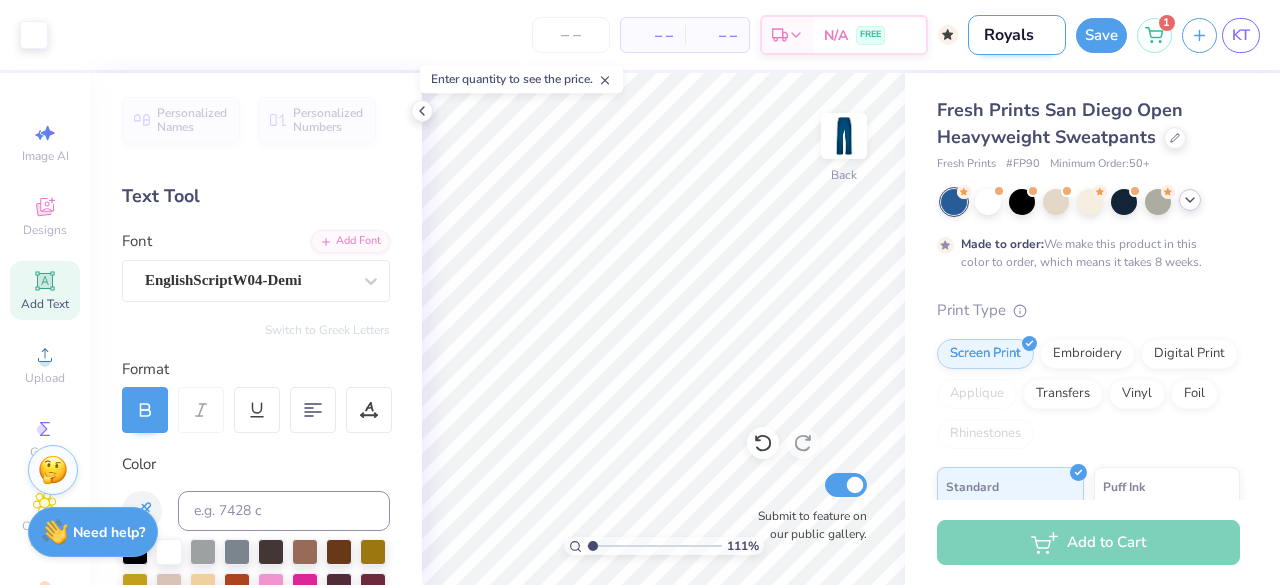 type on "Royals" 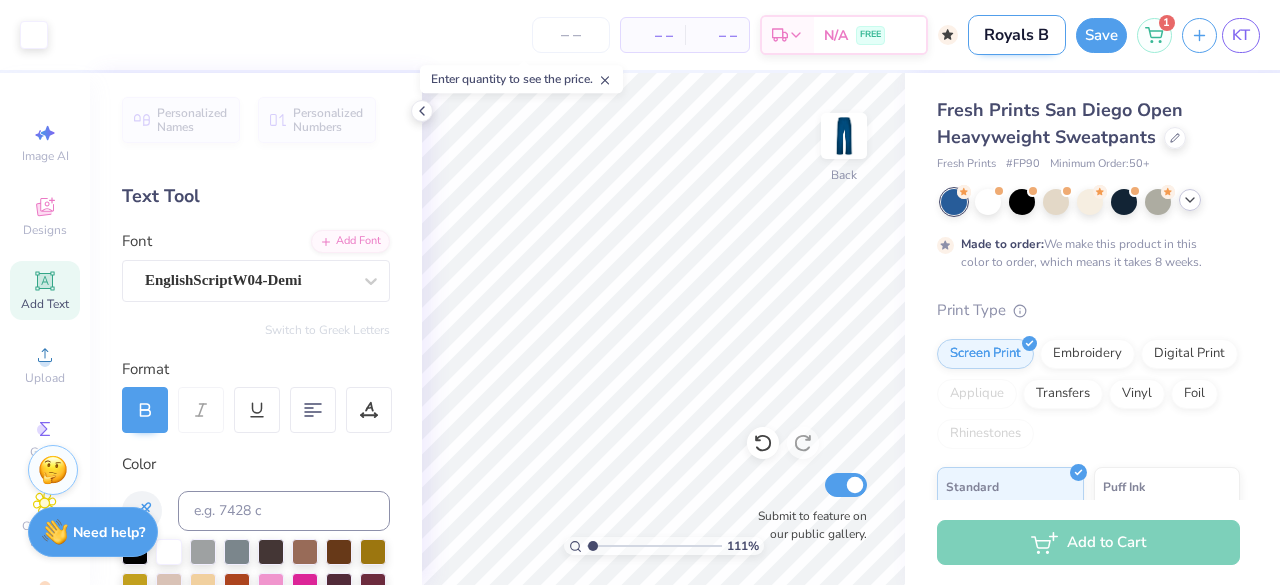 type on "Royals Bl" 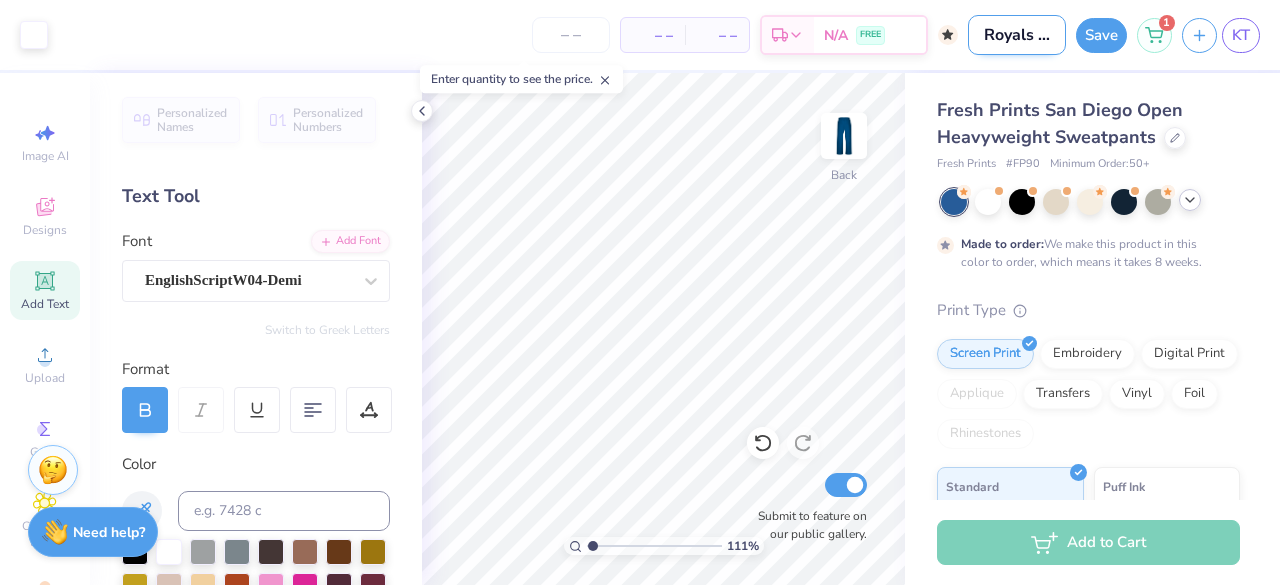 type on "Royals Blu" 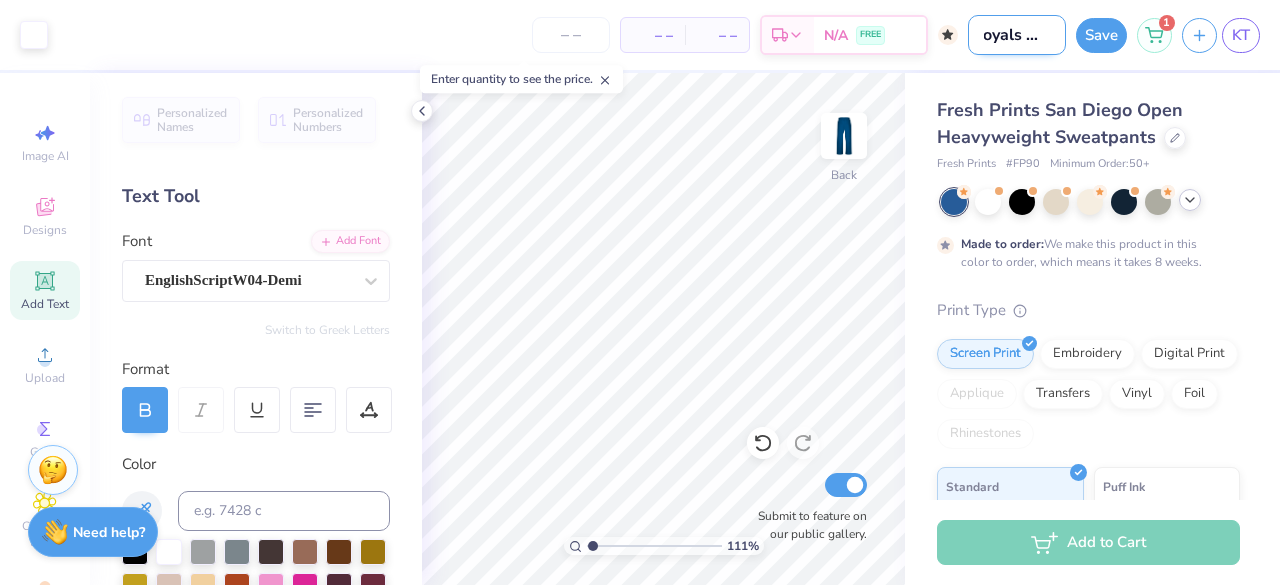 type on "Royals Blue" 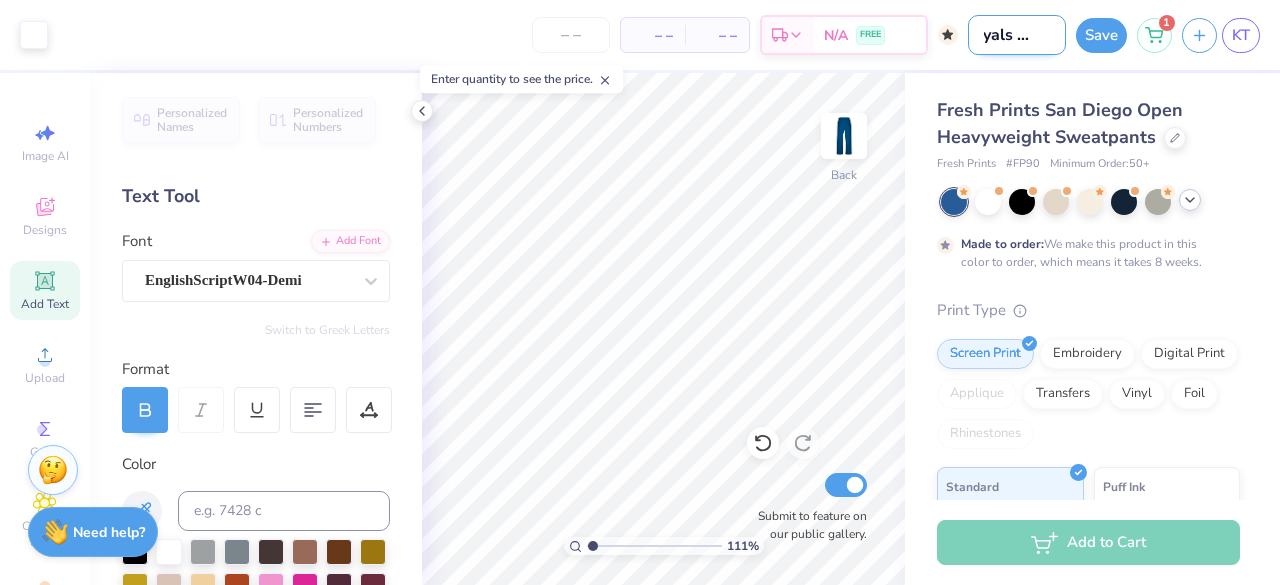 type on "Royals Blue" 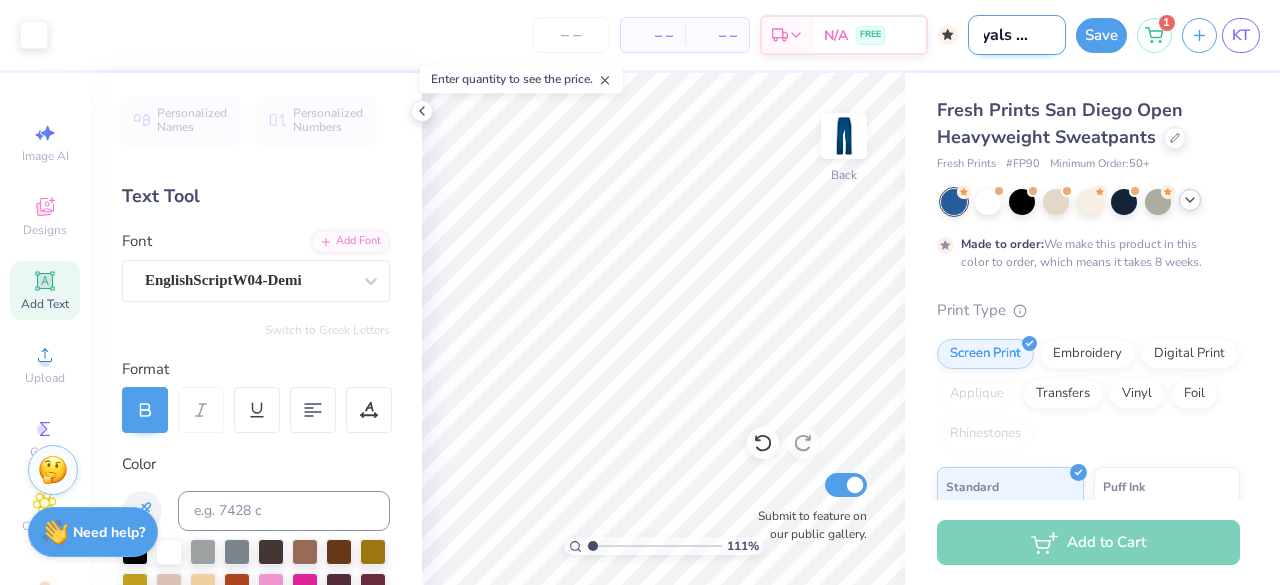 type on "Royals Blue C" 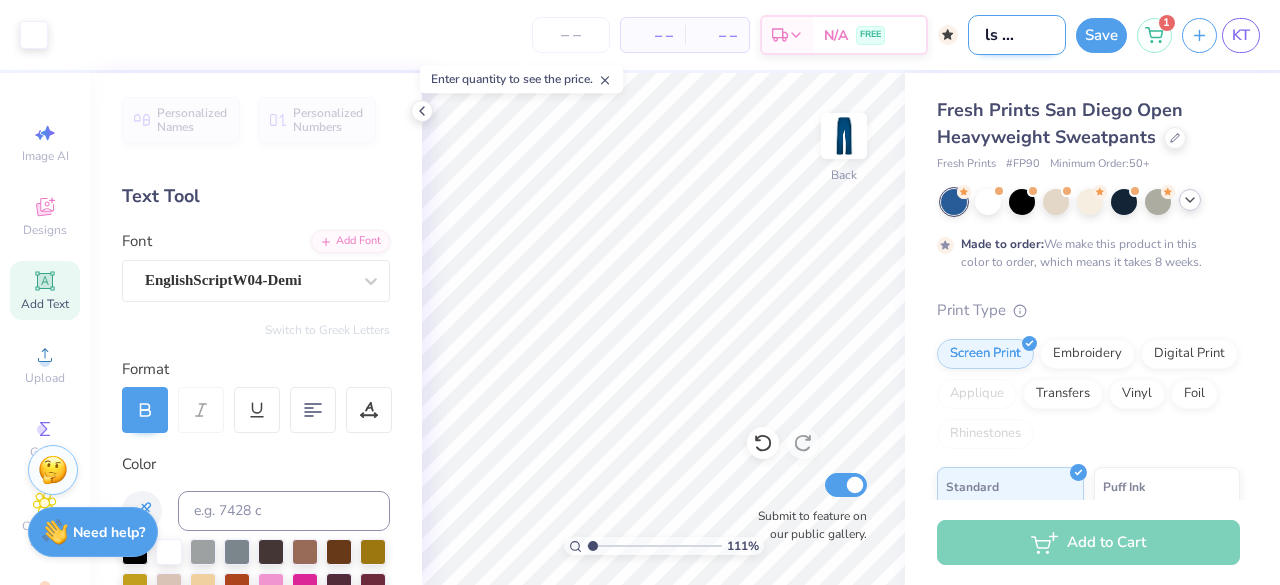 type on "Royals Blue Cu" 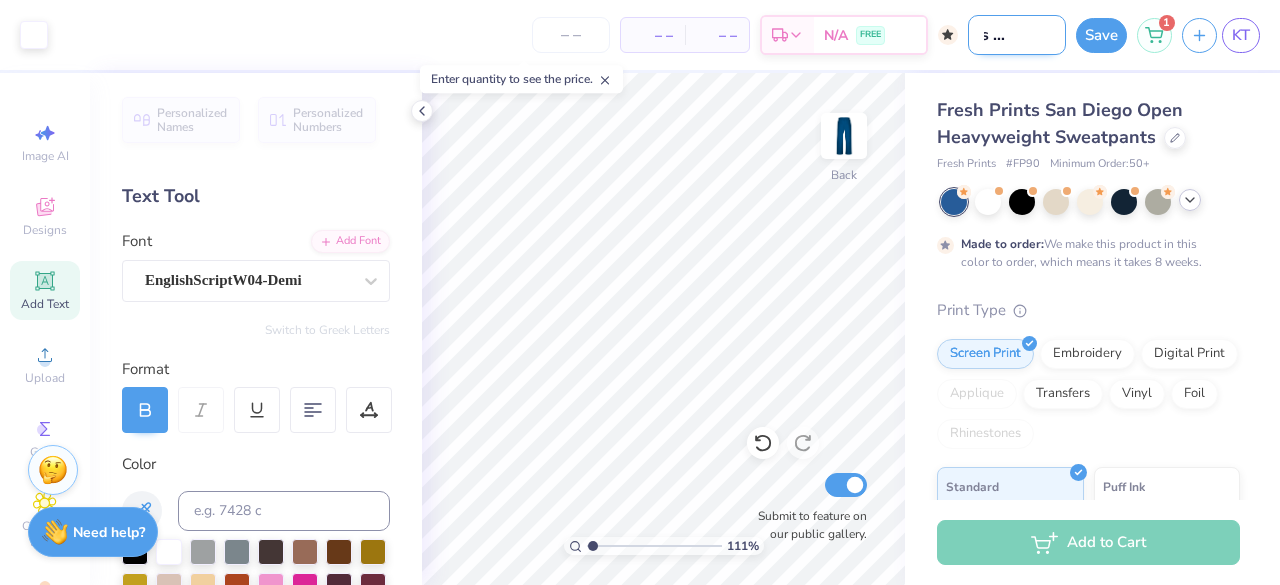 type on "Royals Blue Cur" 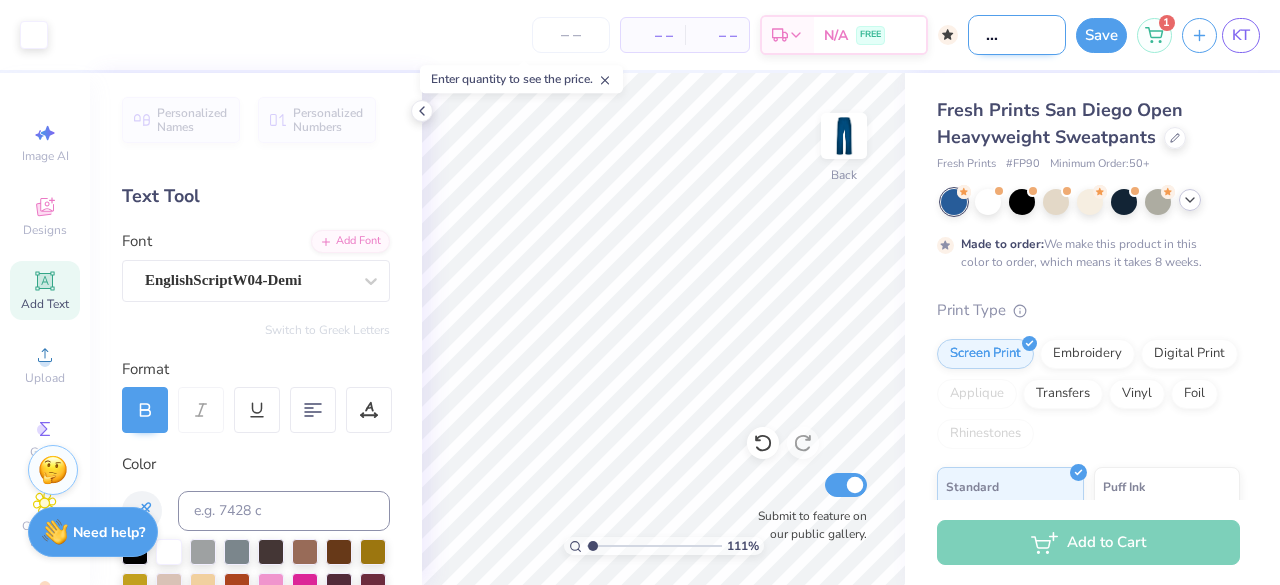 type on "Royals Blue Curs" 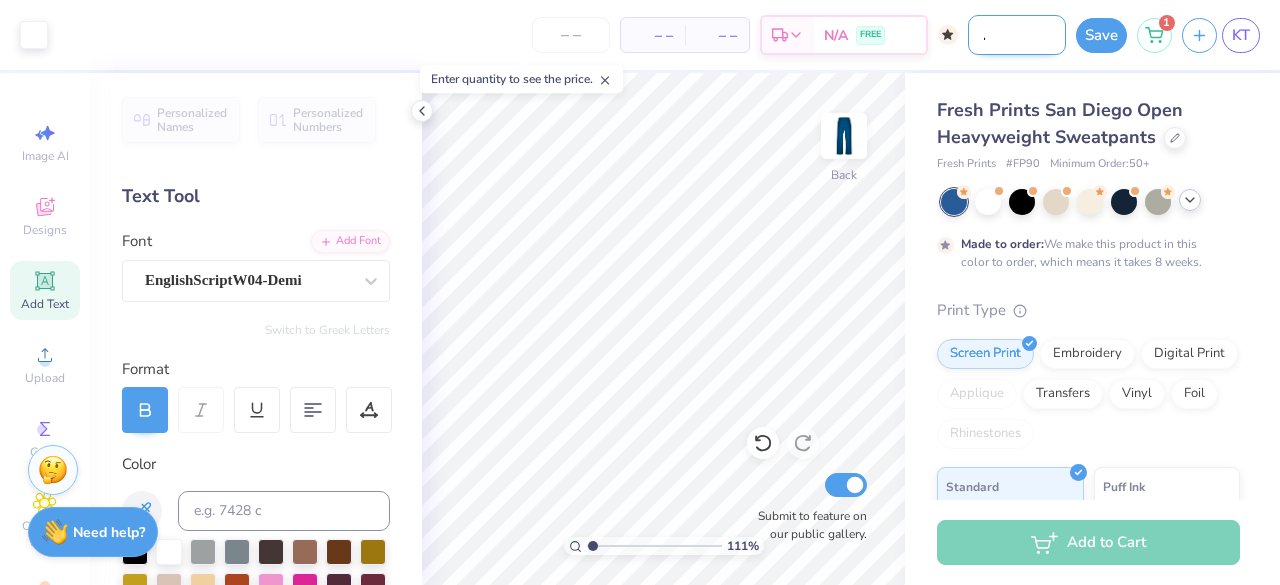 type on "Royals Blue Cursiv" 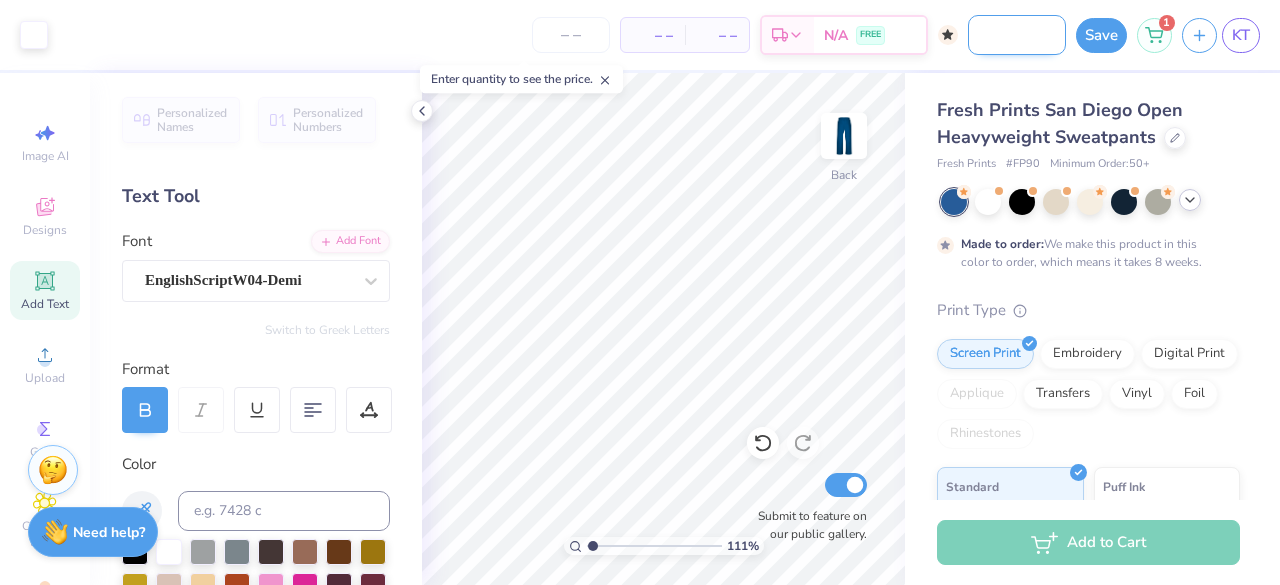 type on "Royals Blue Cursive" 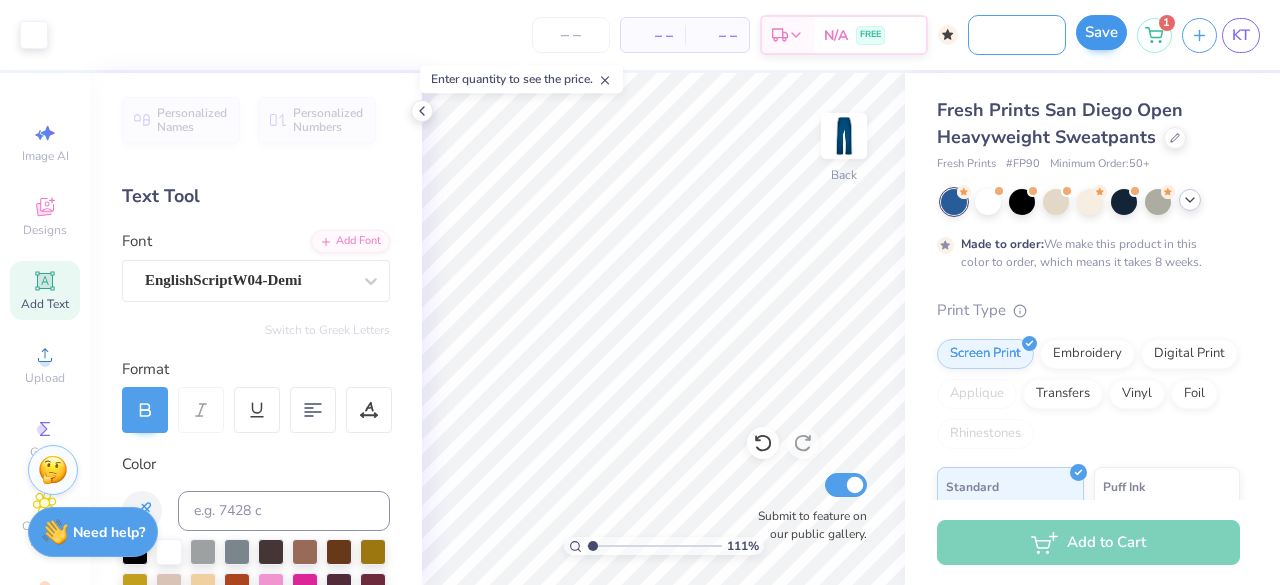 type on "Royals Blue Cursive Sweatpants" 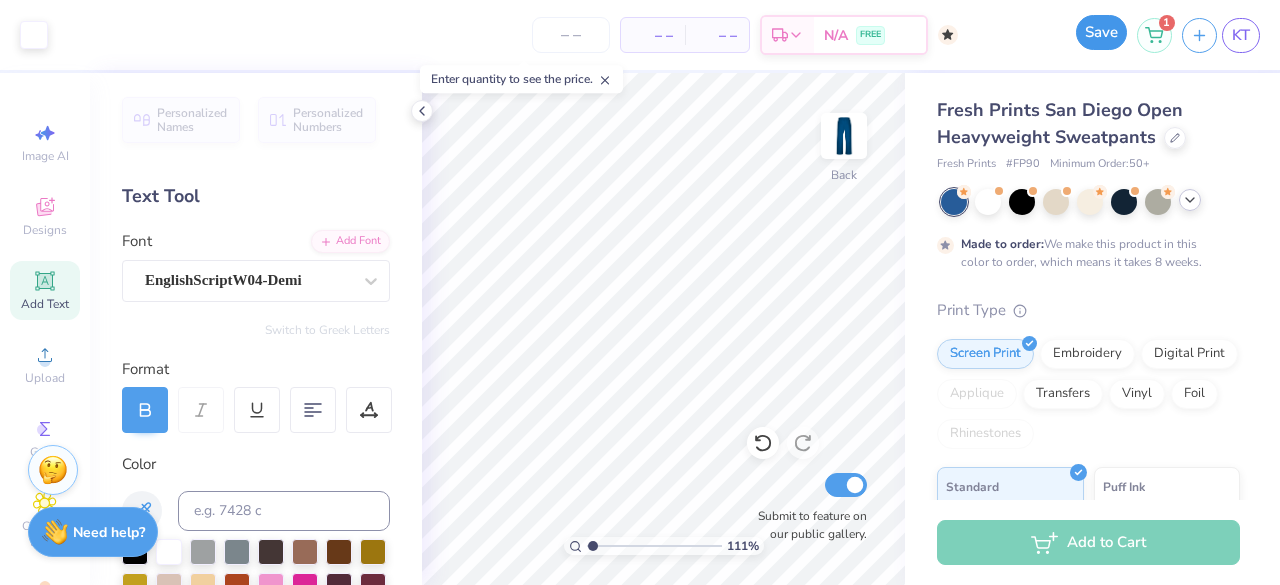 scroll, scrollTop: 0, scrollLeft: 0, axis: both 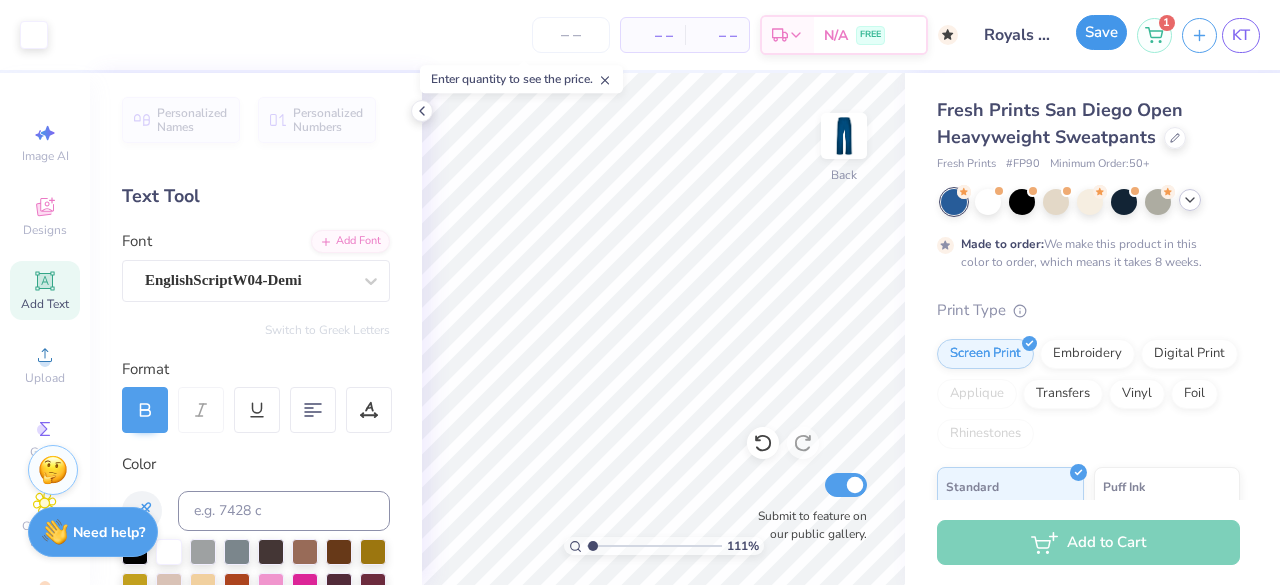 click on "Save" at bounding box center [1101, 32] 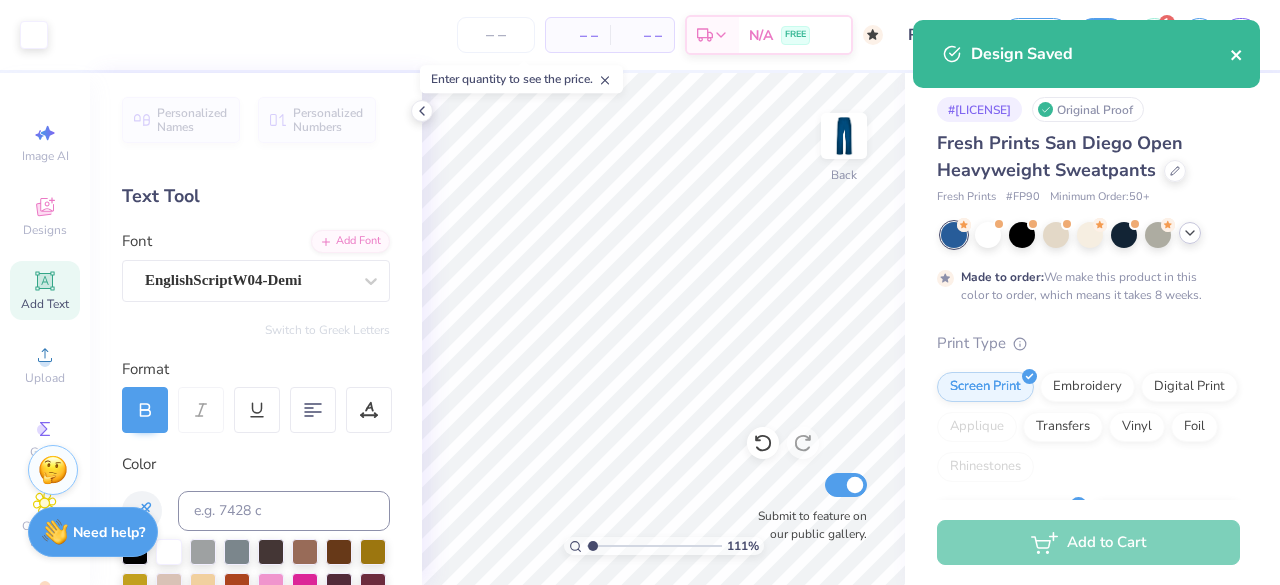 click 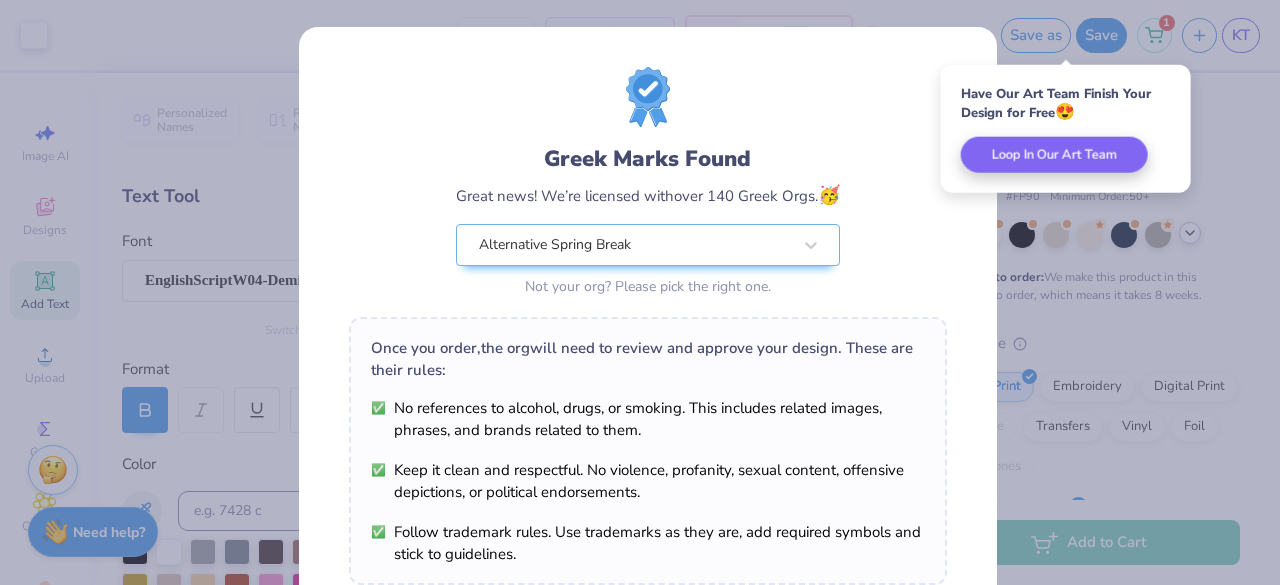 scroll, scrollTop: 348, scrollLeft: 0, axis: vertical 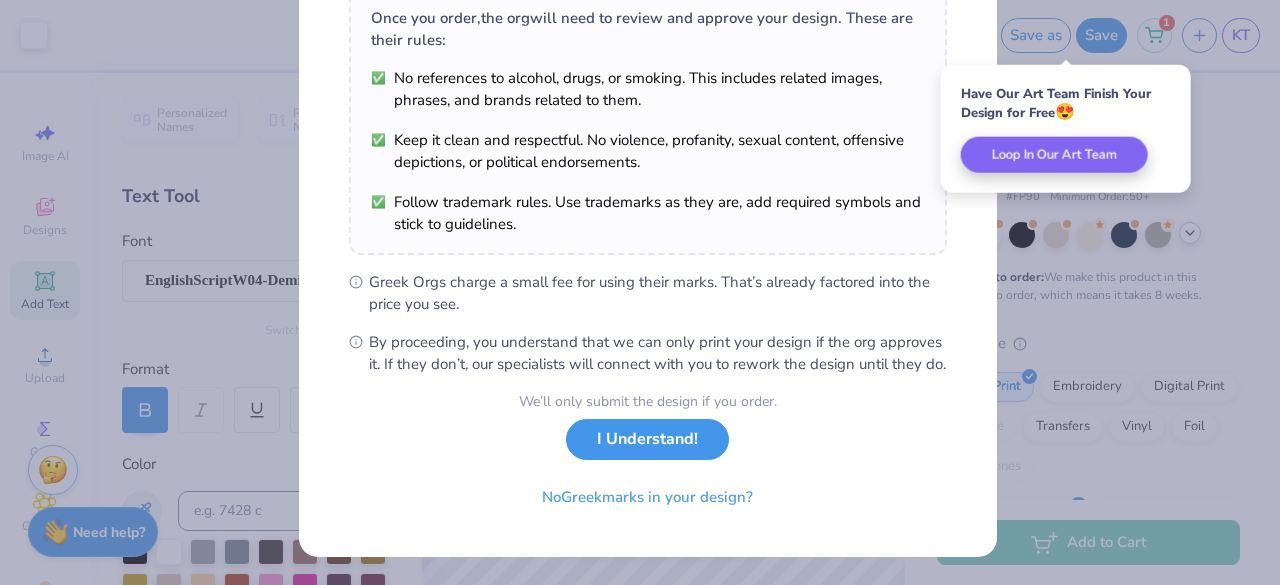click on "I Understand!" at bounding box center [647, 439] 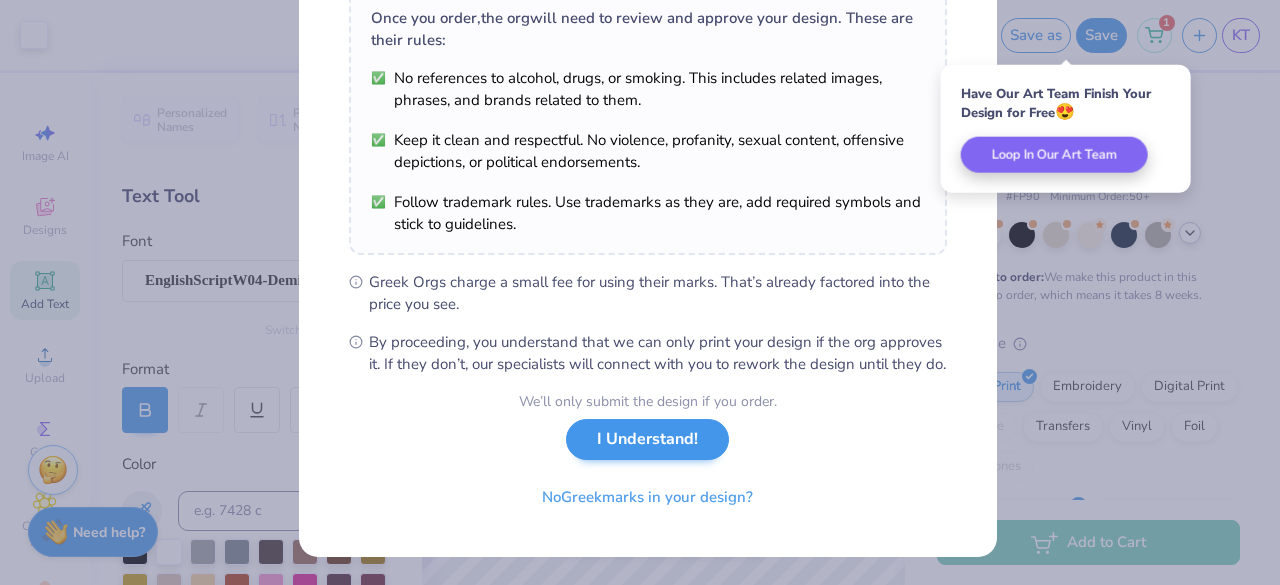 scroll, scrollTop: 0, scrollLeft: 0, axis: both 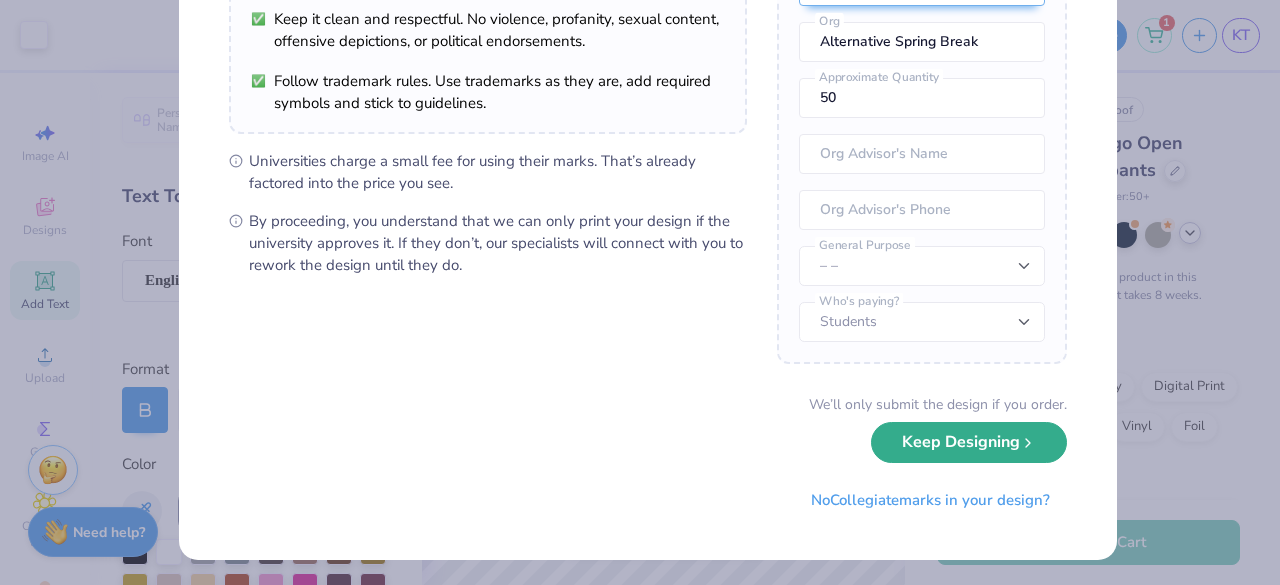 click on "Keep Designing" at bounding box center (969, 442) 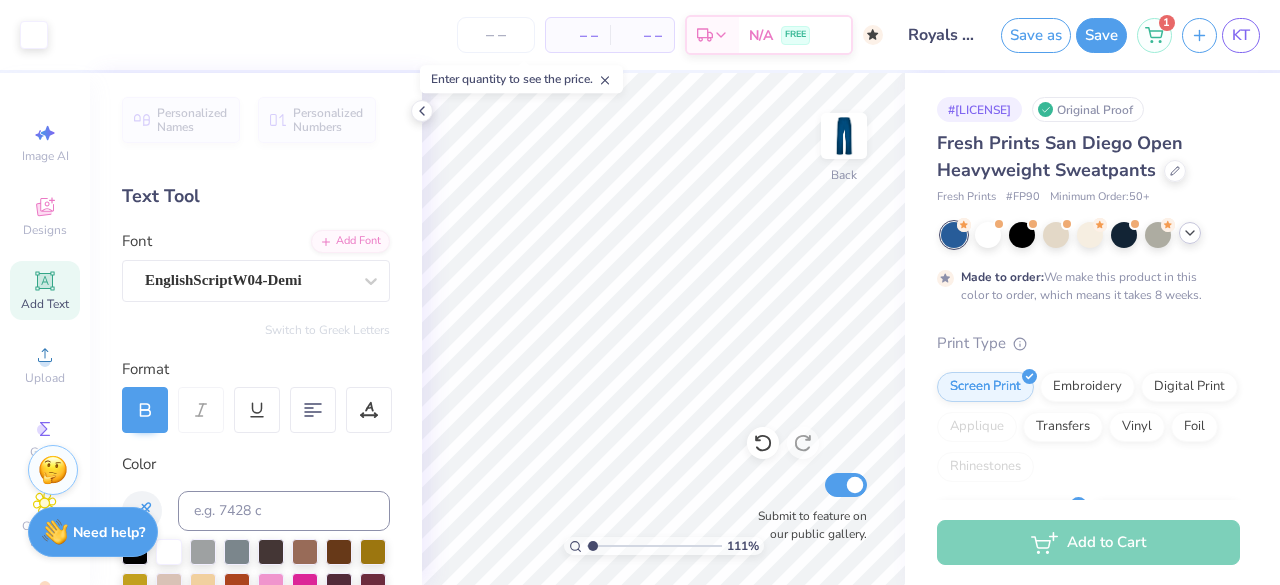 scroll, scrollTop: 0, scrollLeft: 0, axis: both 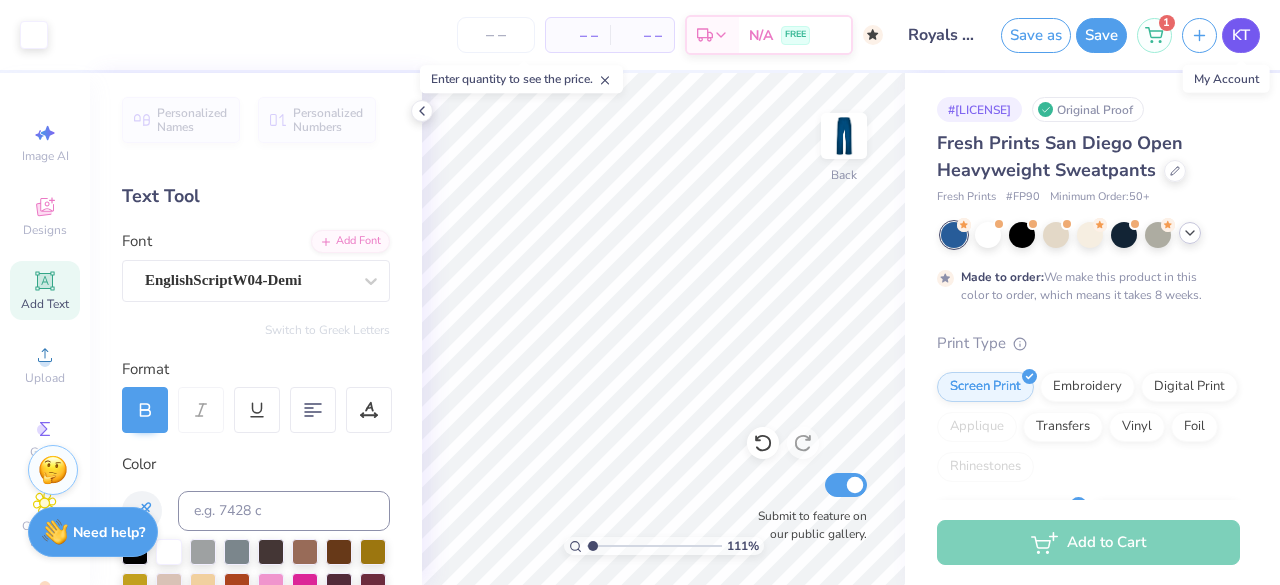 click on "KT" at bounding box center (1241, 35) 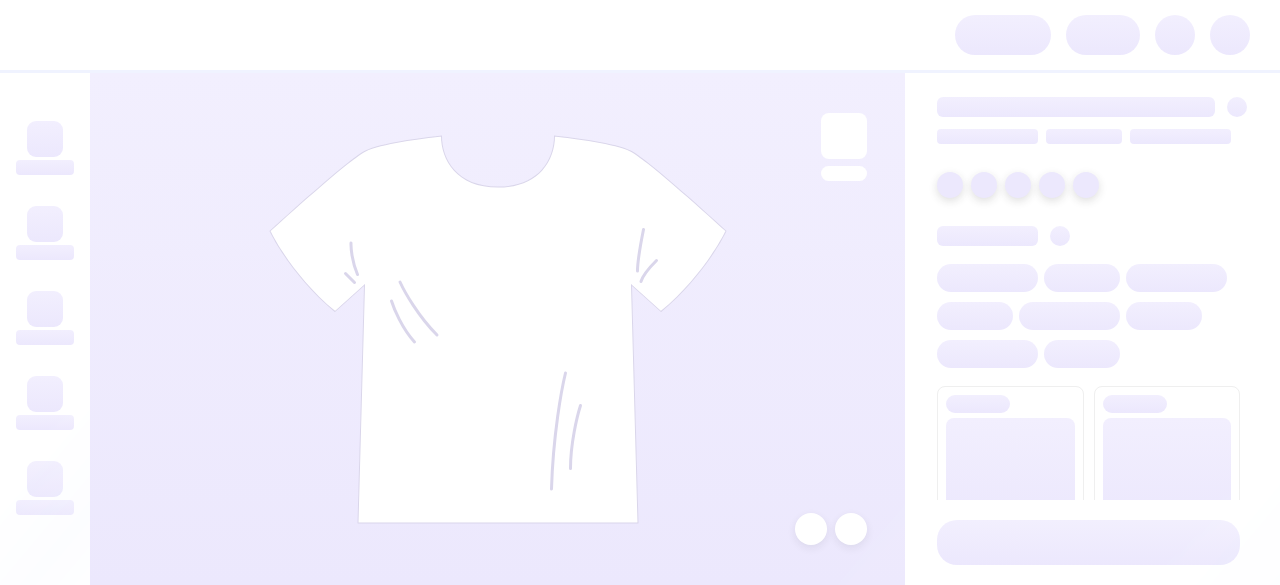 scroll, scrollTop: 0, scrollLeft: 0, axis: both 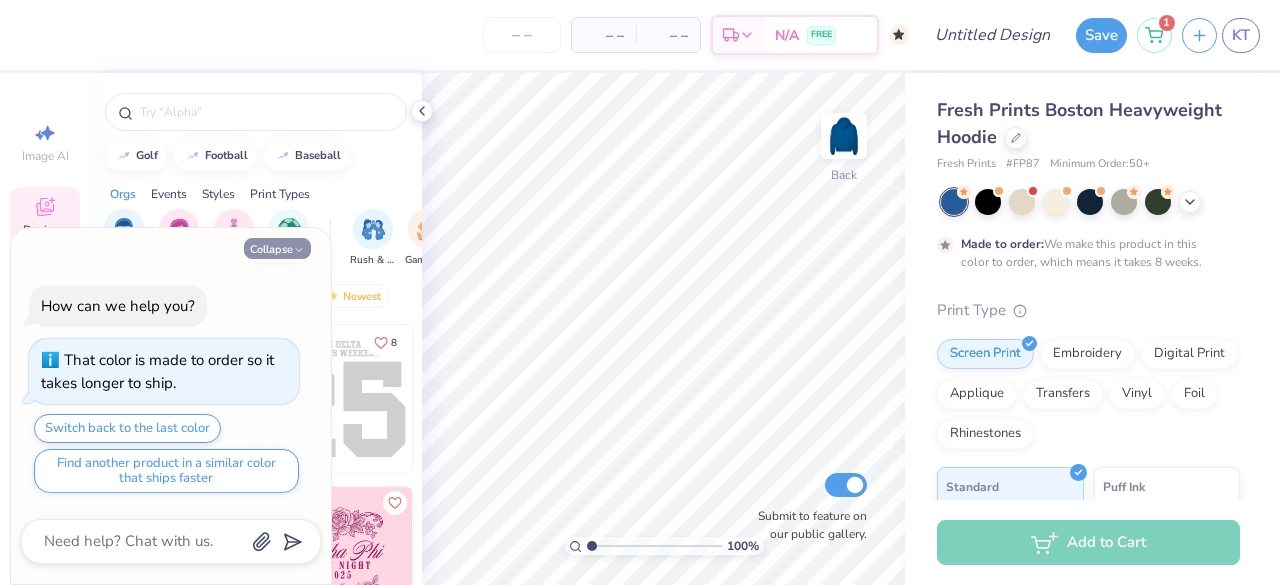 click on "Collapse" at bounding box center (277, 248) 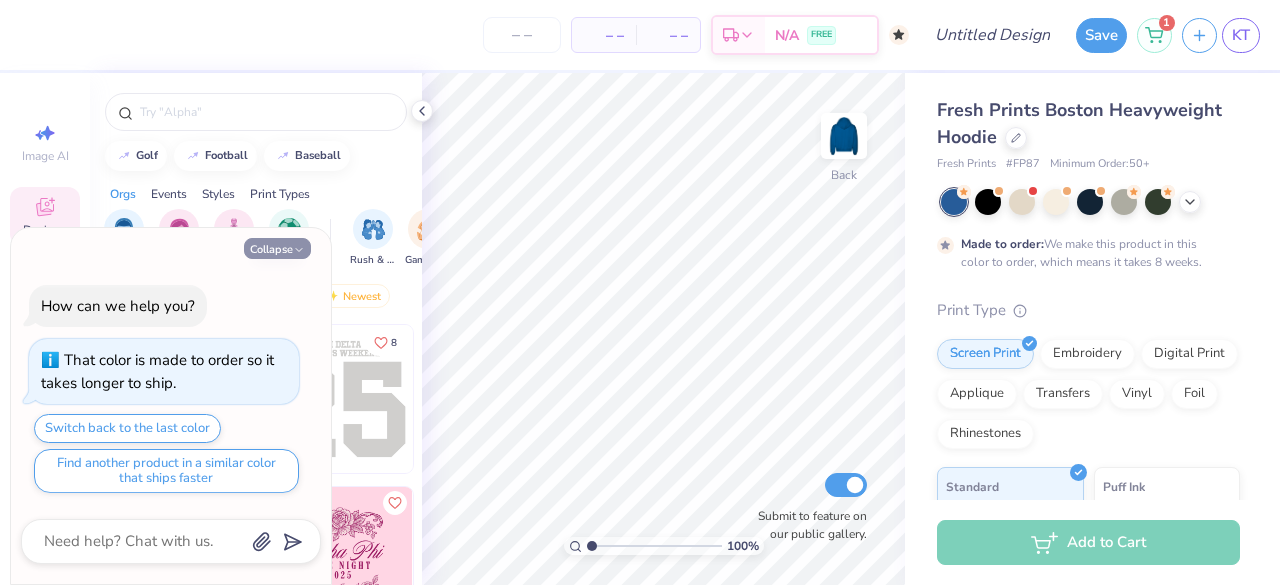 type on "x" 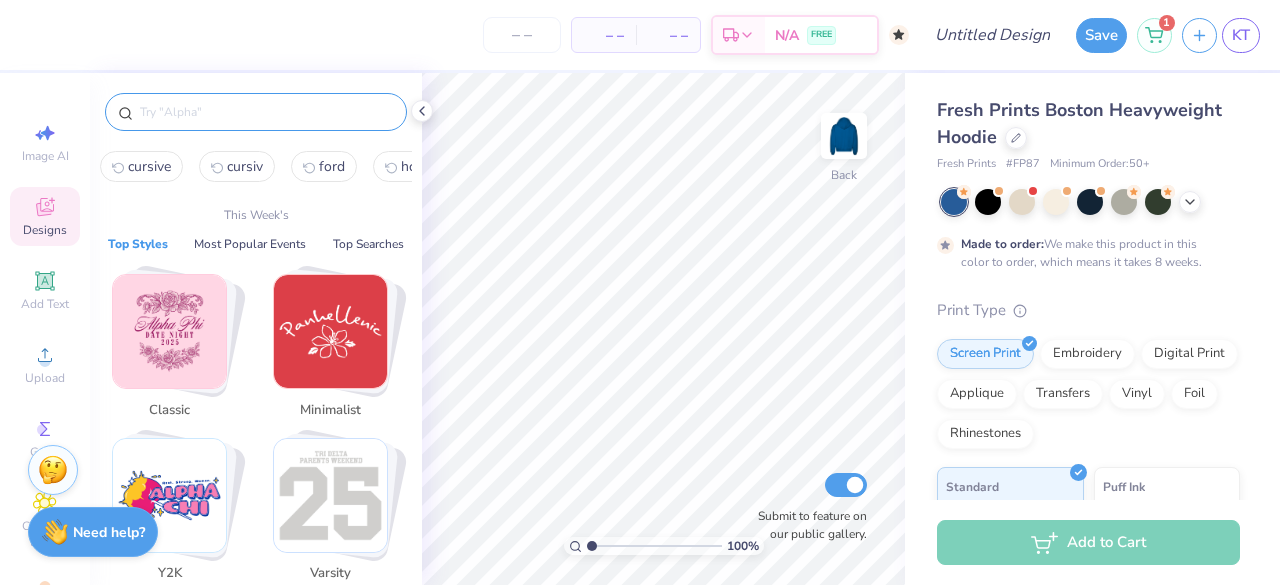 click at bounding box center (266, 112) 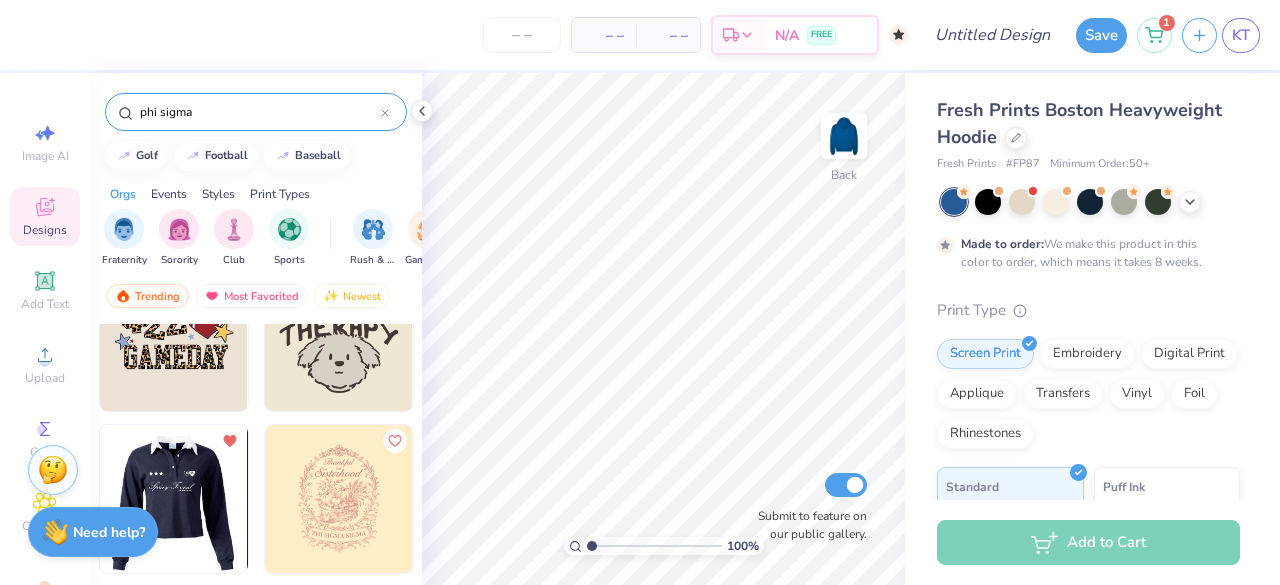 scroll, scrollTop: 101, scrollLeft: 0, axis: vertical 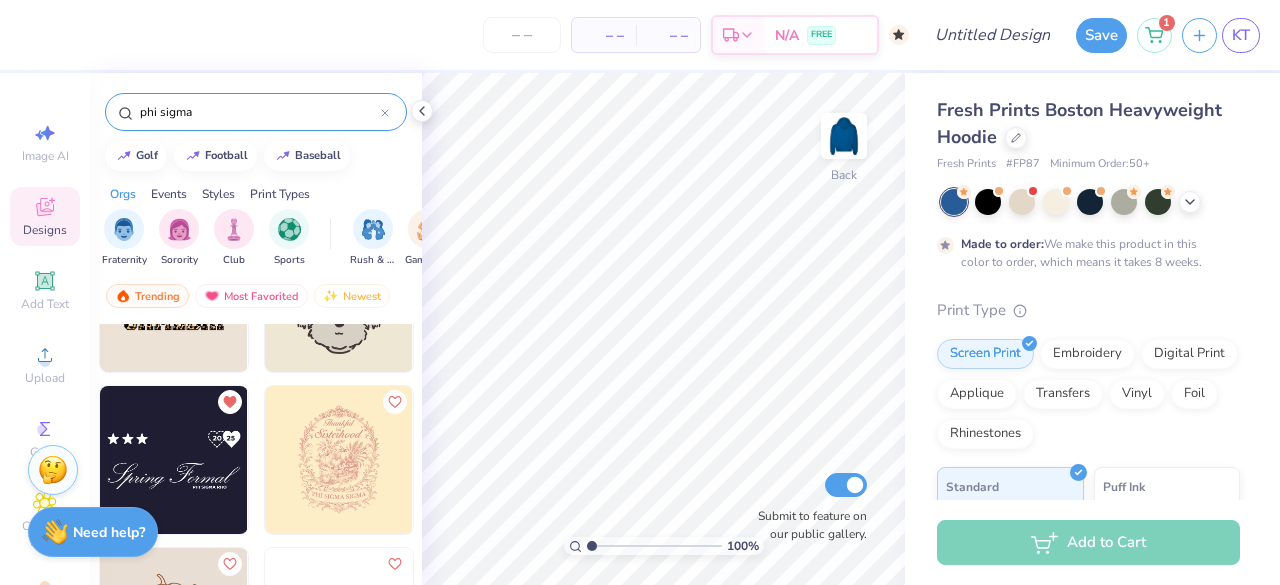 type on "phi sigma" 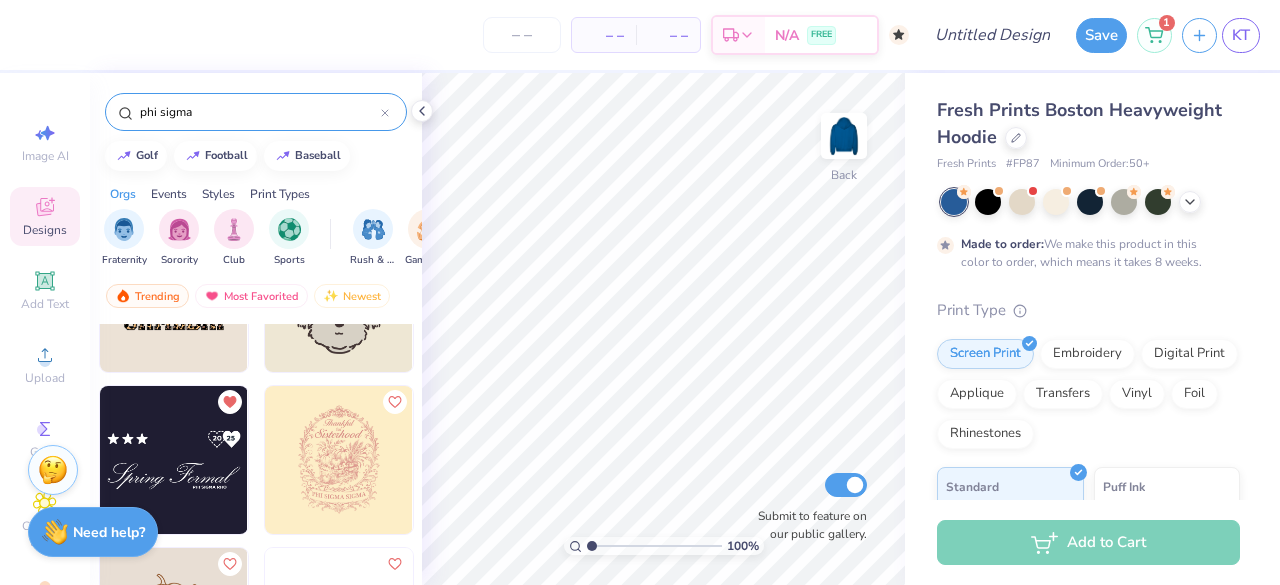 click at bounding box center (174, 460) 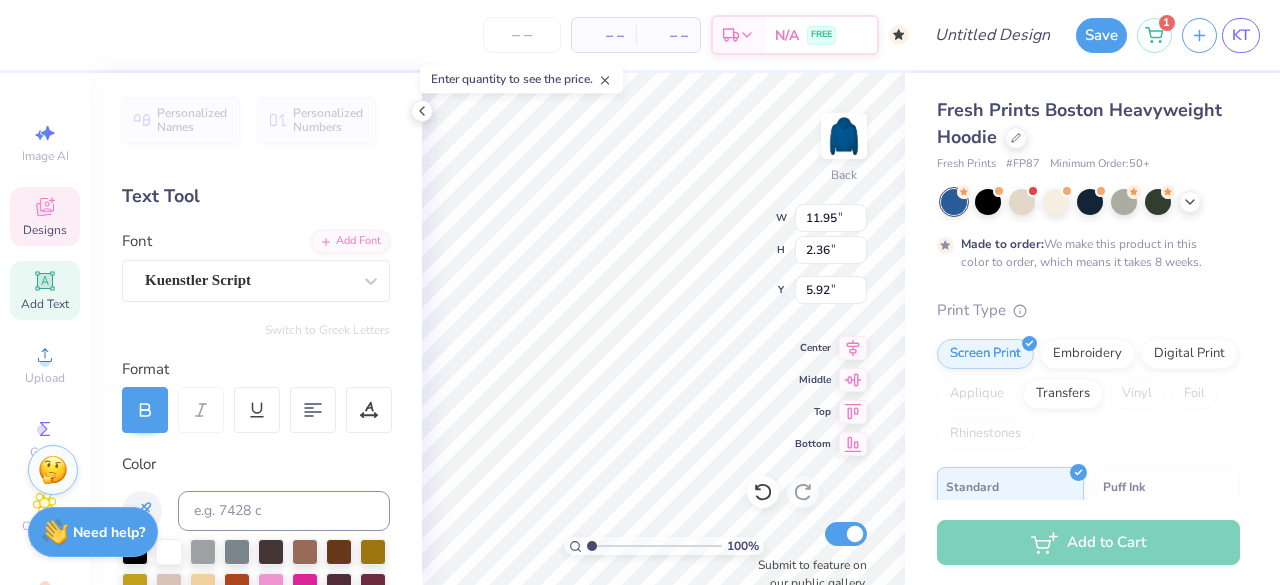 scroll, scrollTop: 16, scrollLeft: 8, axis: both 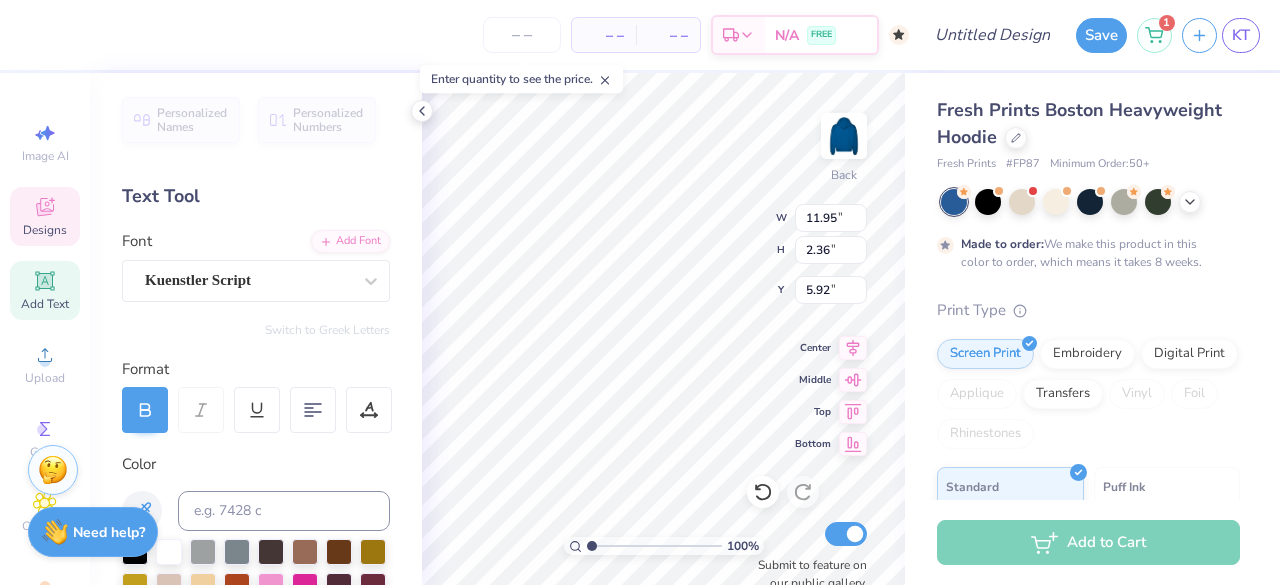 type on "Texas Royals" 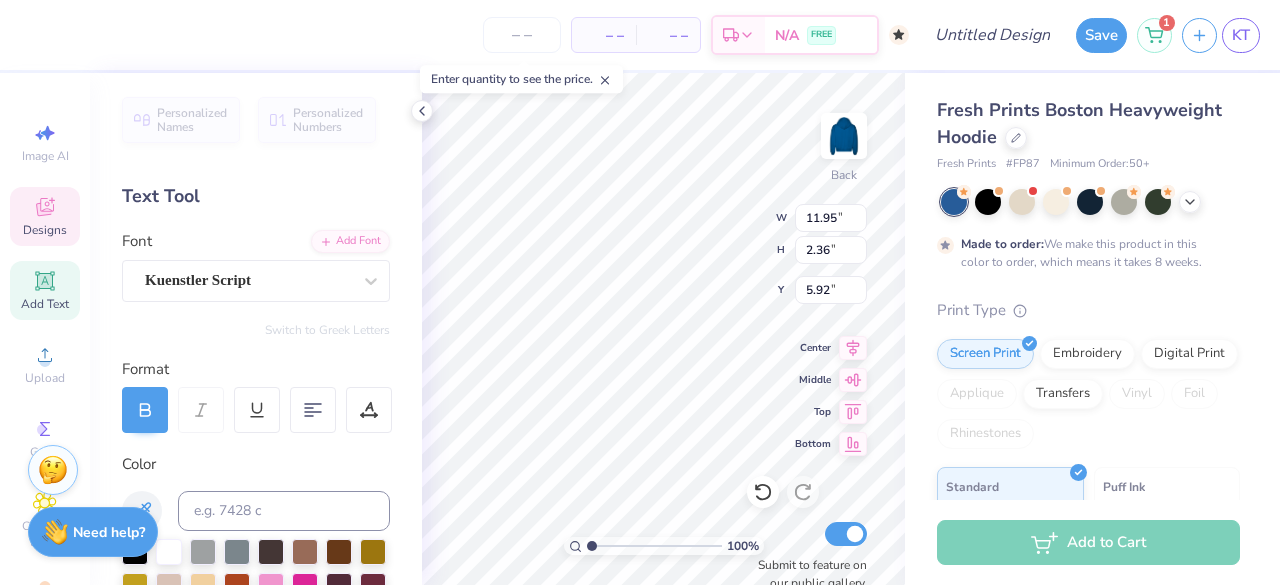scroll, scrollTop: 16, scrollLeft: 6, axis: both 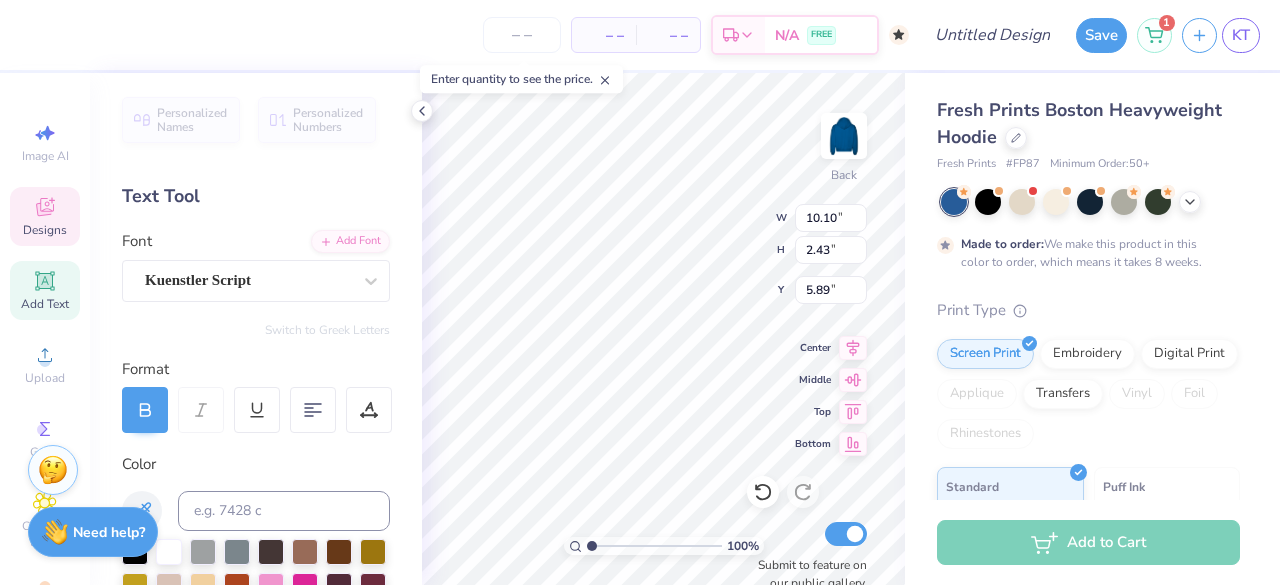 type on "3.02" 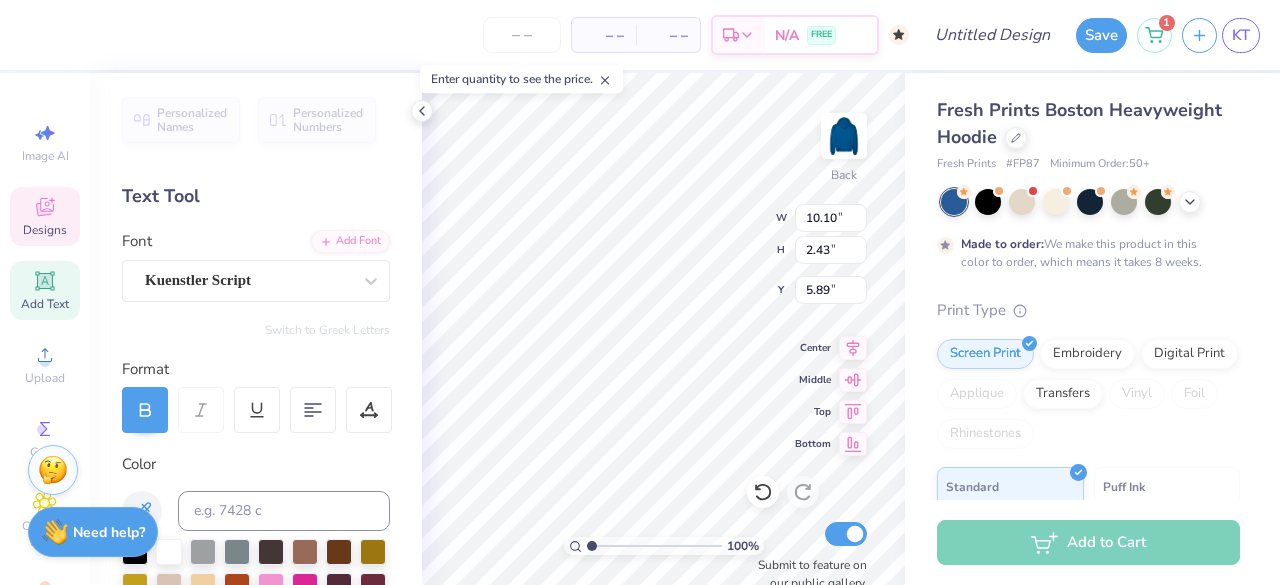 type on "0.27" 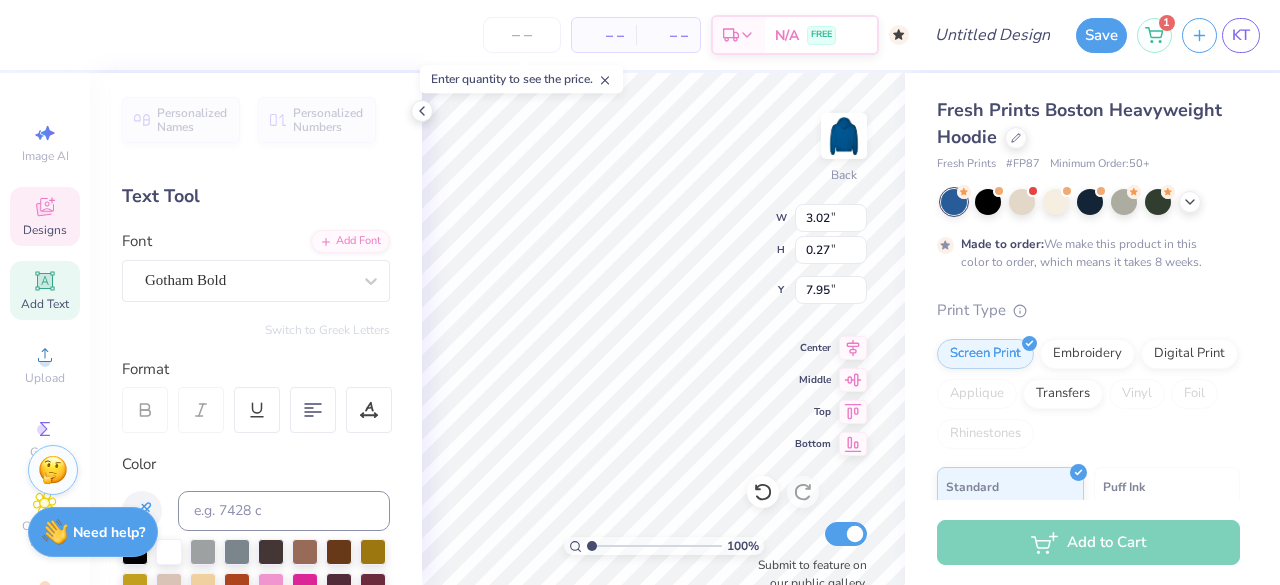 scroll, scrollTop: 16, scrollLeft: 2, axis: both 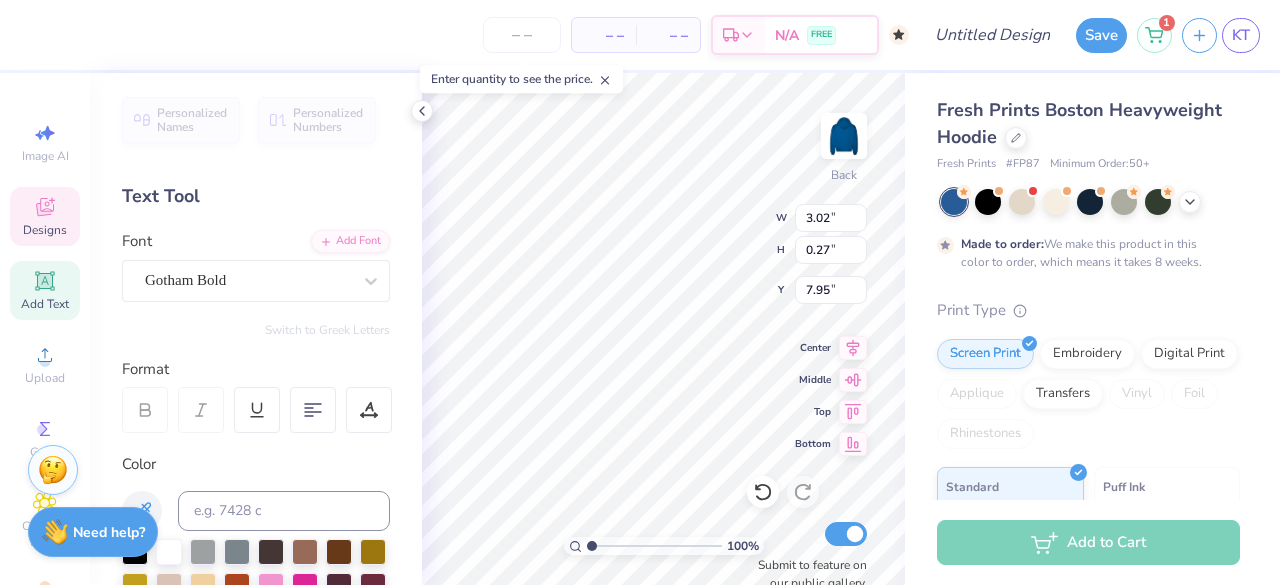 type on "P" 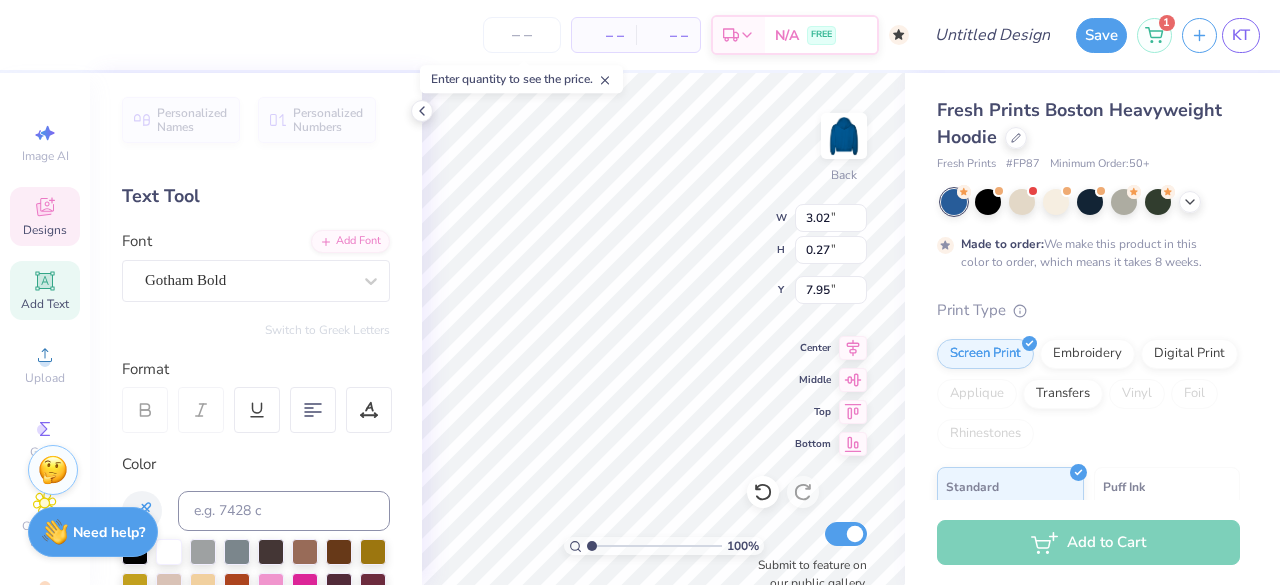 scroll, scrollTop: 16, scrollLeft: 4, axis: both 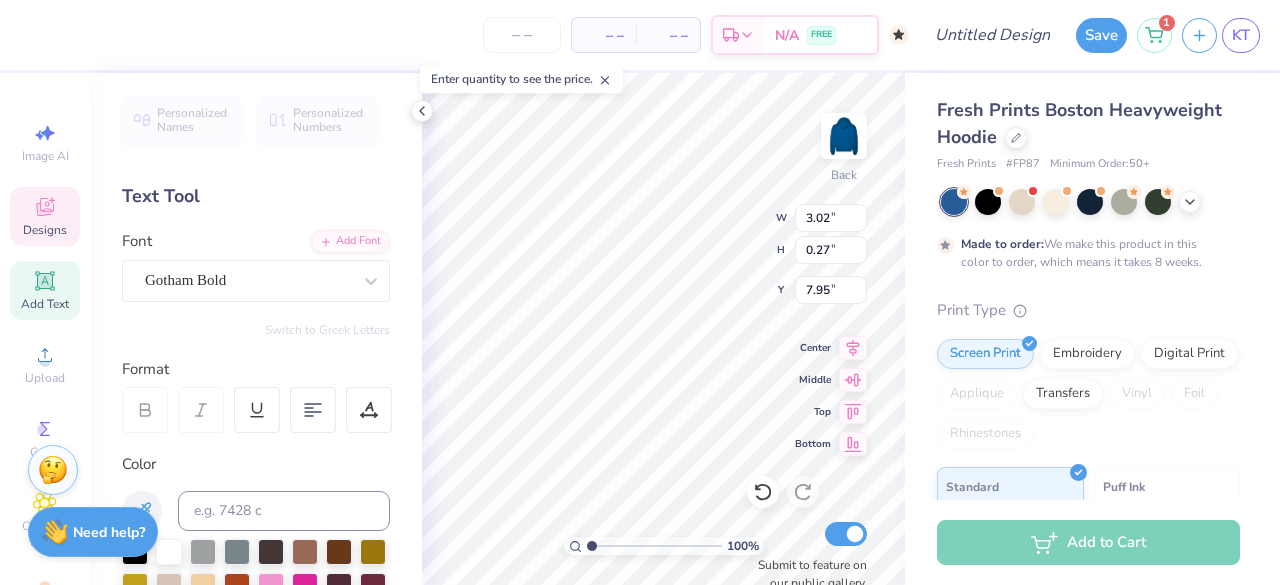 type on "EST. 2013" 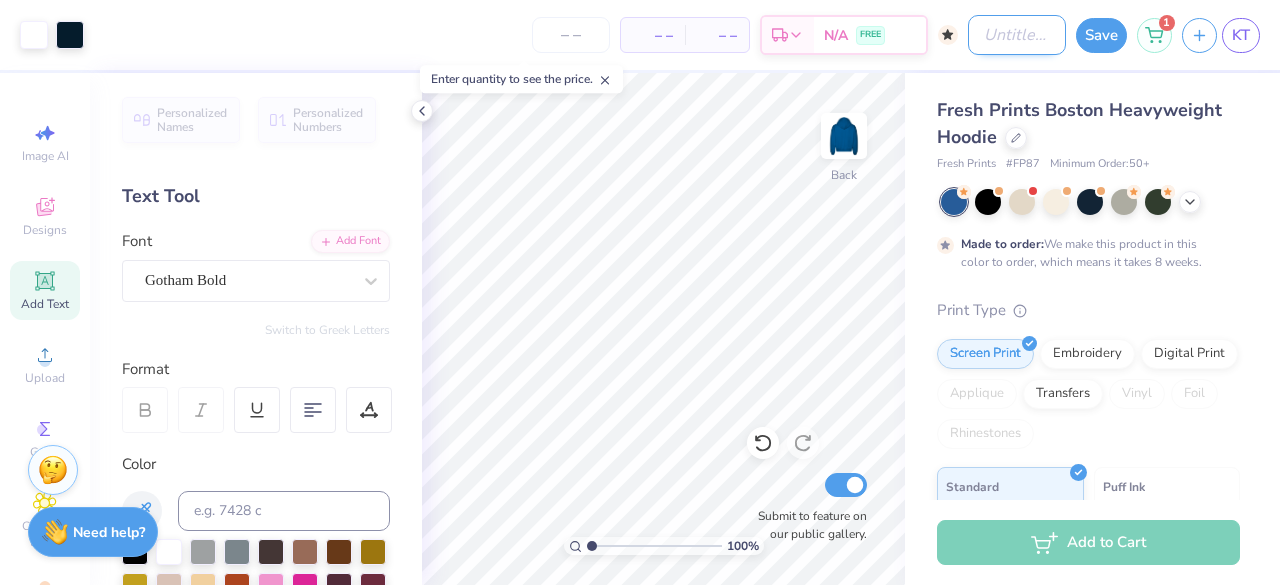 click on "Design Title" at bounding box center (1017, 35) 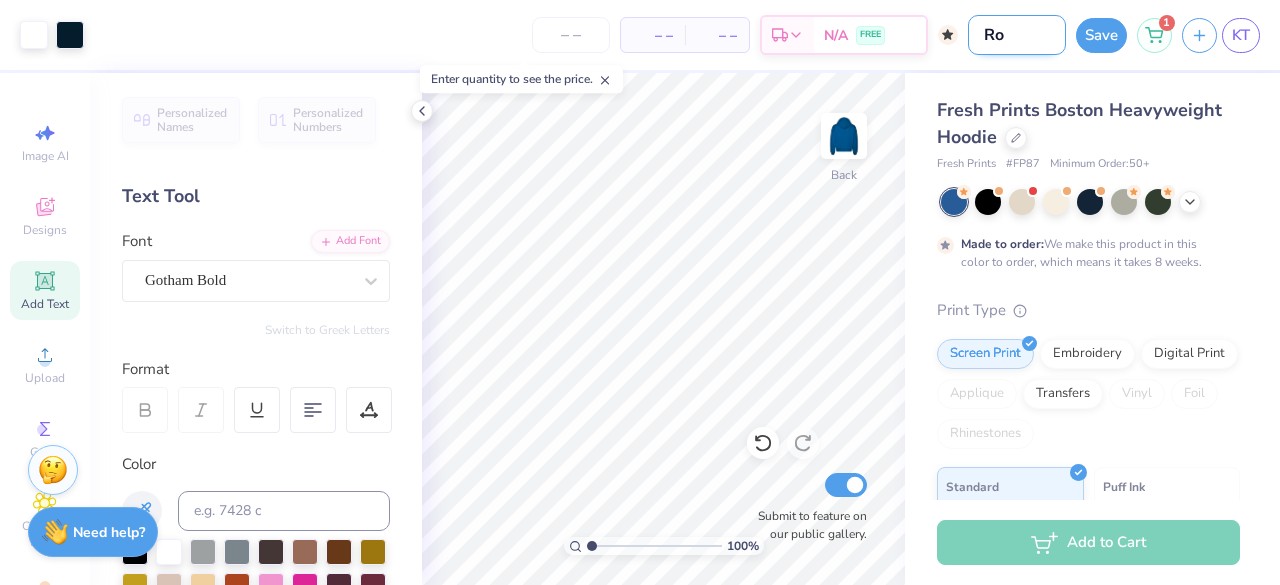 type on "R" 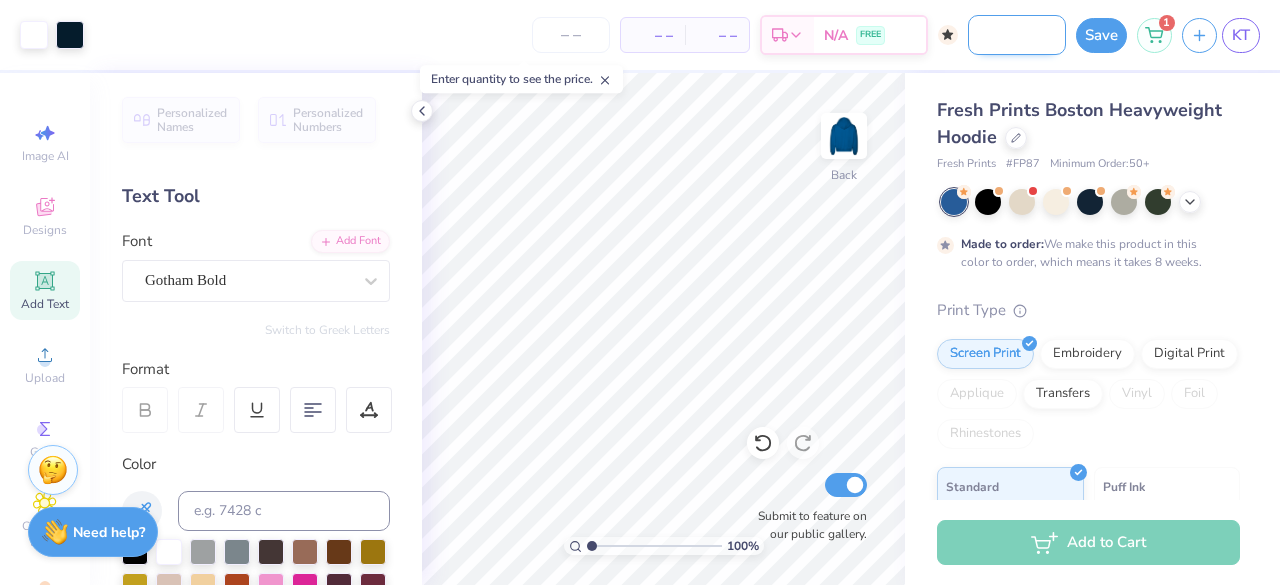 scroll, scrollTop: 0, scrollLeft: 87, axis: horizontal 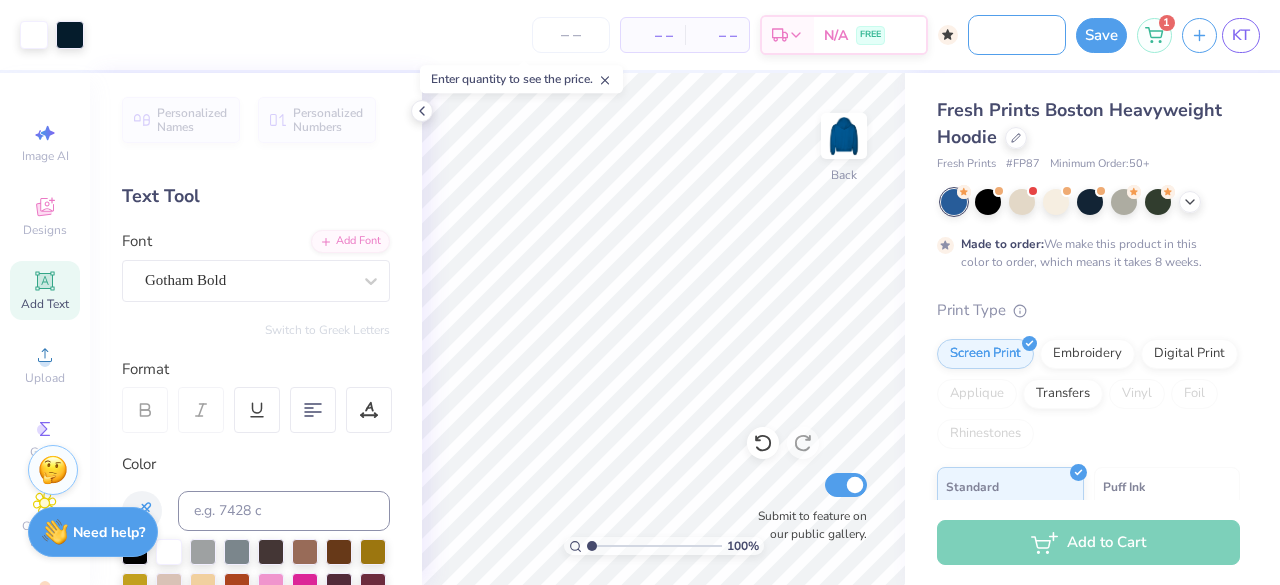 type on "Stars Cursive Design" 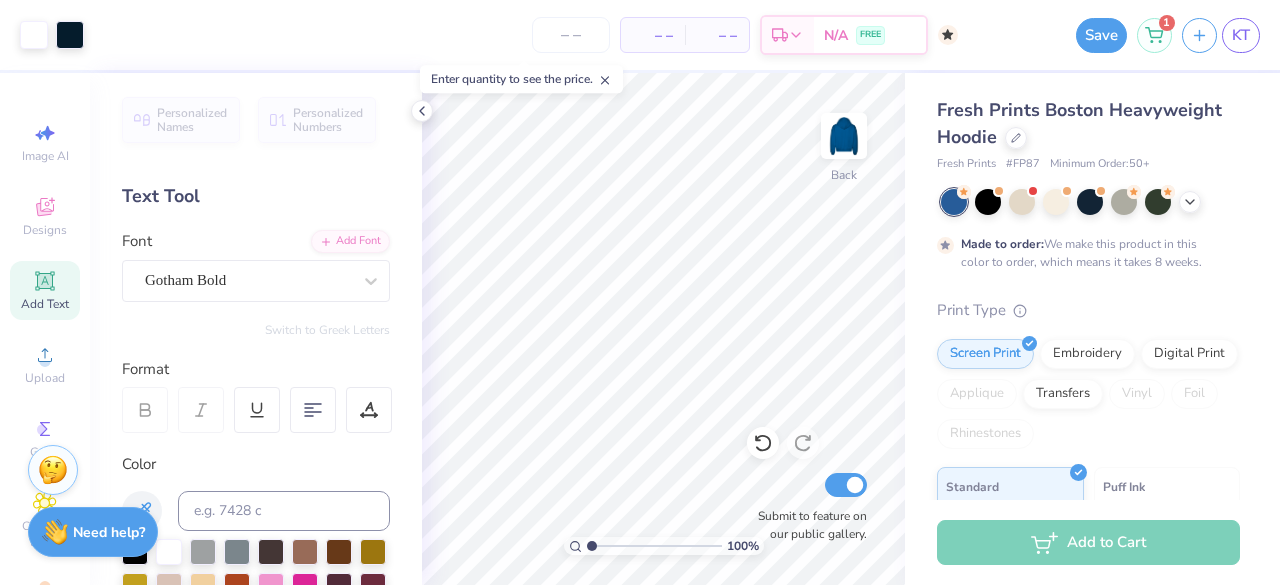 scroll, scrollTop: 0, scrollLeft: 0, axis: both 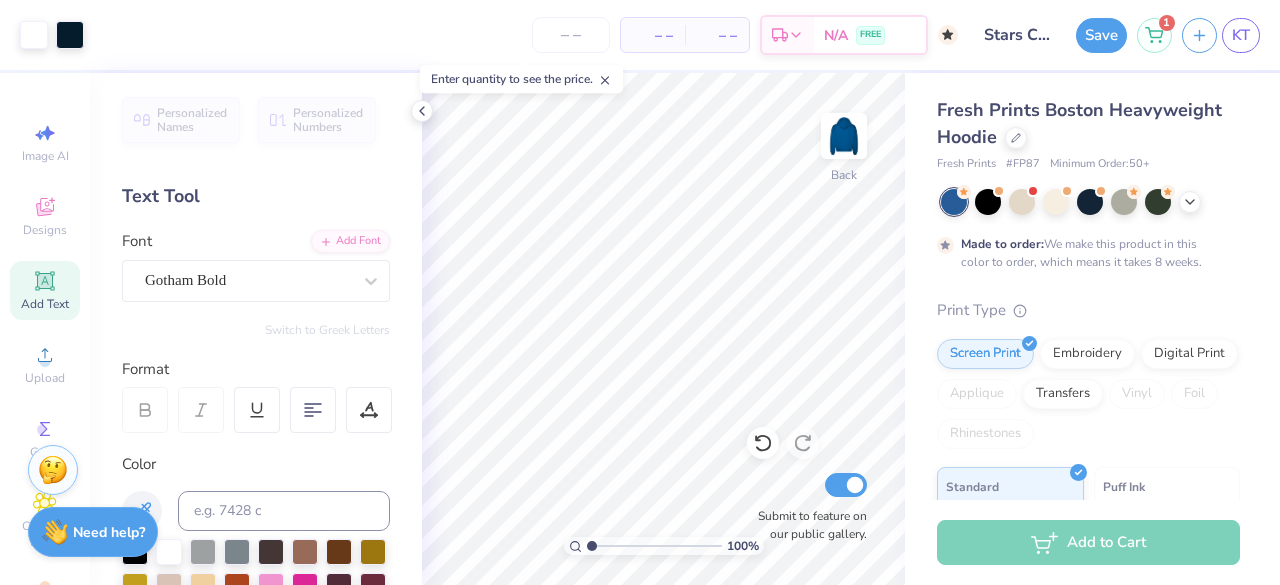 click on "Fresh Prints Boston Heavyweight Hoodie Fresh Prints # FP87 Minimum Order:  50 +   Made to order:  We make this product in this color to order, which means it takes 8 weeks. Print Type Screen Print Embroidery Digital Print Applique Transfers Vinyl Foil Rhinestones Standard Puff Ink Neon Ink Metallic & Glitter Ink Glow in the Dark Ink Water based Ink" at bounding box center [1092, 496] 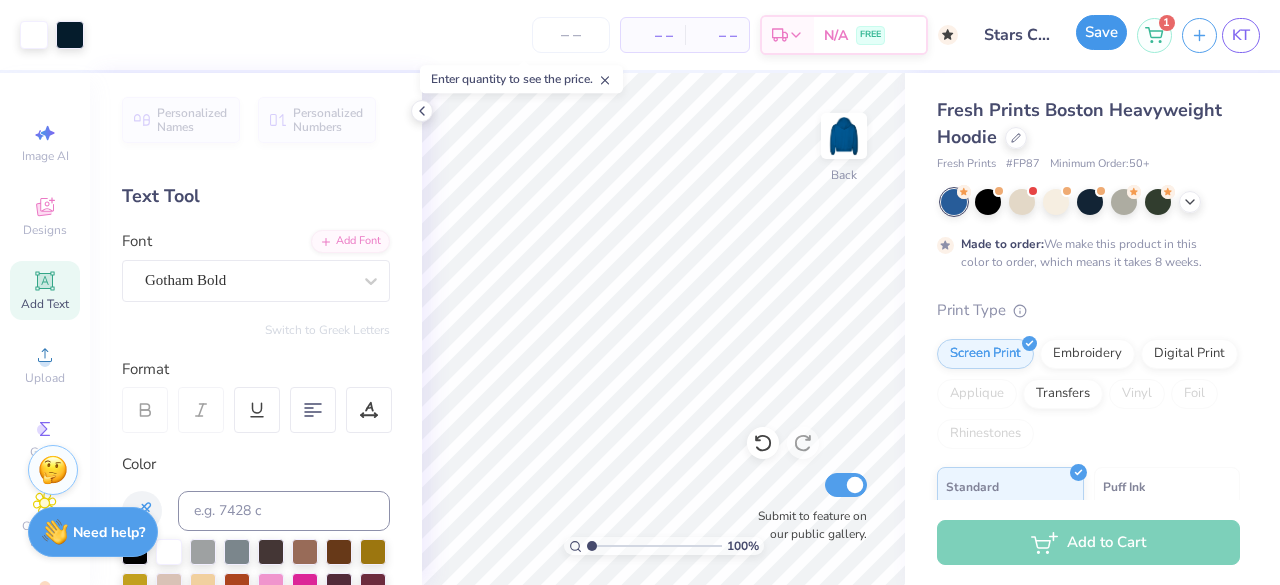 click on "Save" at bounding box center (1101, 32) 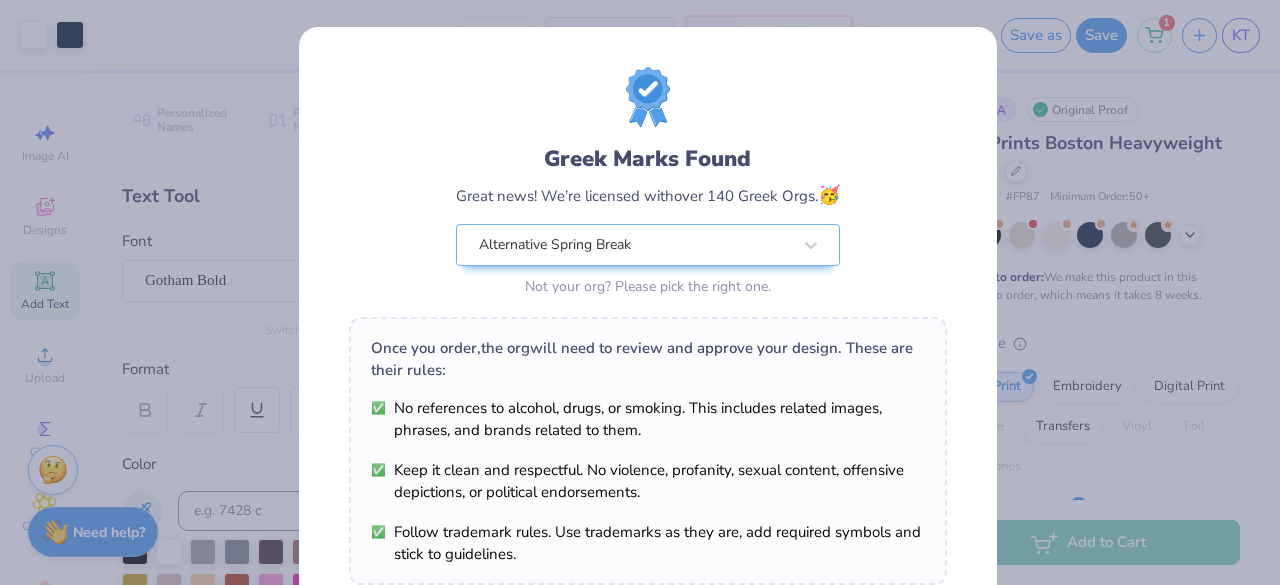 scroll, scrollTop: 348, scrollLeft: 0, axis: vertical 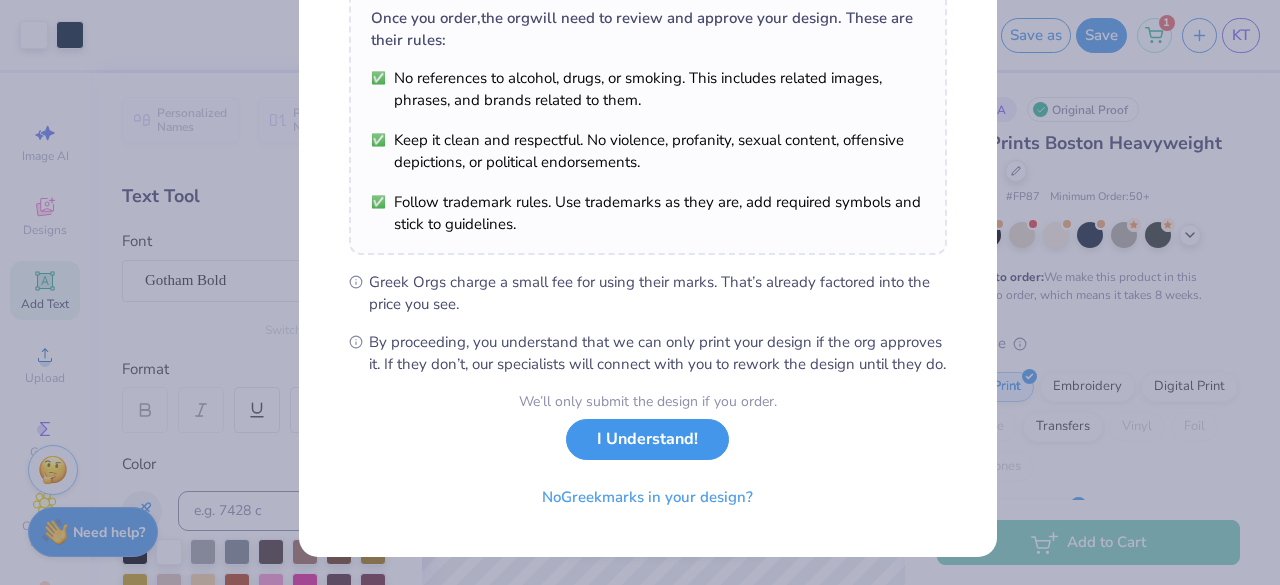 click on "I Understand!" at bounding box center (647, 439) 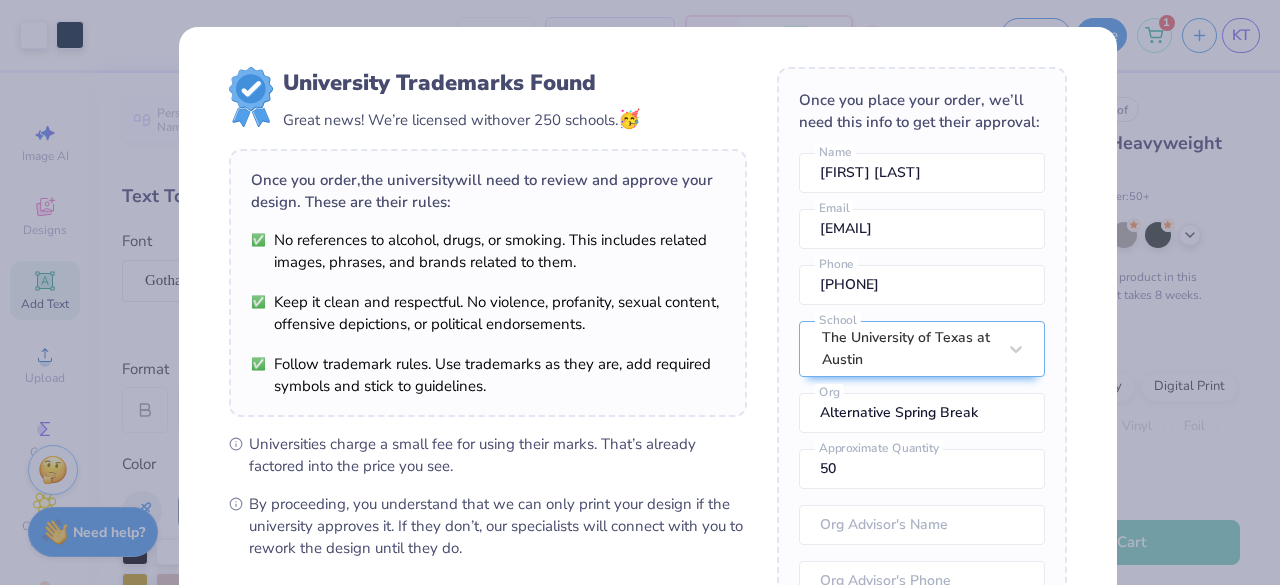 scroll, scrollTop: 283, scrollLeft: 0, axis: vertical 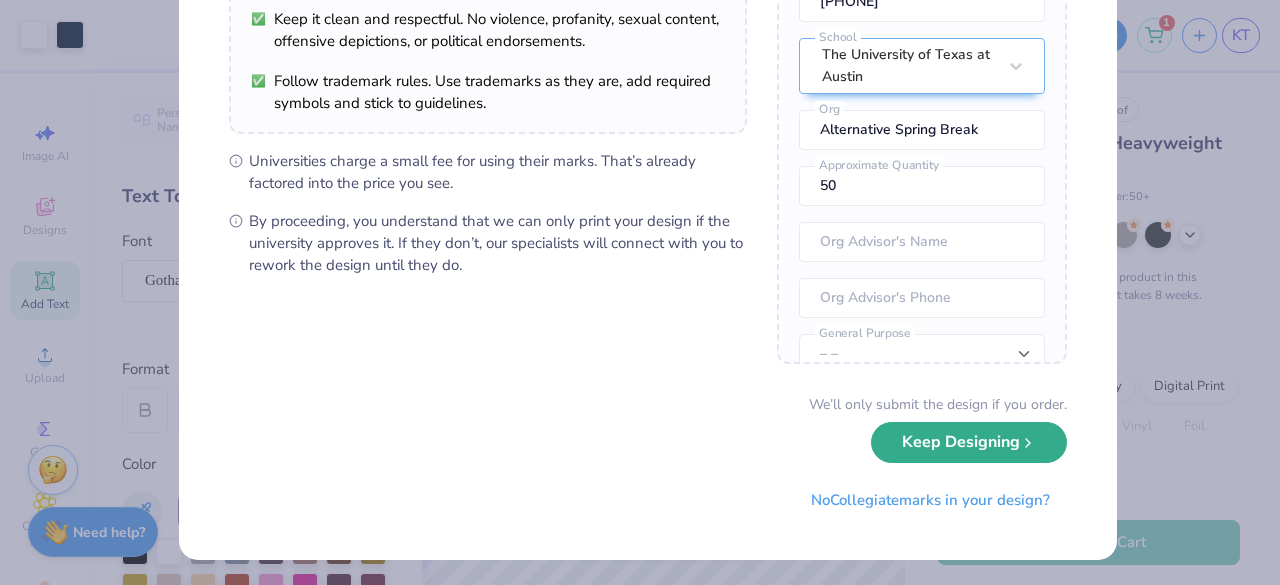 click on "Keep Designing" at bounding box center (969, 442) 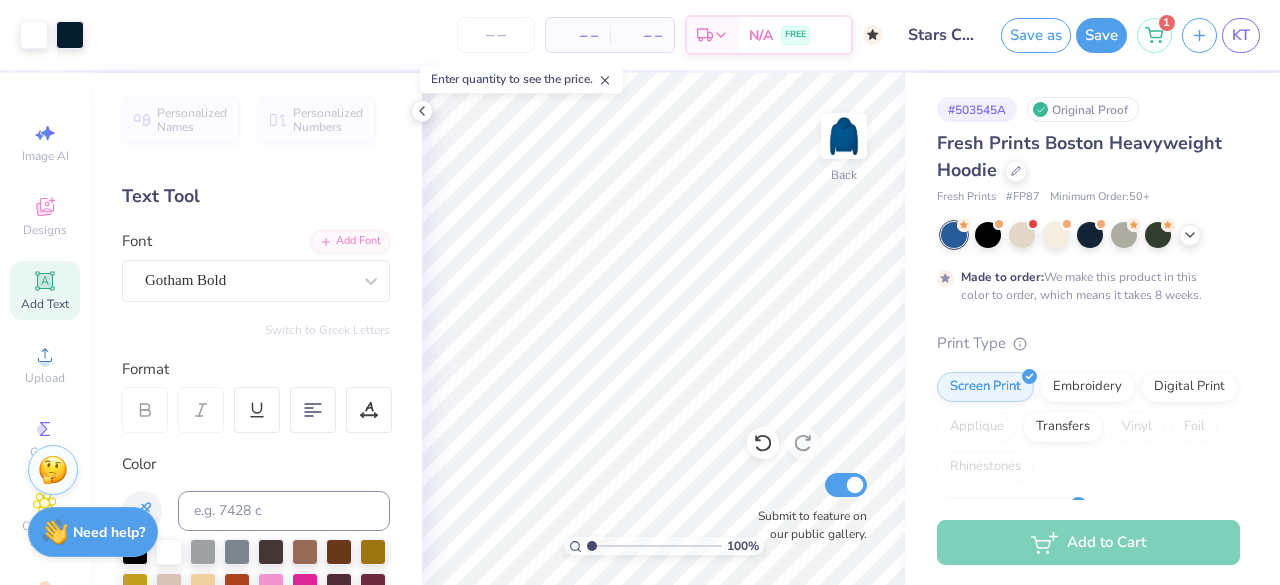 scroll, scrollTop: 55, scrollLeft: 0, axis: vertical 